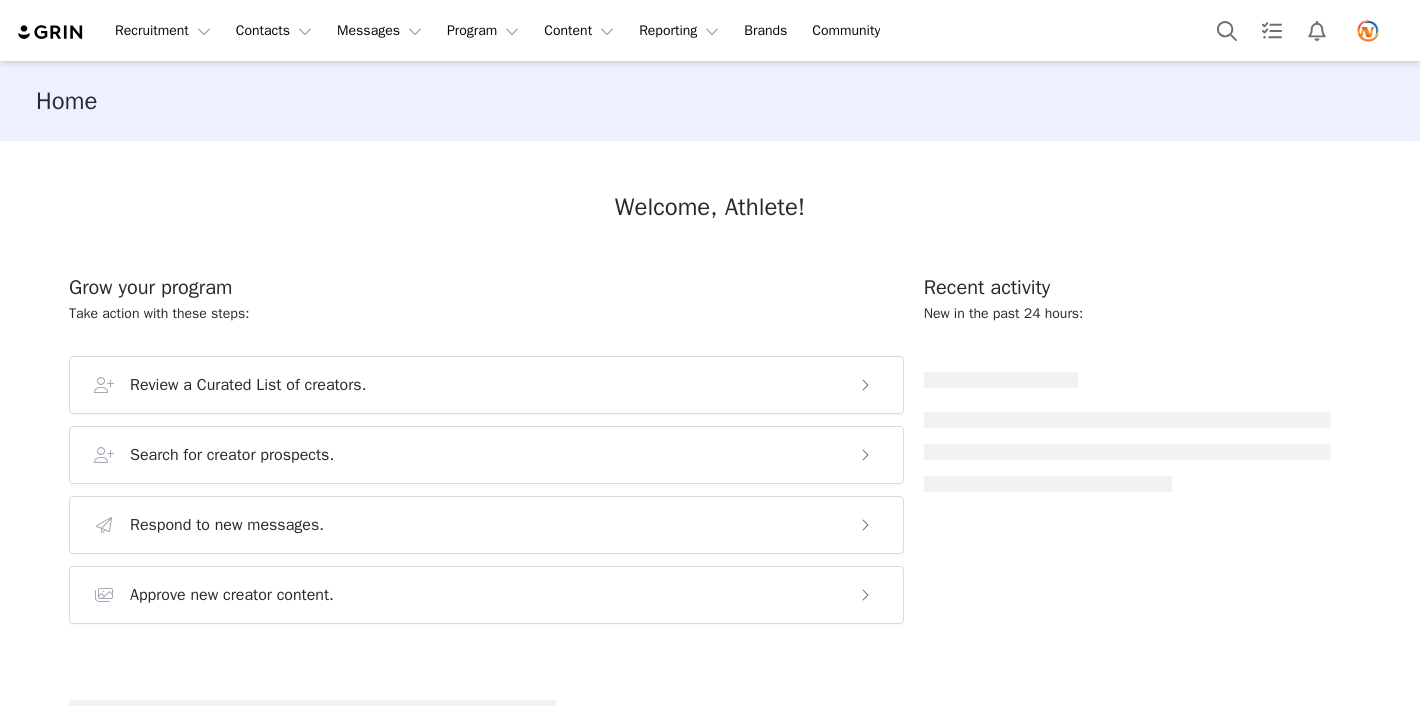 scroll, scrollTop: 0, scrollLeft: 0, axis: both 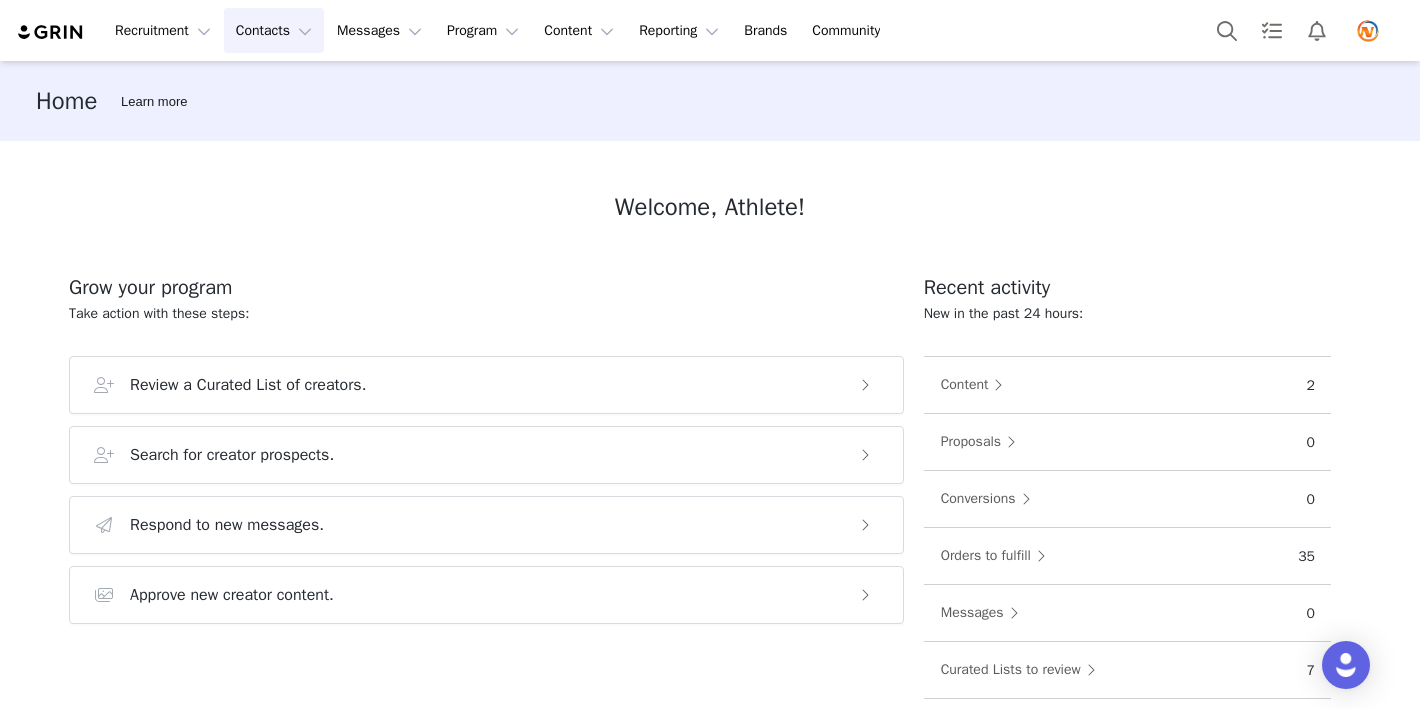 click on "Contacts Contacts" at bounding box center [274, 30] 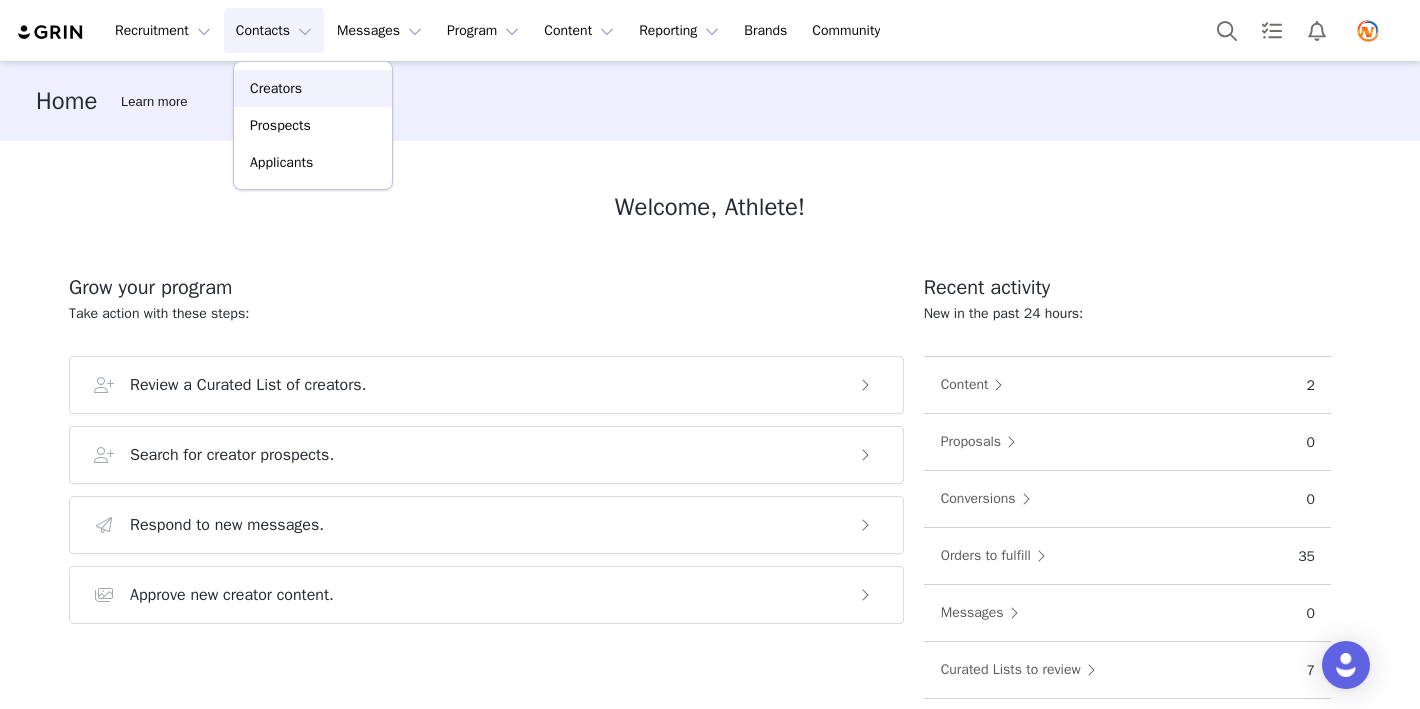 click on "Creators" at bounding box center [276, 88] 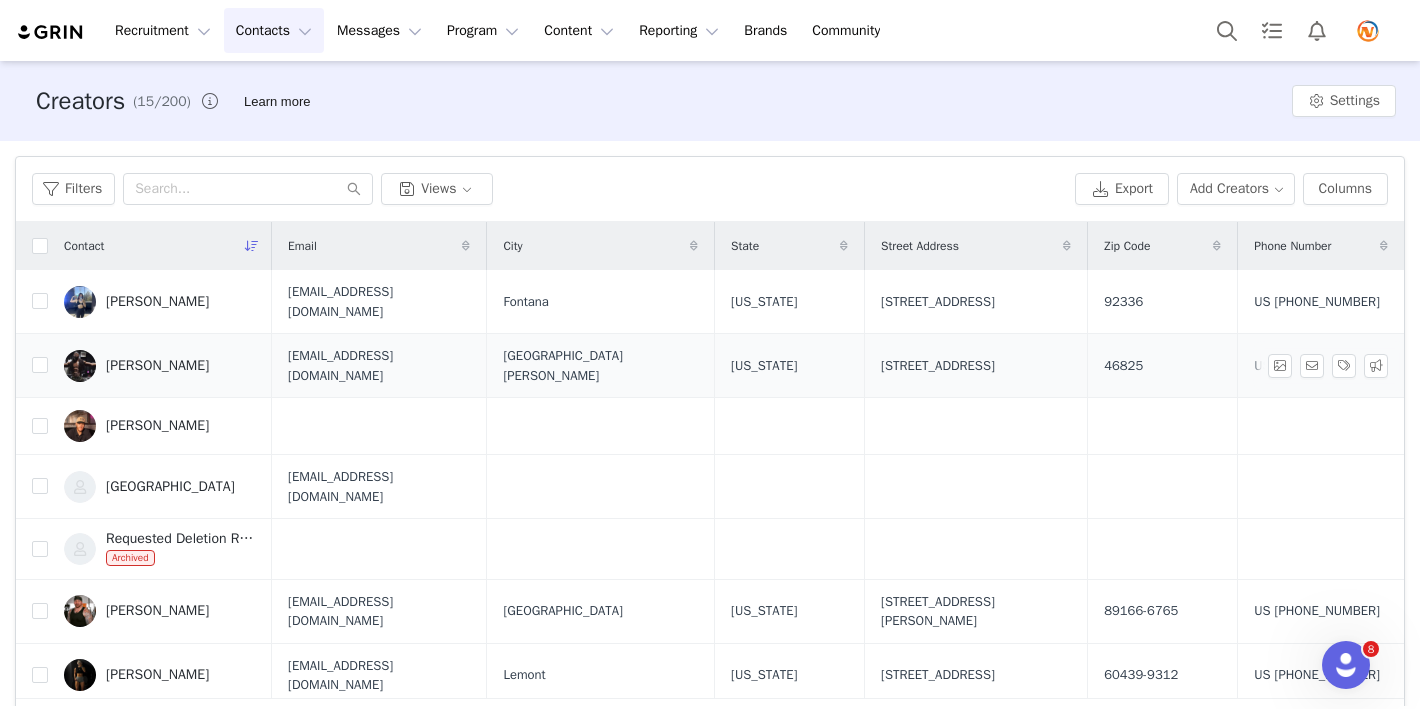 scroll, scrollTop: 0, scrollLeft: 0, axis: both 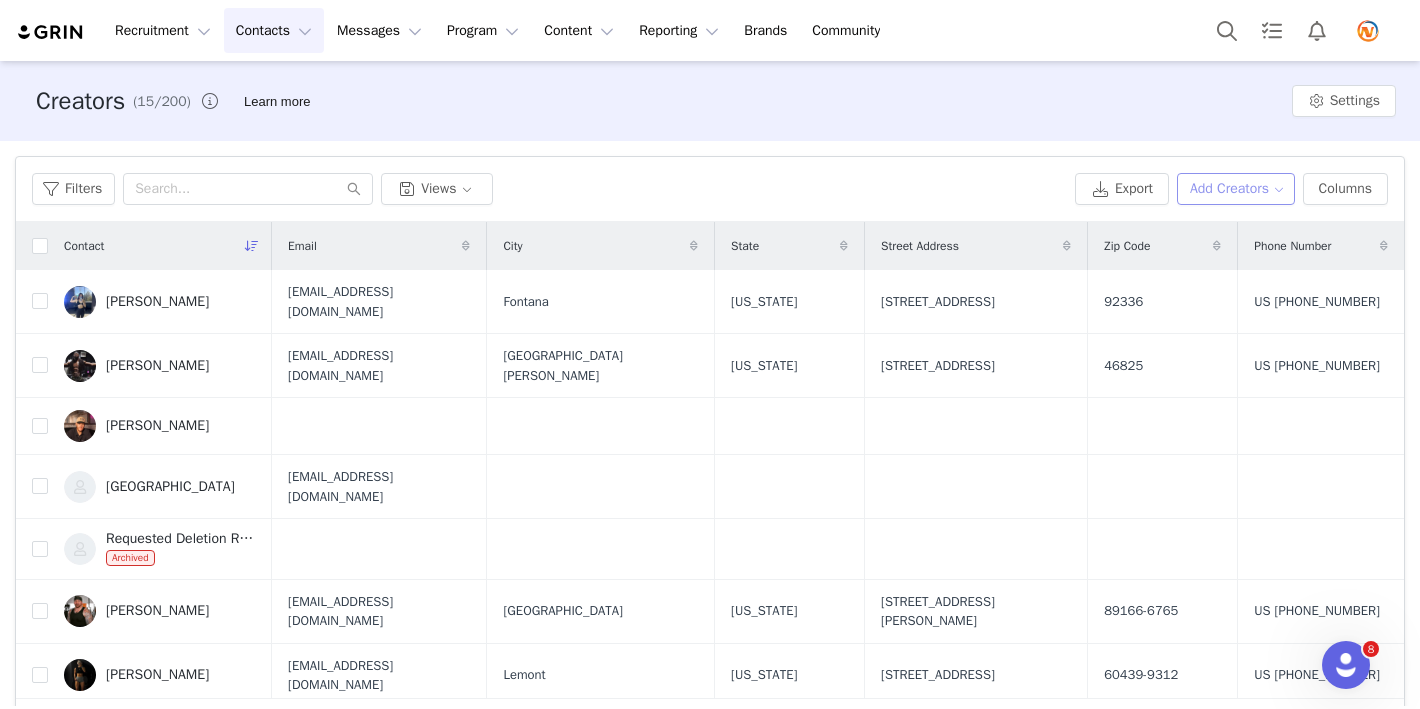 click on "Add Creators" at bounding box center (1236, 189) 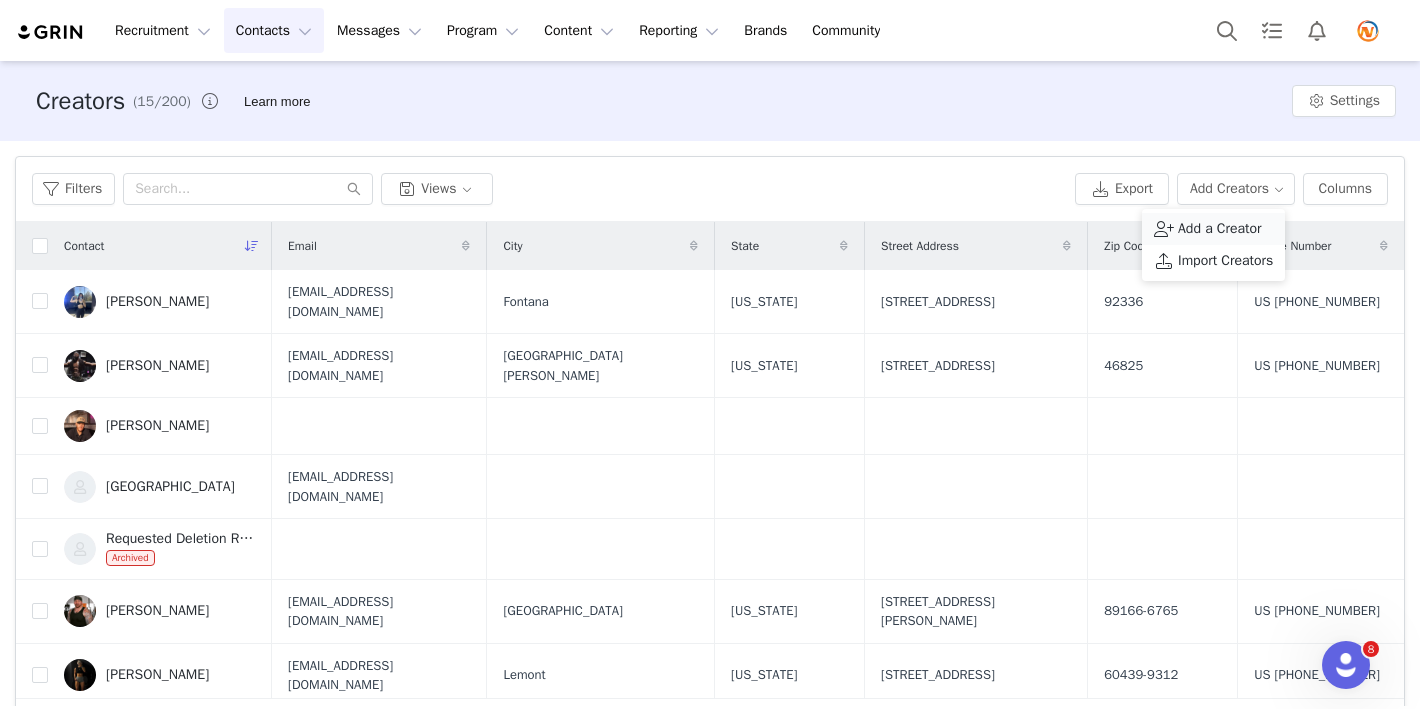 click on "Add a Creator" at bounding box center [1220, 229] 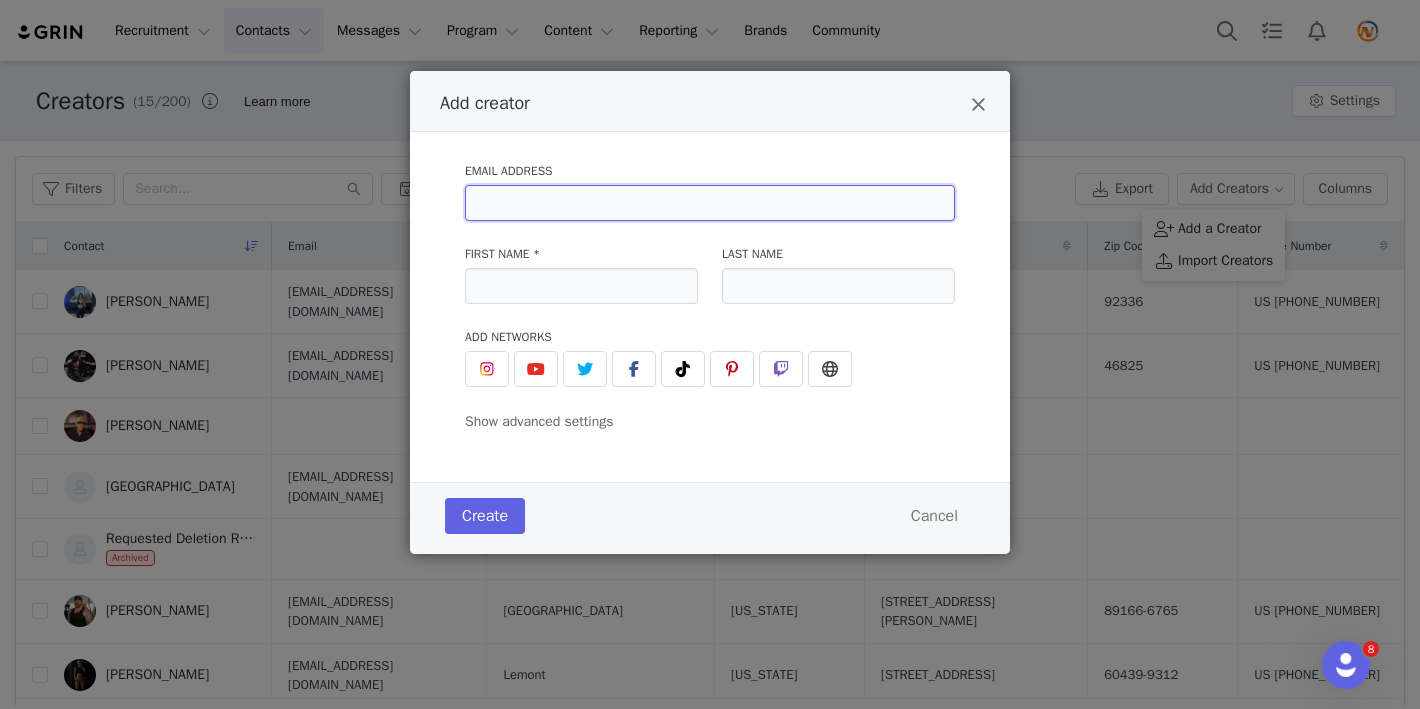 click at bounding box center [710, 203] 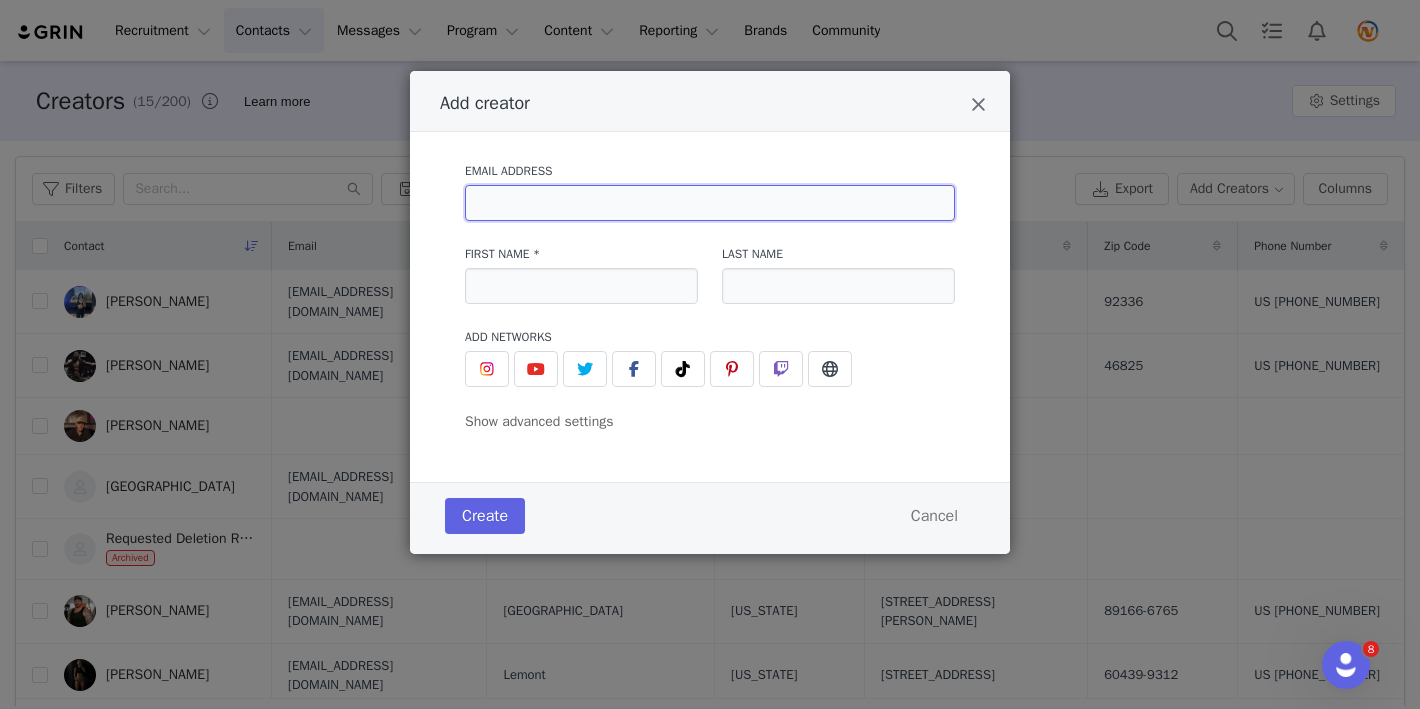 paste on "[PERSON_NAME][EMAIL_ADDRESS][DOMAIN_NAME]" 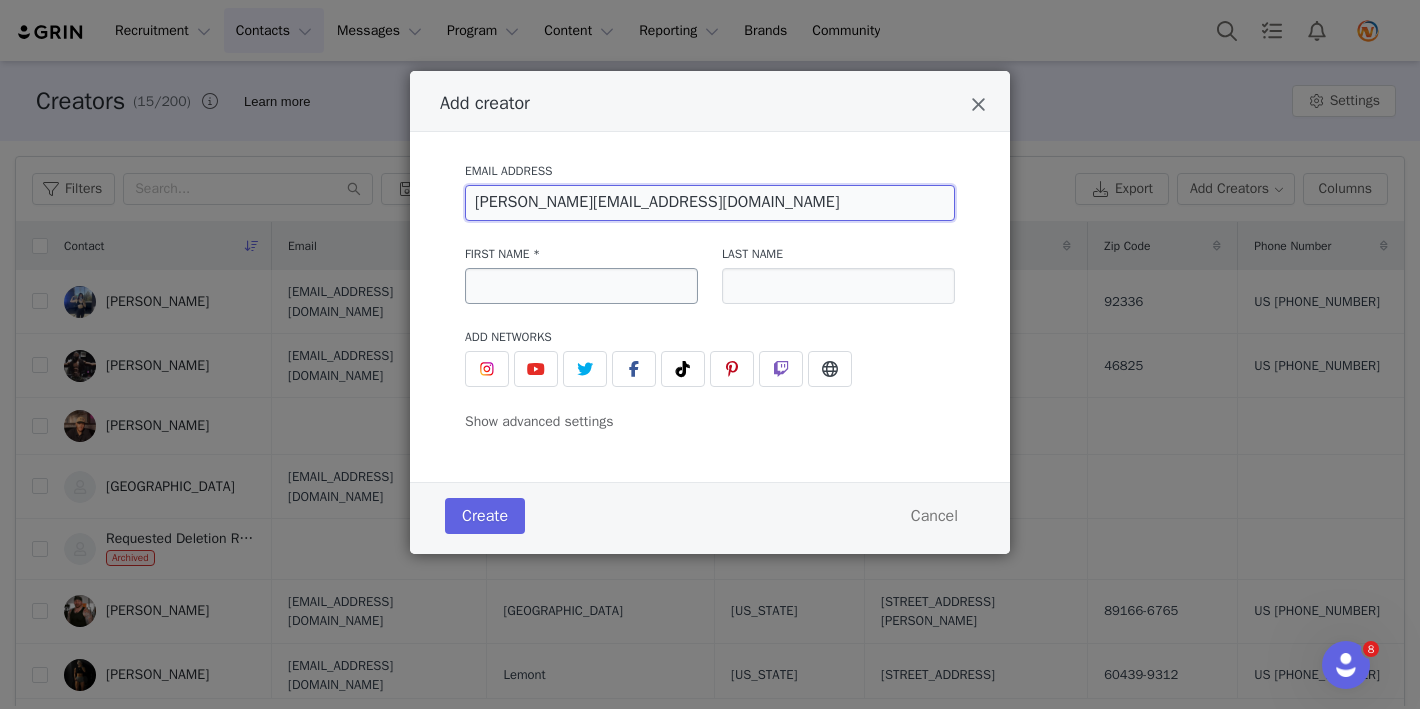 type on "[PERSON_NAME][EMAIL_ADDRESS][DOMAIN_NAME]" 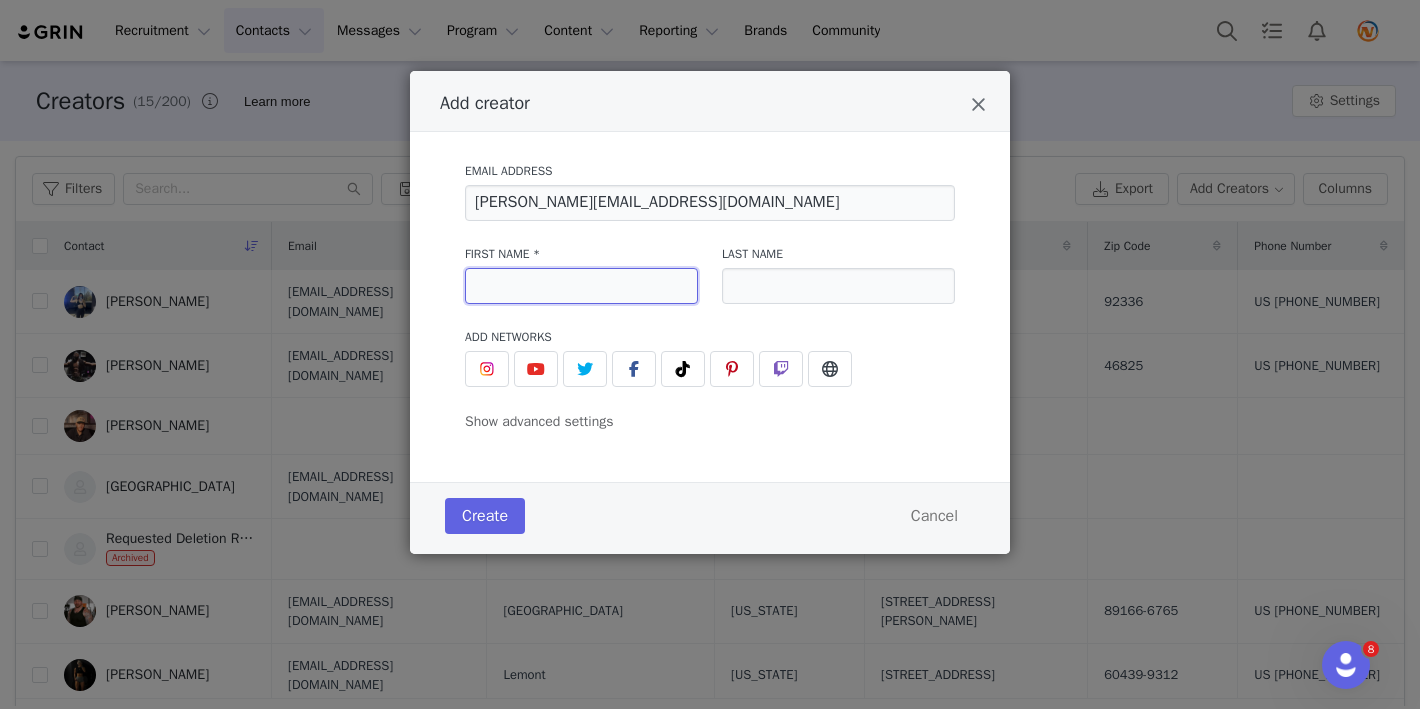 click at bounding box center [581, 286] 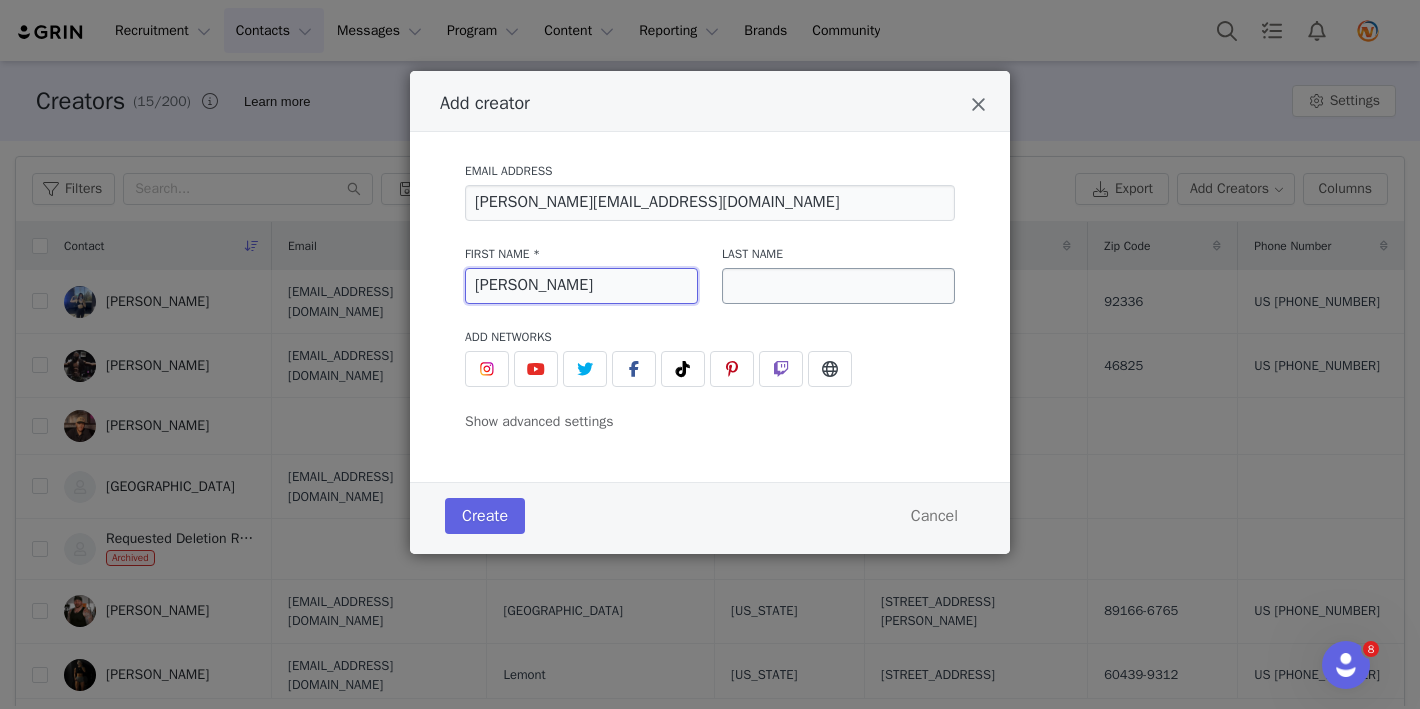 type on "[PERSON_NAME]" 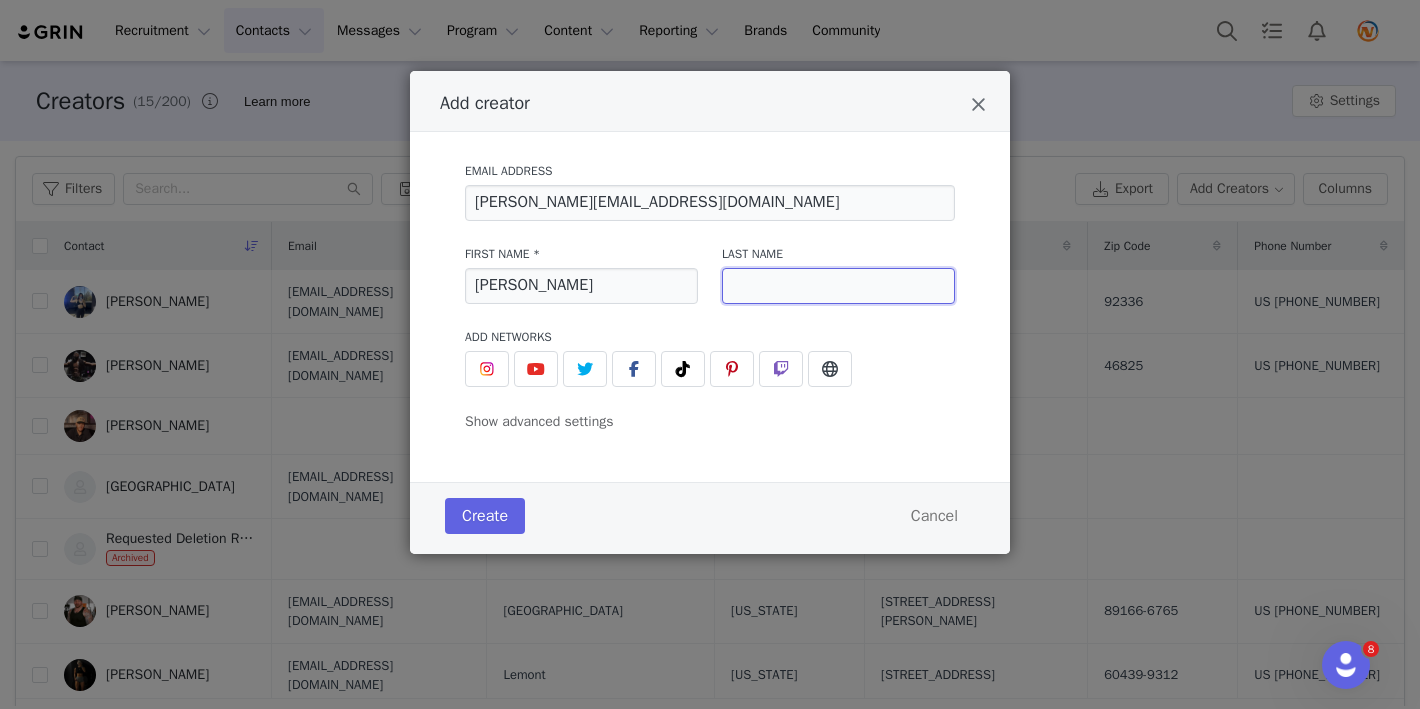 click at bounding box center (838, 286) 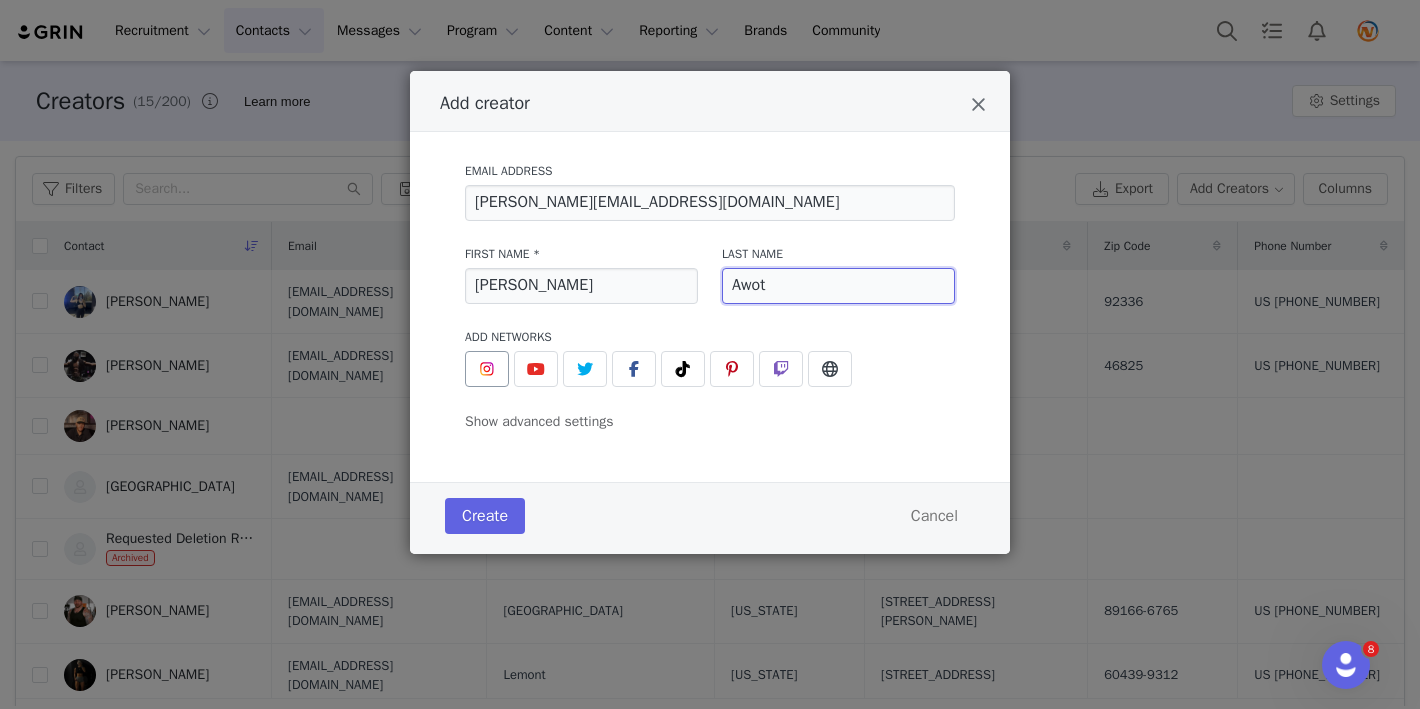 type on "Awot" 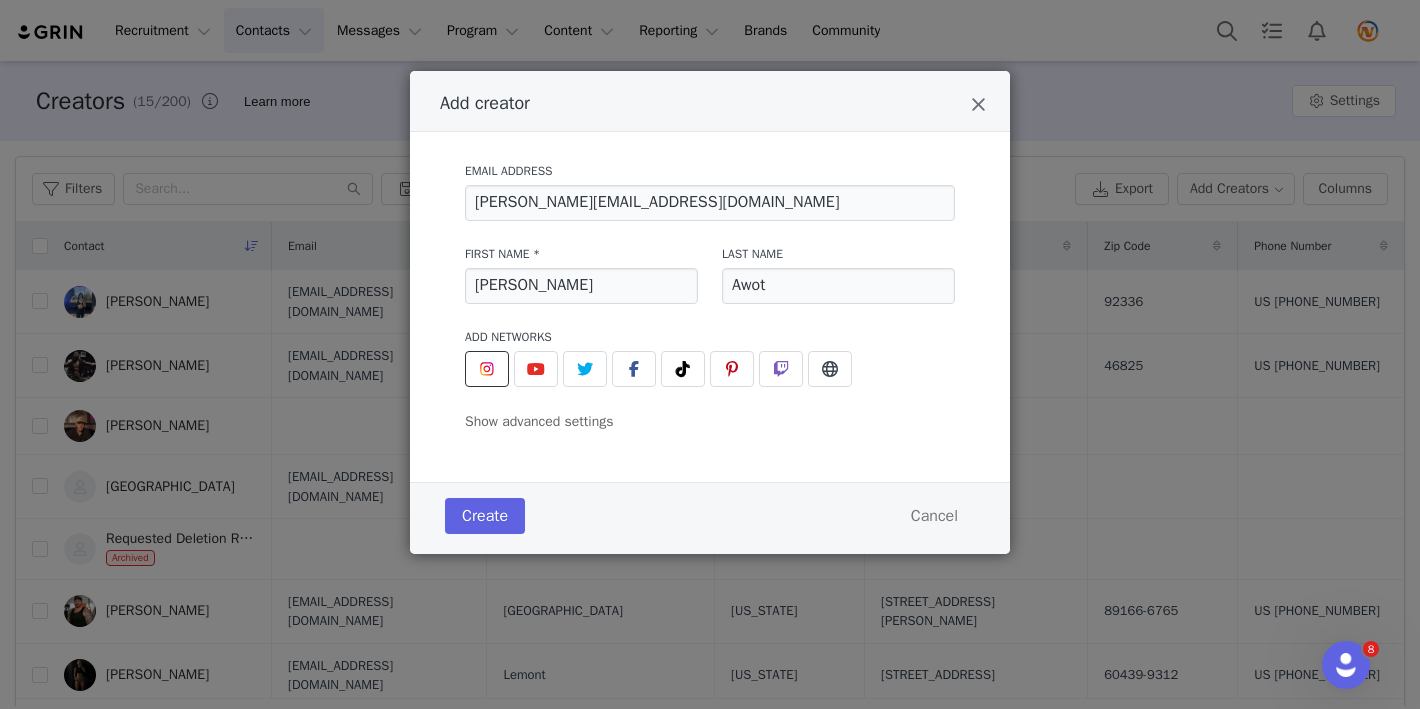 click at bounding box center [487, 369] 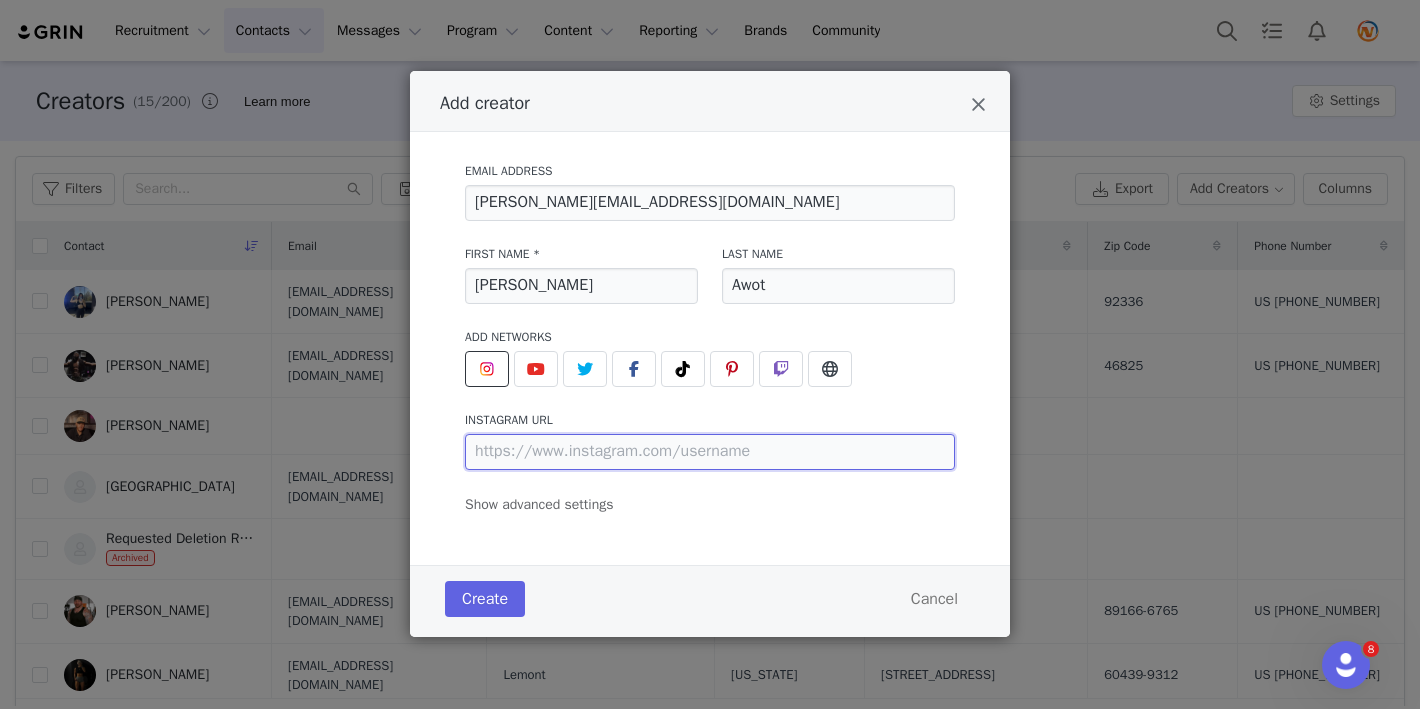 click at bounding box center [710, 452] 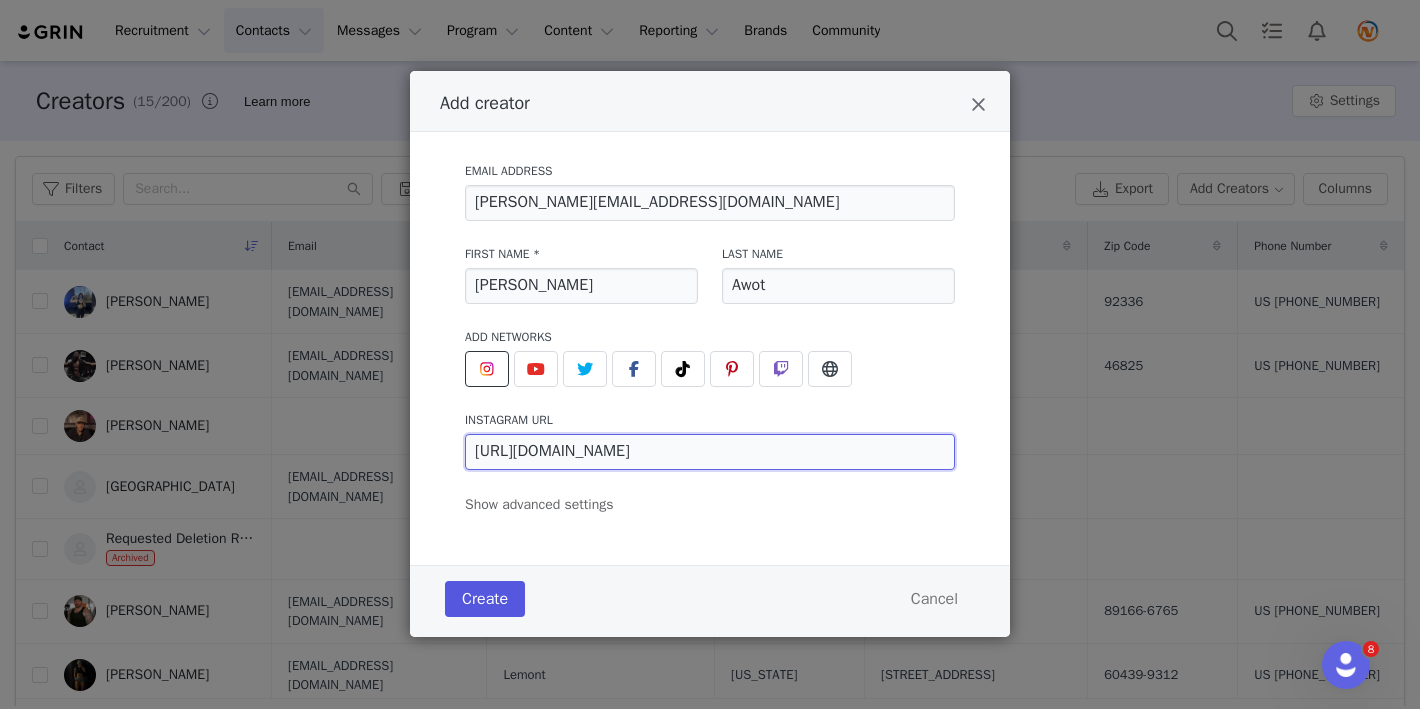 type on "[URL][DOMAIN_NAME]" 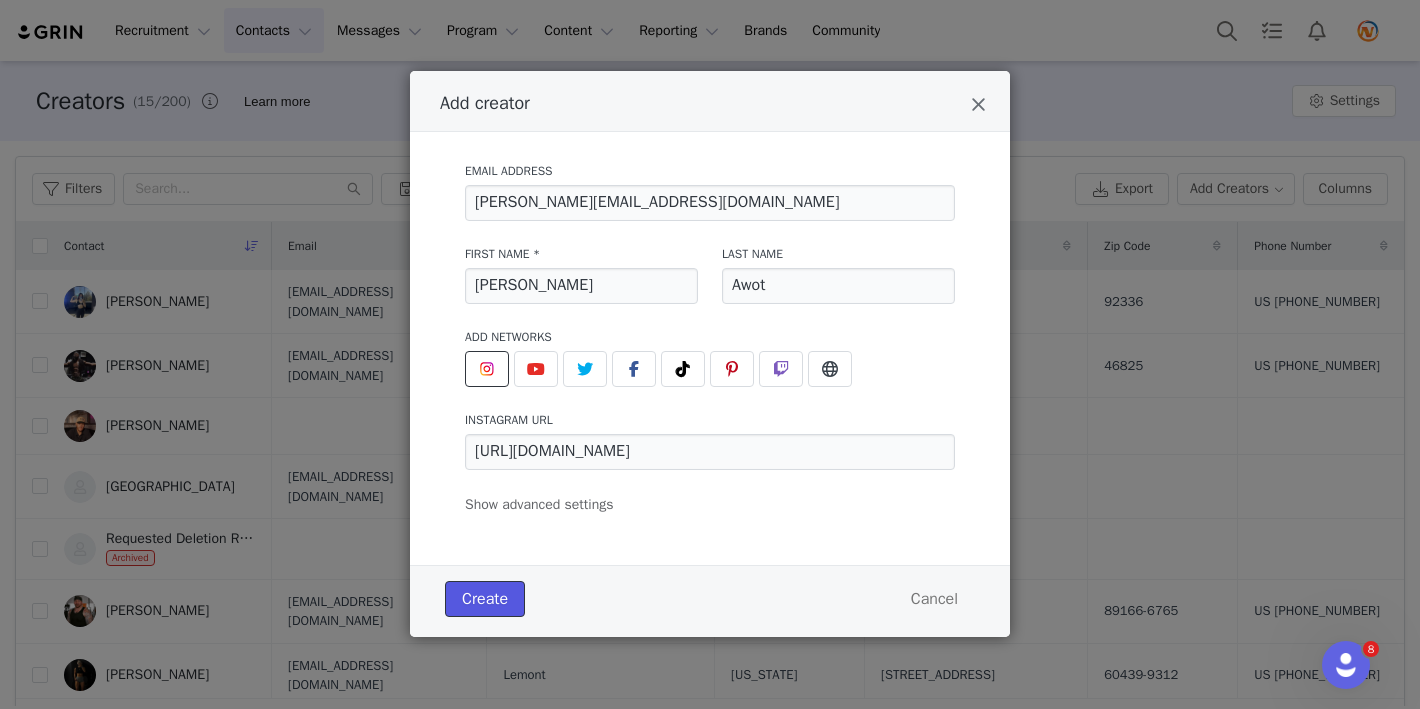 click on "Create" at bounding box center (485, 599) 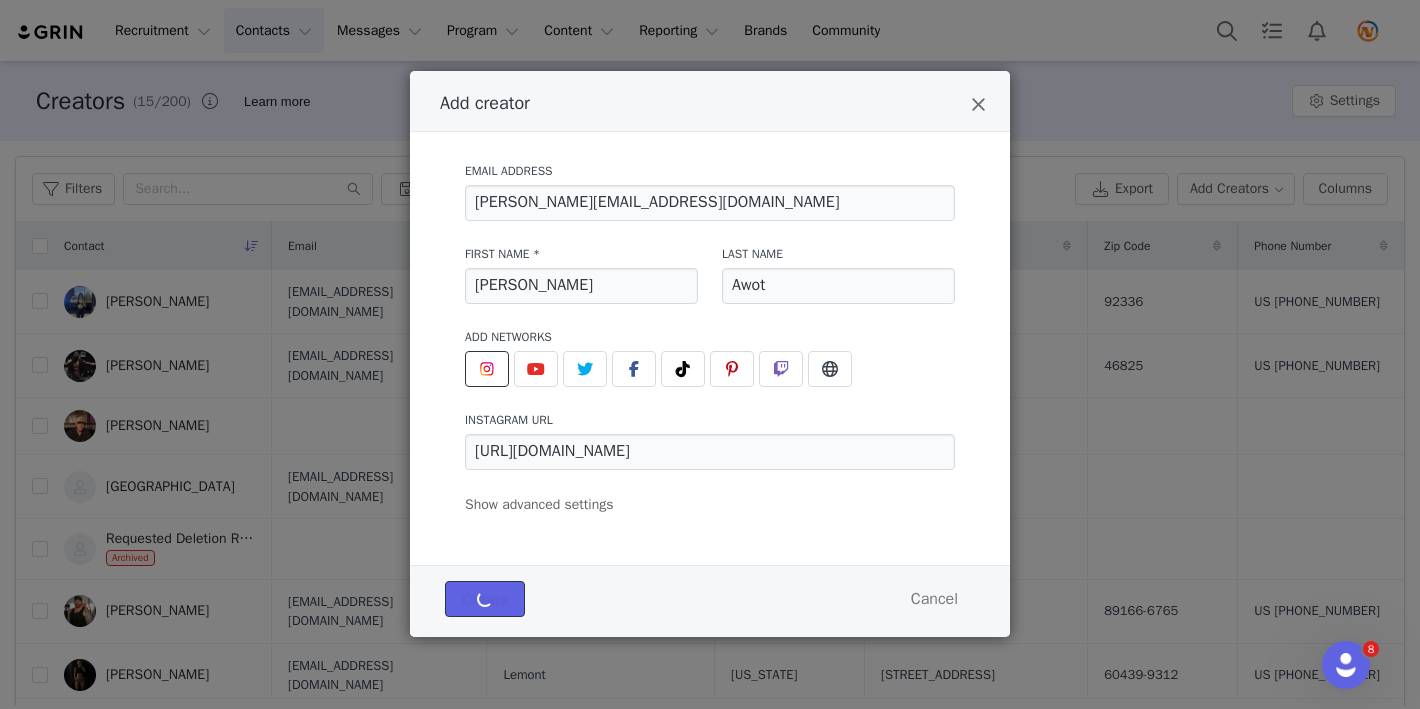 type 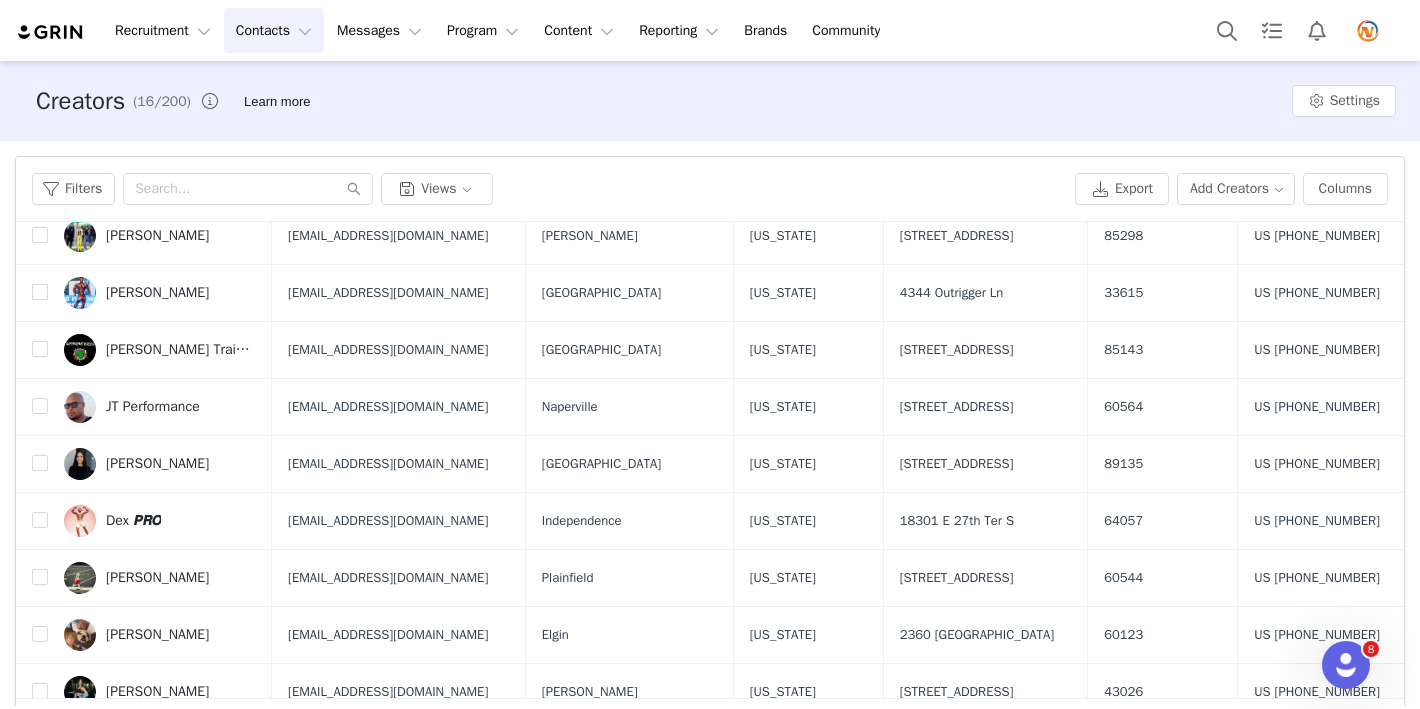 scroll, scrollTop: 550, scrollLeft: 0, axis: vertical 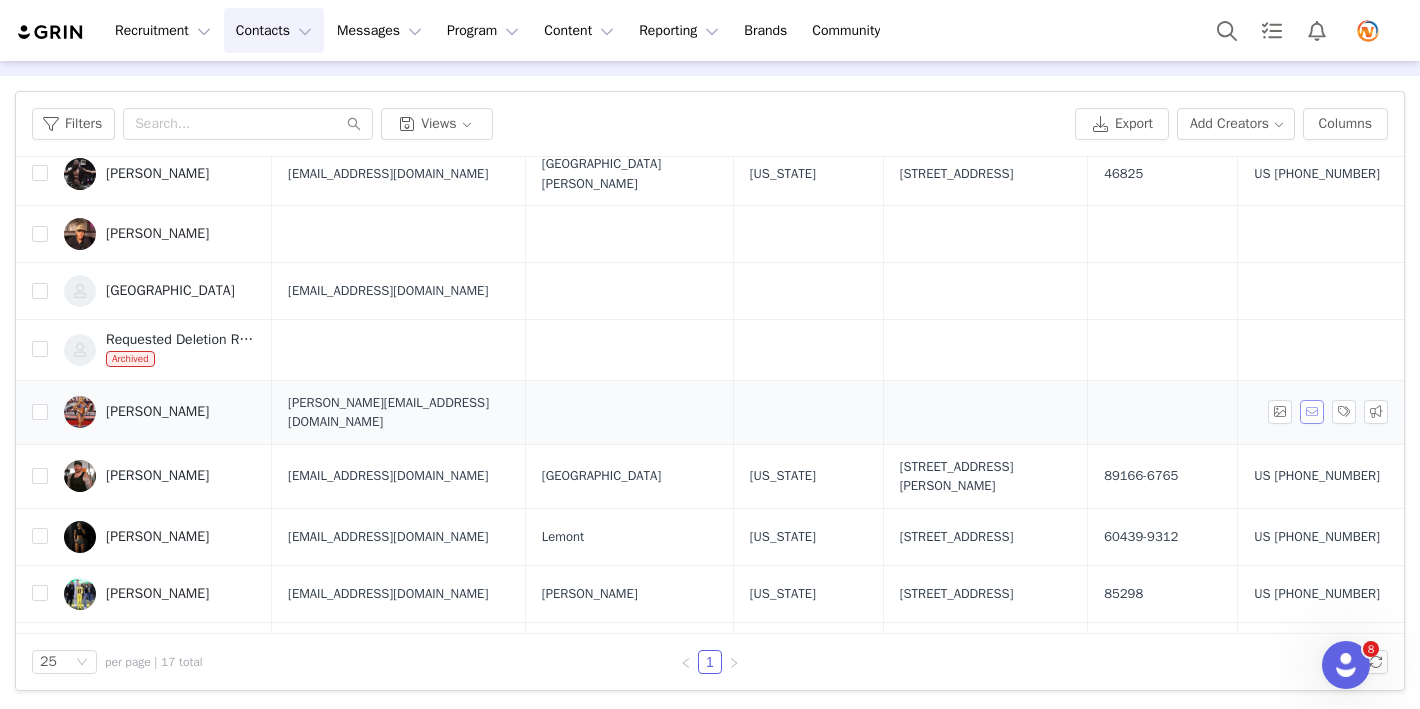 click at bounding box center [1312, 412] 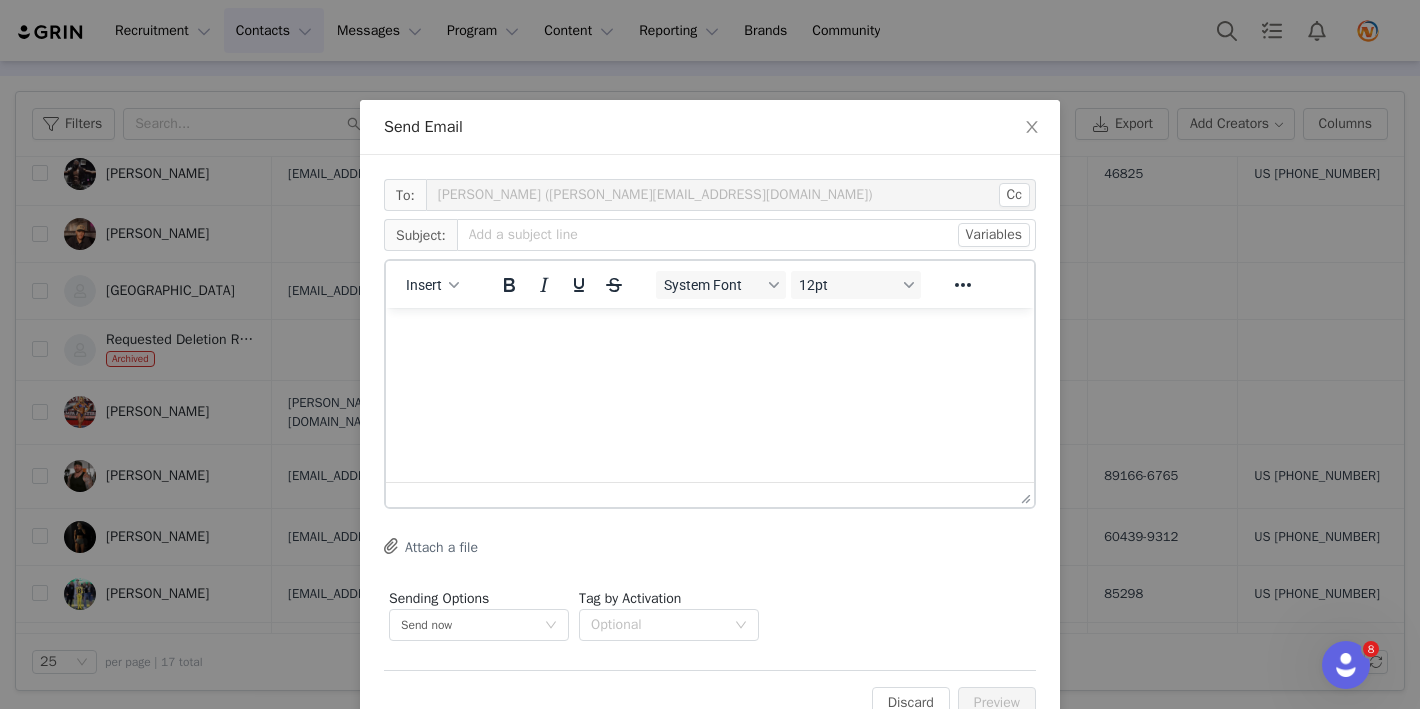 scroll, scrollTop: 0, scrollLeft: 0, axis: both 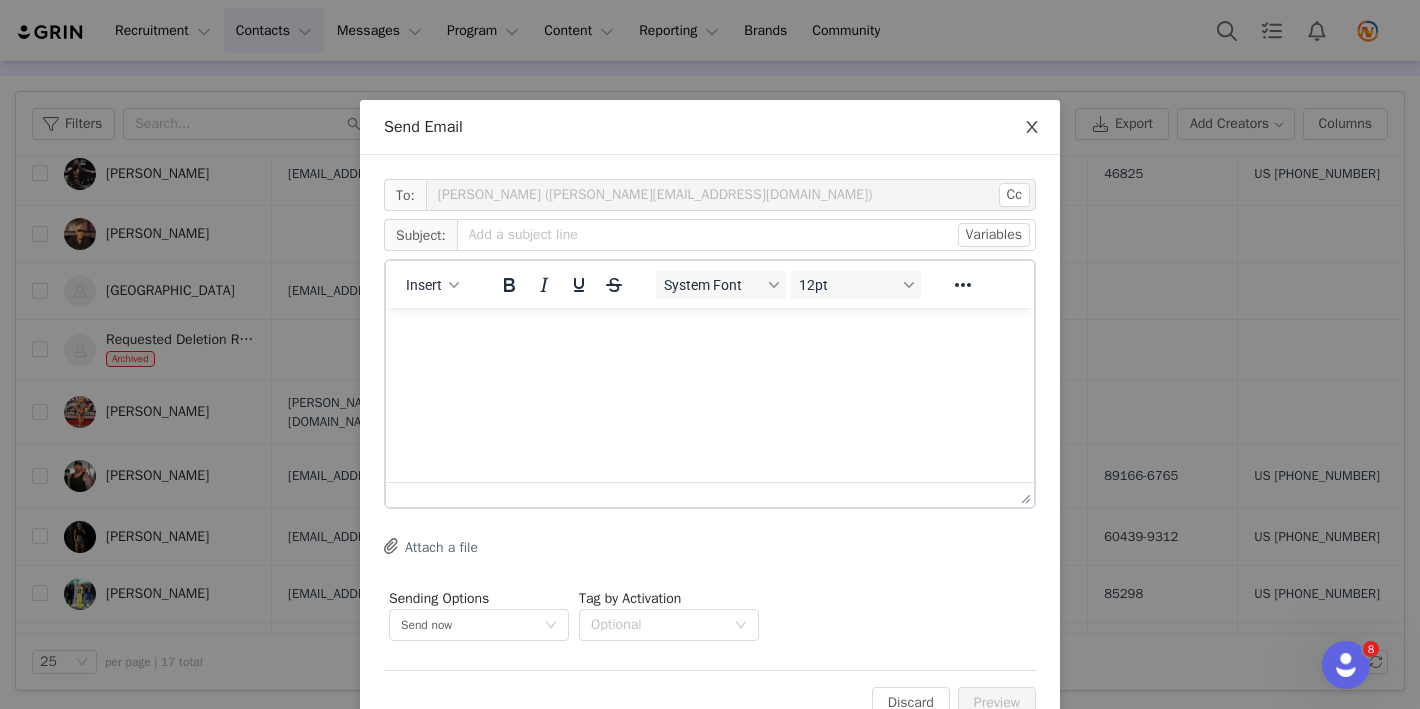 click 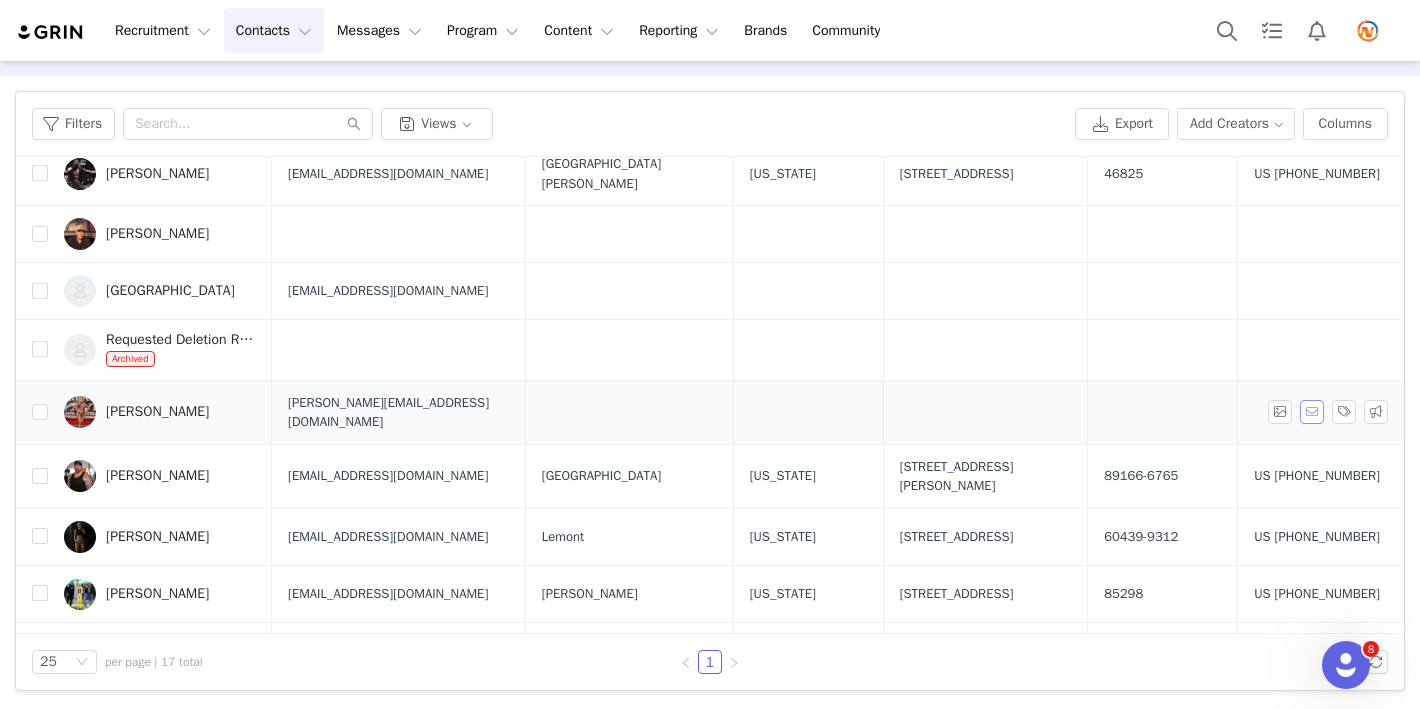 scroll, scrollTop: 0, scrollLeft: 0, axis: both 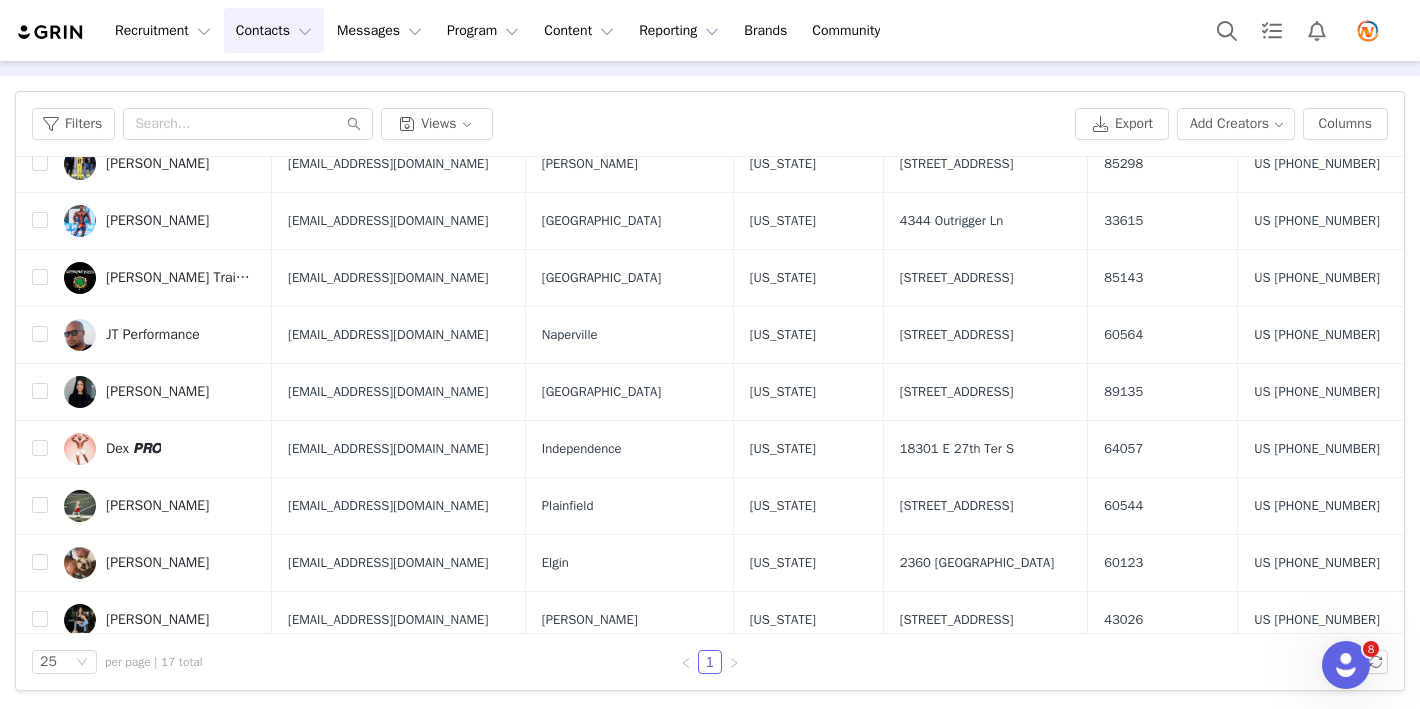 click 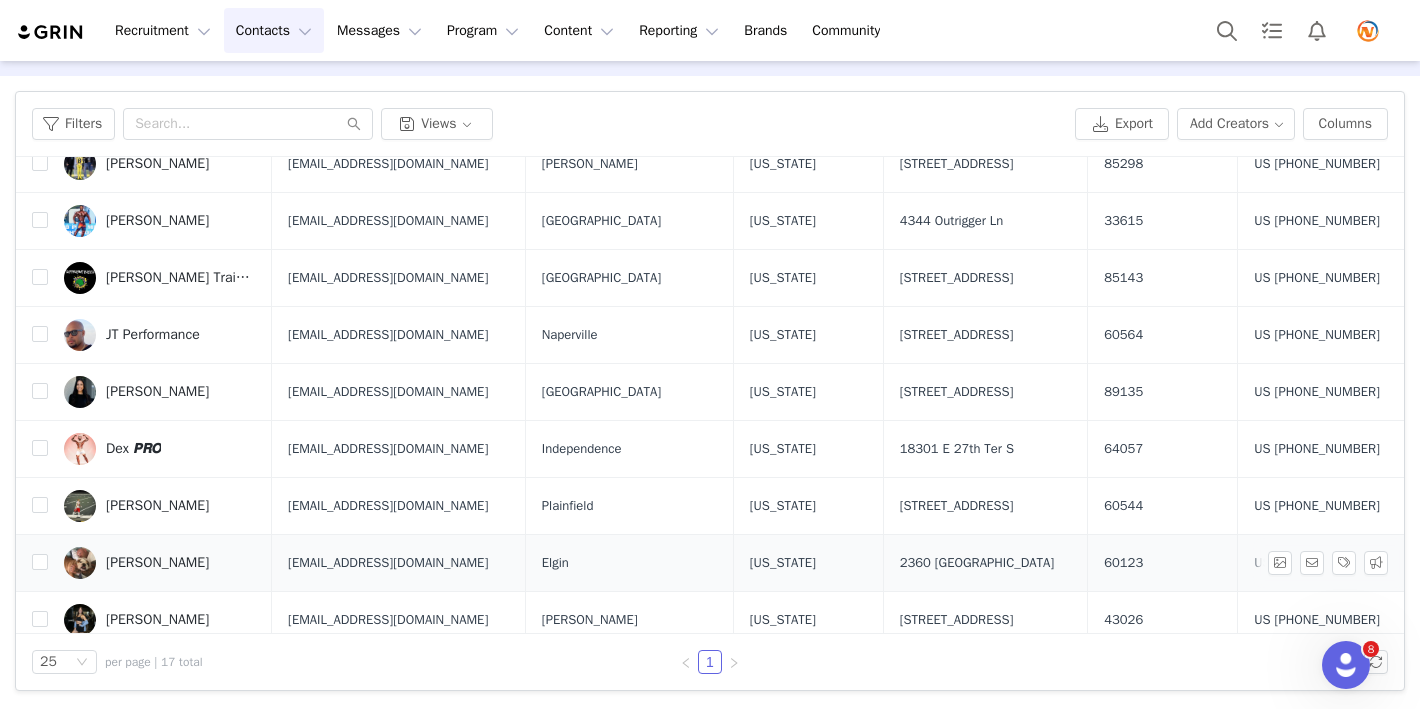 click on "2360 [GEOGRAPHIC_DATA]" at bounding box center [985, 562] 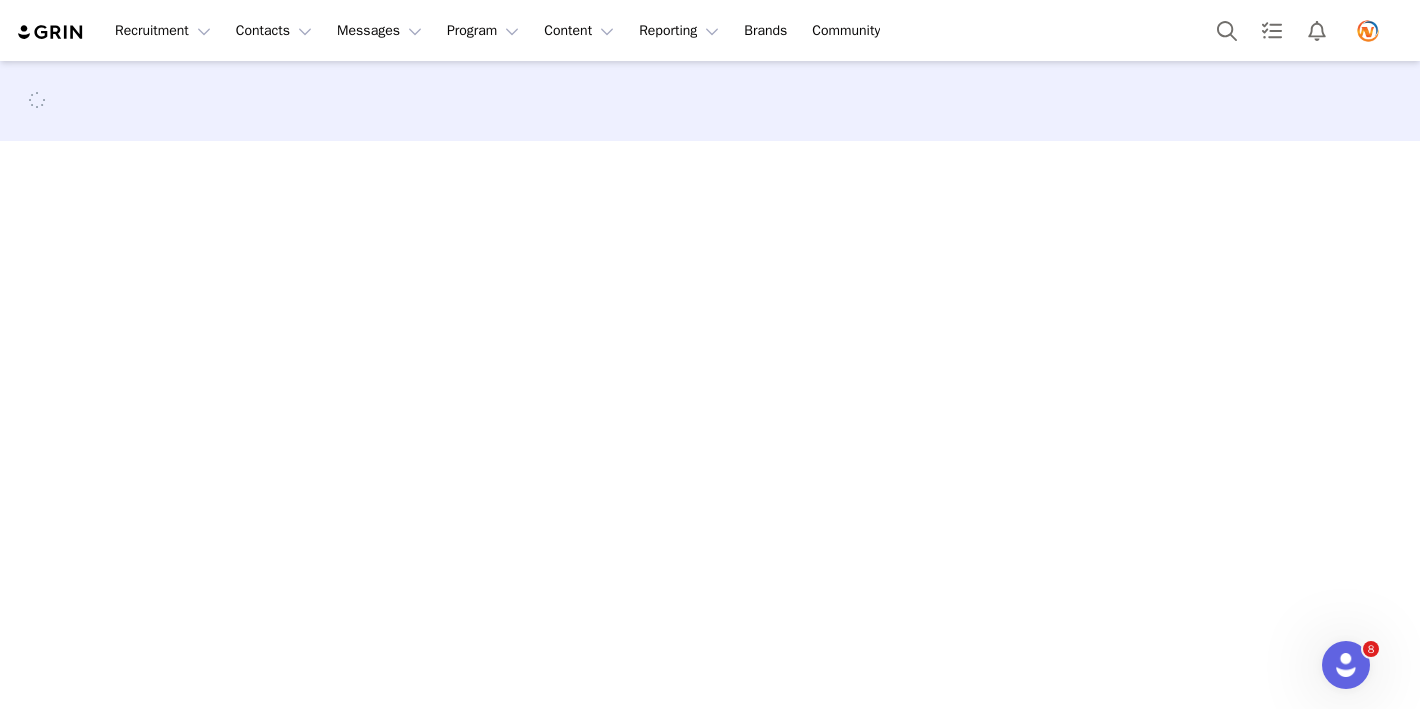 scroll, scrollTop: 0, scrollLeft: 0, axis: both 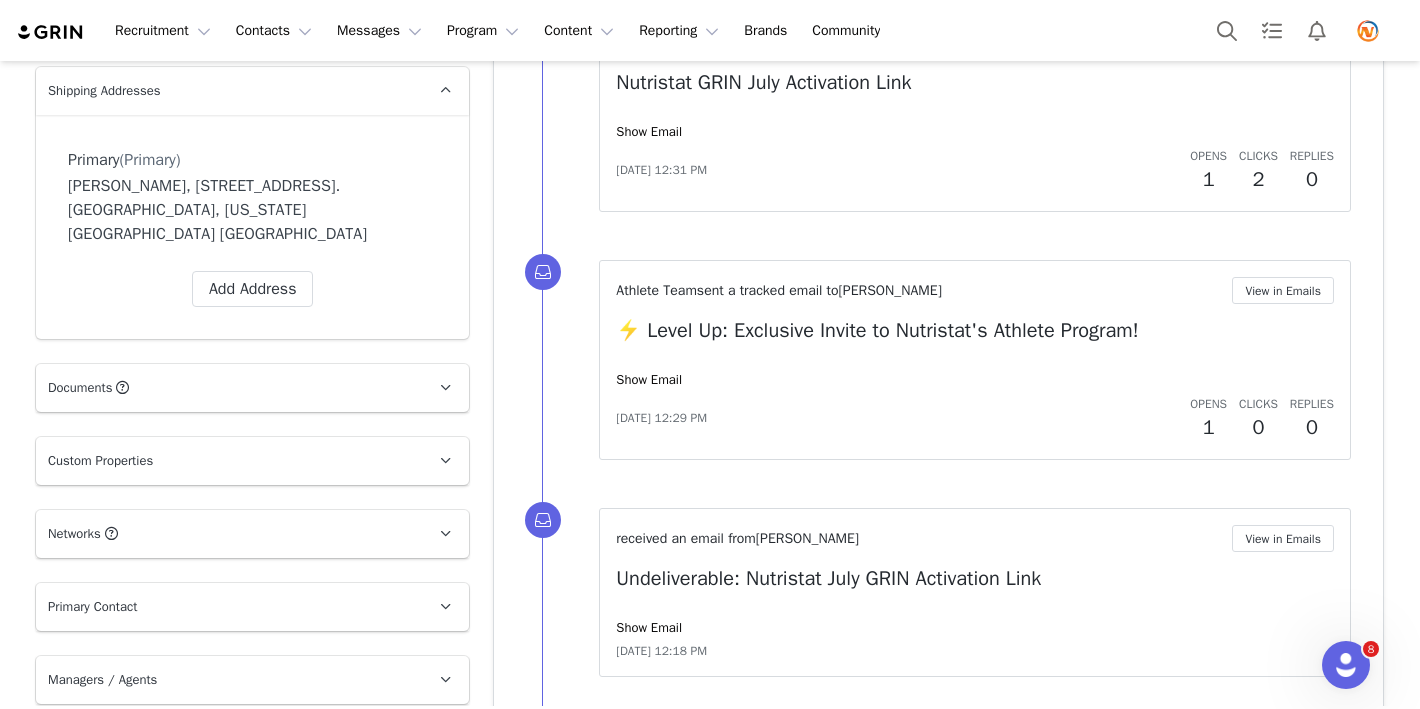 click on "Athlete Team sent a tracked email to  [PERSON_NAME]      View in Emails   ⚡️ Level Up: Exclusive Invite to Nutristat's Athlete Program!   Show Email  [DATE] 12:29 PM      Opens  1  Clicks  0  Replies  0" at bounding box center (975, 360) 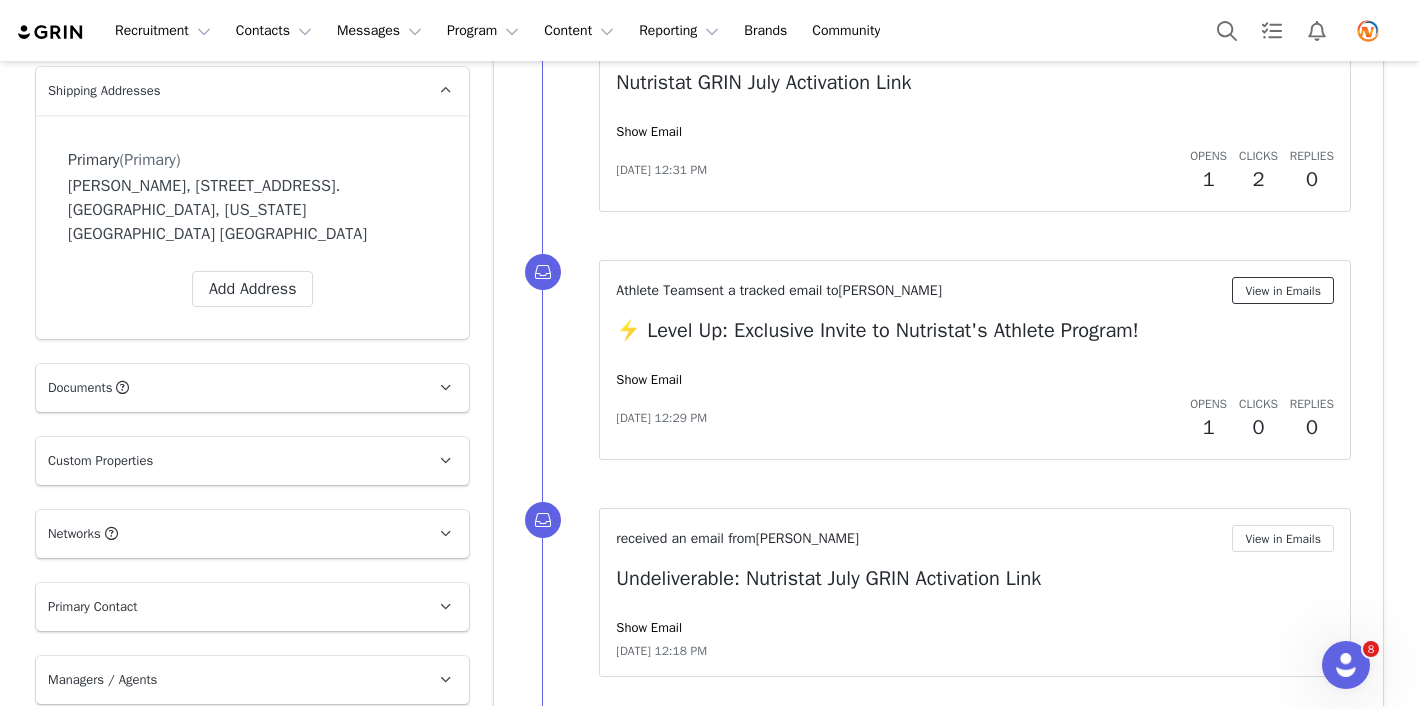 click on "View in Emails" at bounding box center (1283, 290) 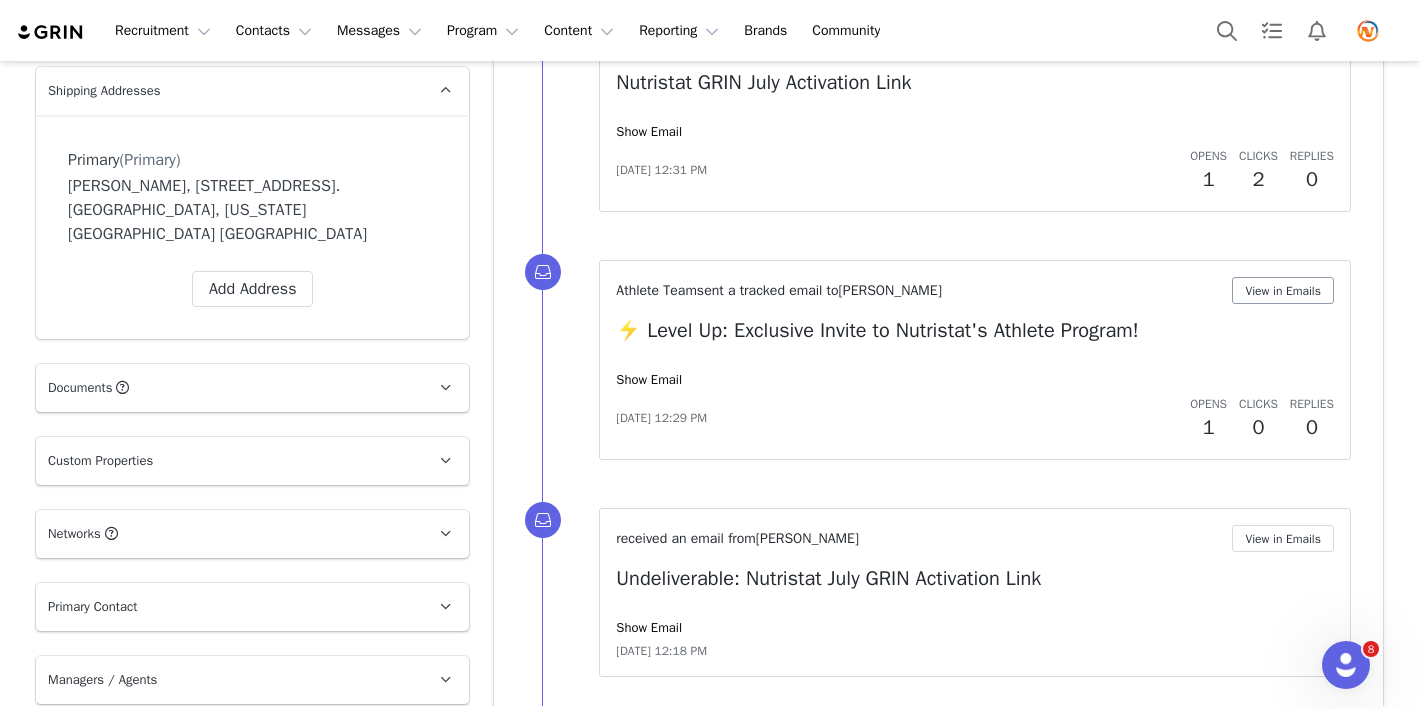 scroll, scrollTop: 0, scrollLeft: 0, axis: both 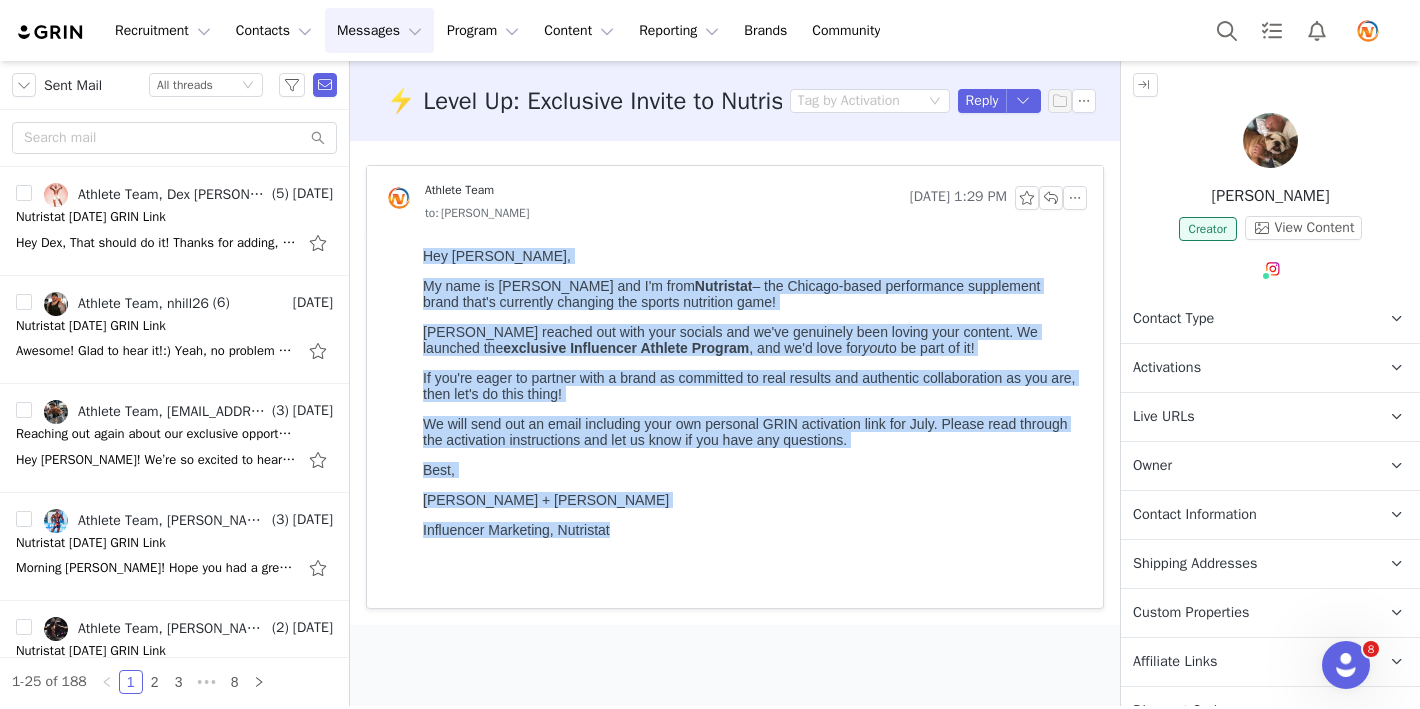 drag, startPoint x: 614, startPoint y: 545, endPoint x: 410, endPoint y: 243, distance: 364.4448 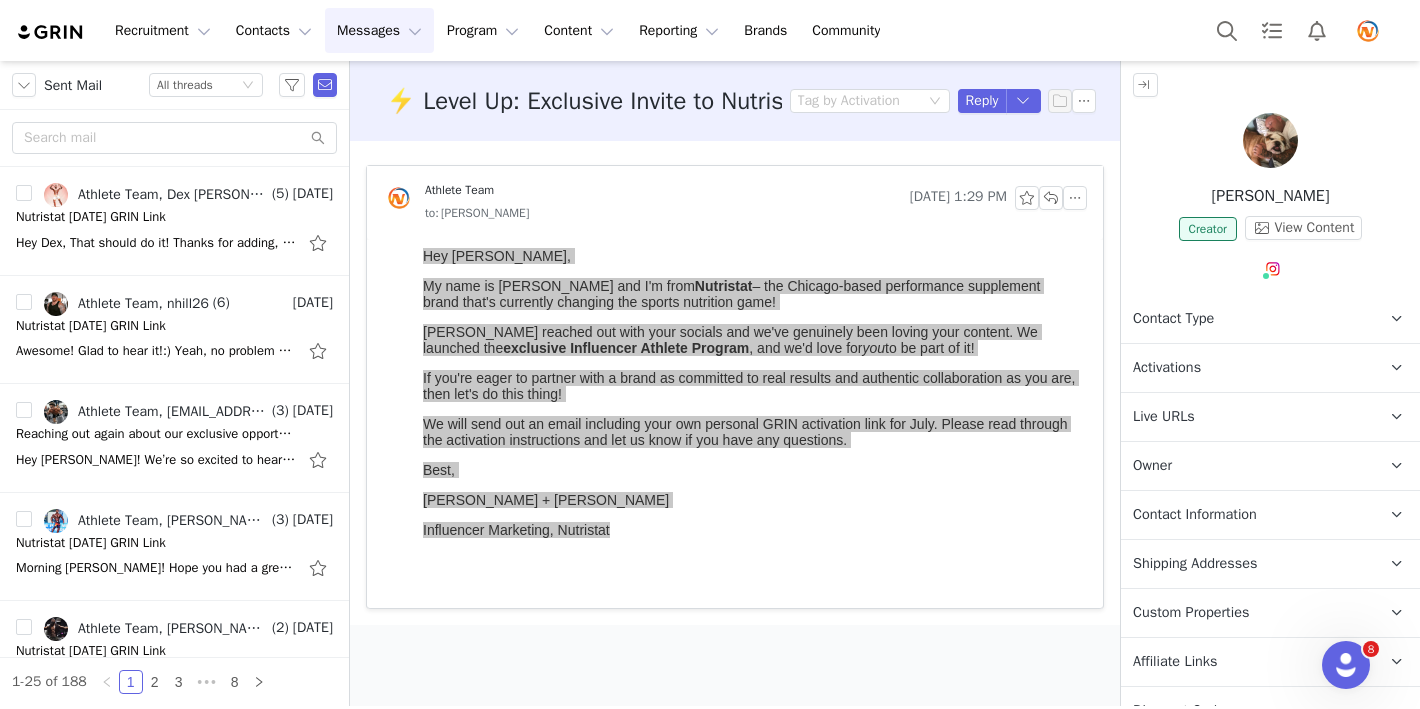 click on "to:  [PERSON_NAME]" at bounding box center (756, 213) 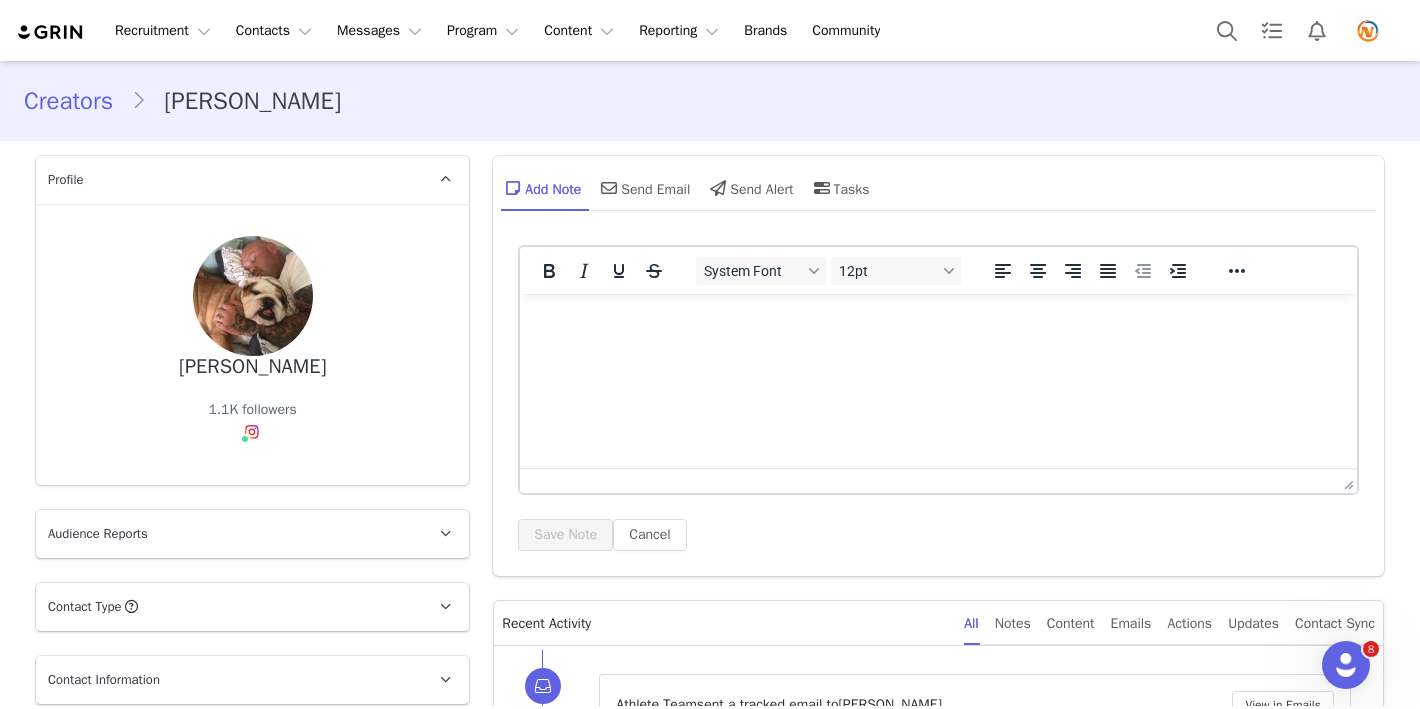scroll, scrollTop: 0, scrollLeft: 0, axis: both 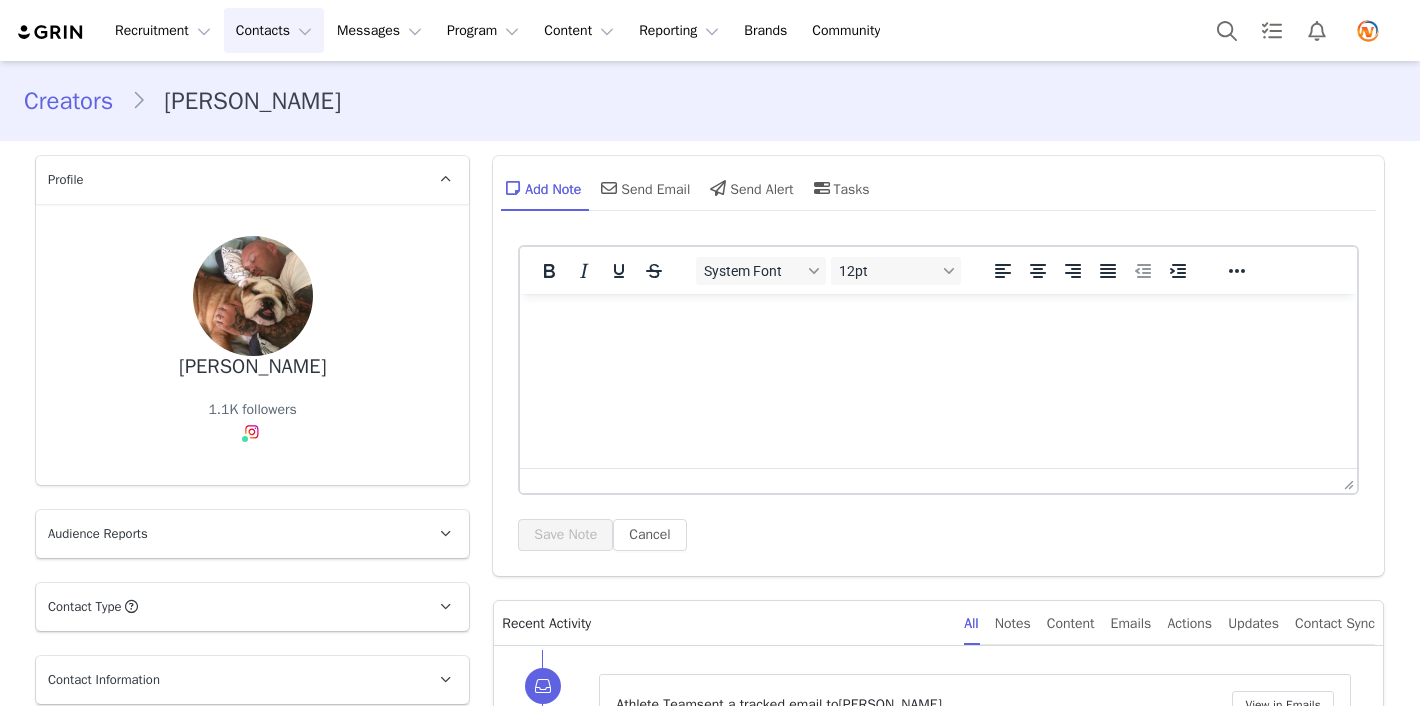 click on "Contacts Contacts" at bounding box center (274, 30) 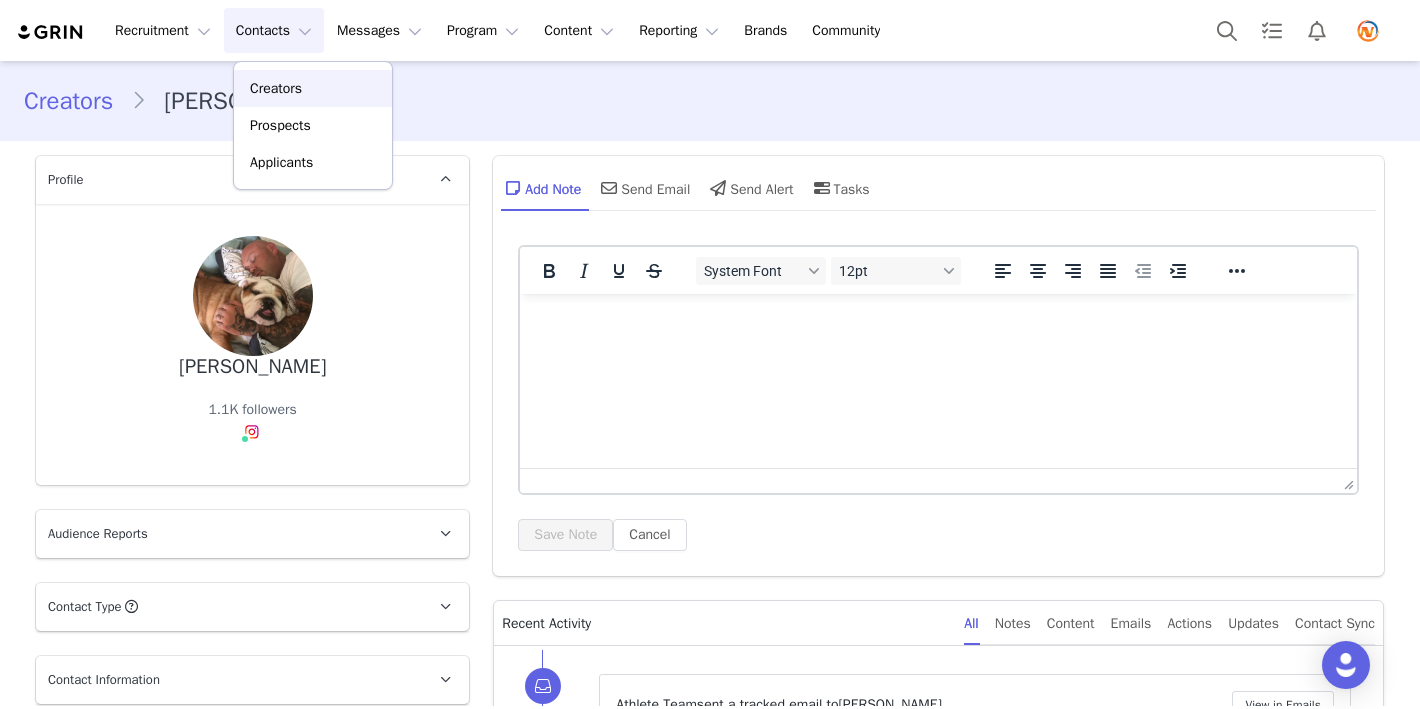 click on "Creators" at bounding box center (276, 88) 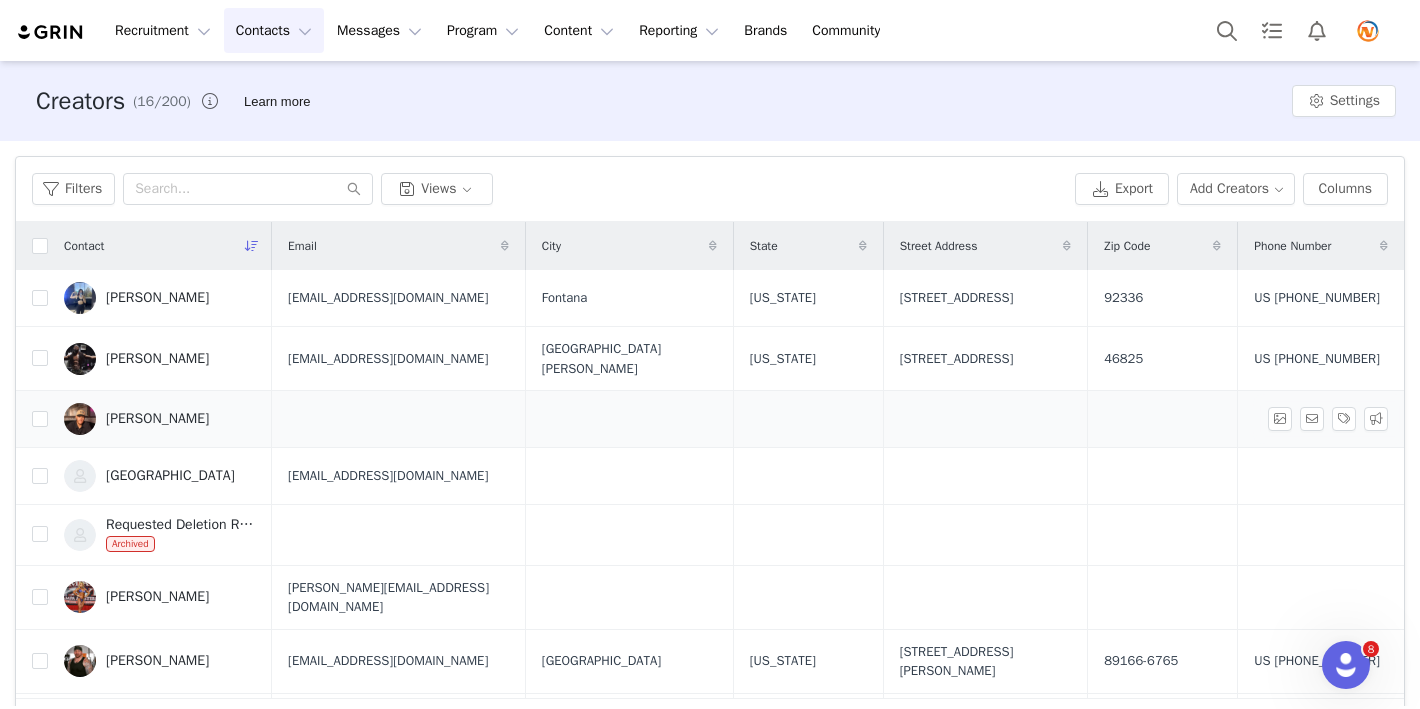 scroll, scrollTop: 0, scrollLeft: 0, axis: both 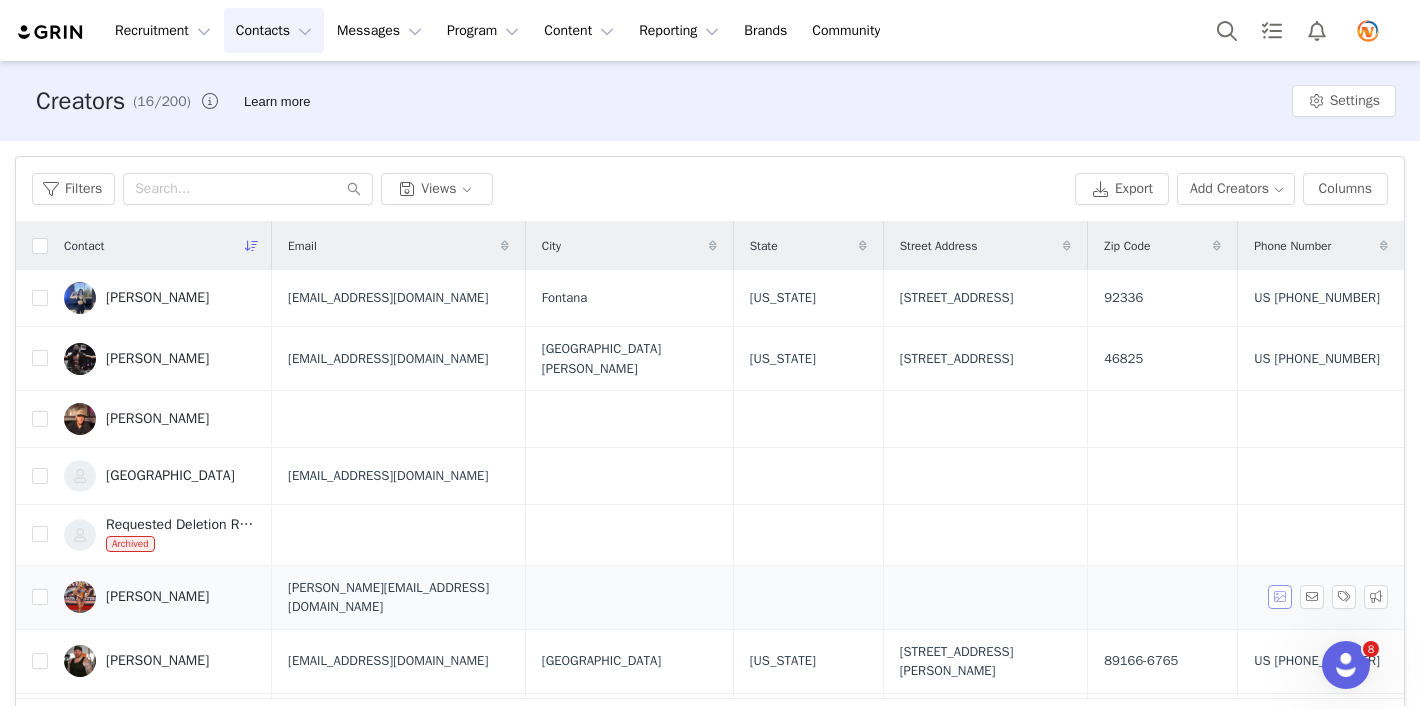 click at bounding box center (1280, 597) 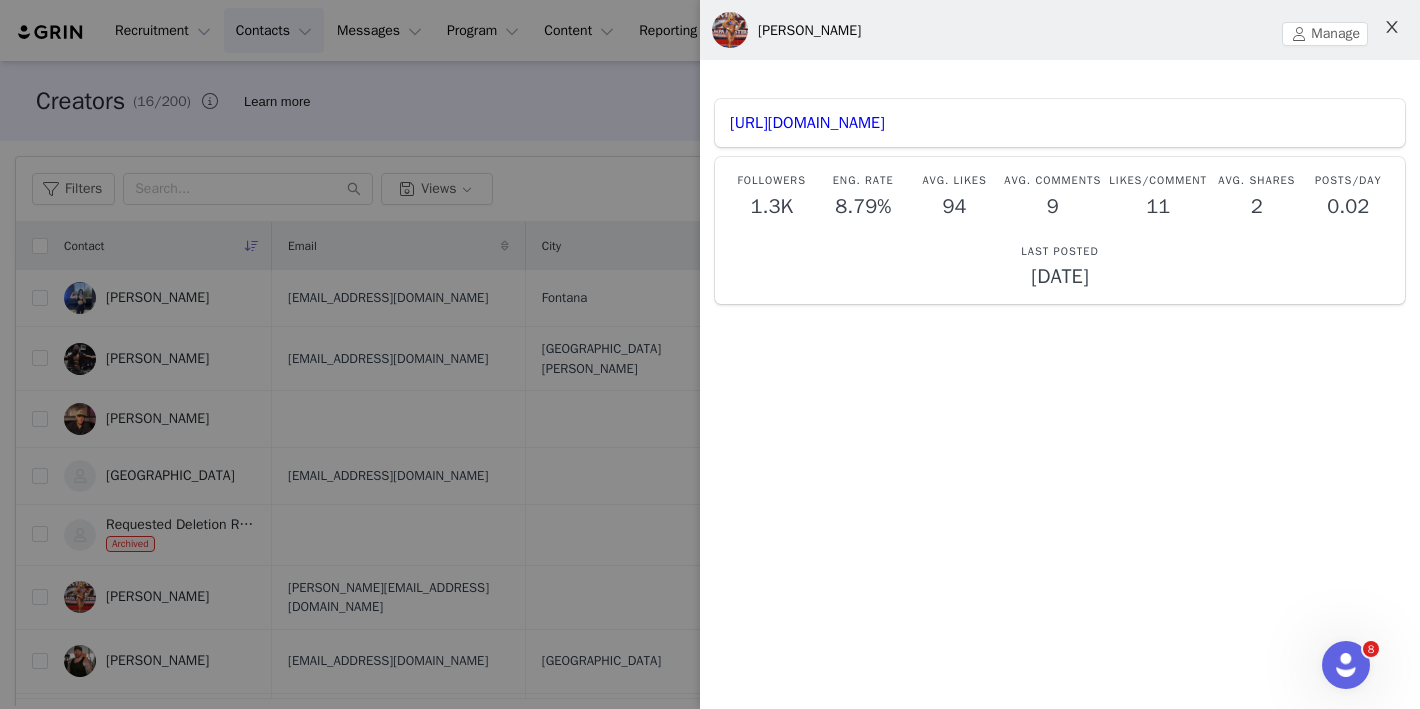 click 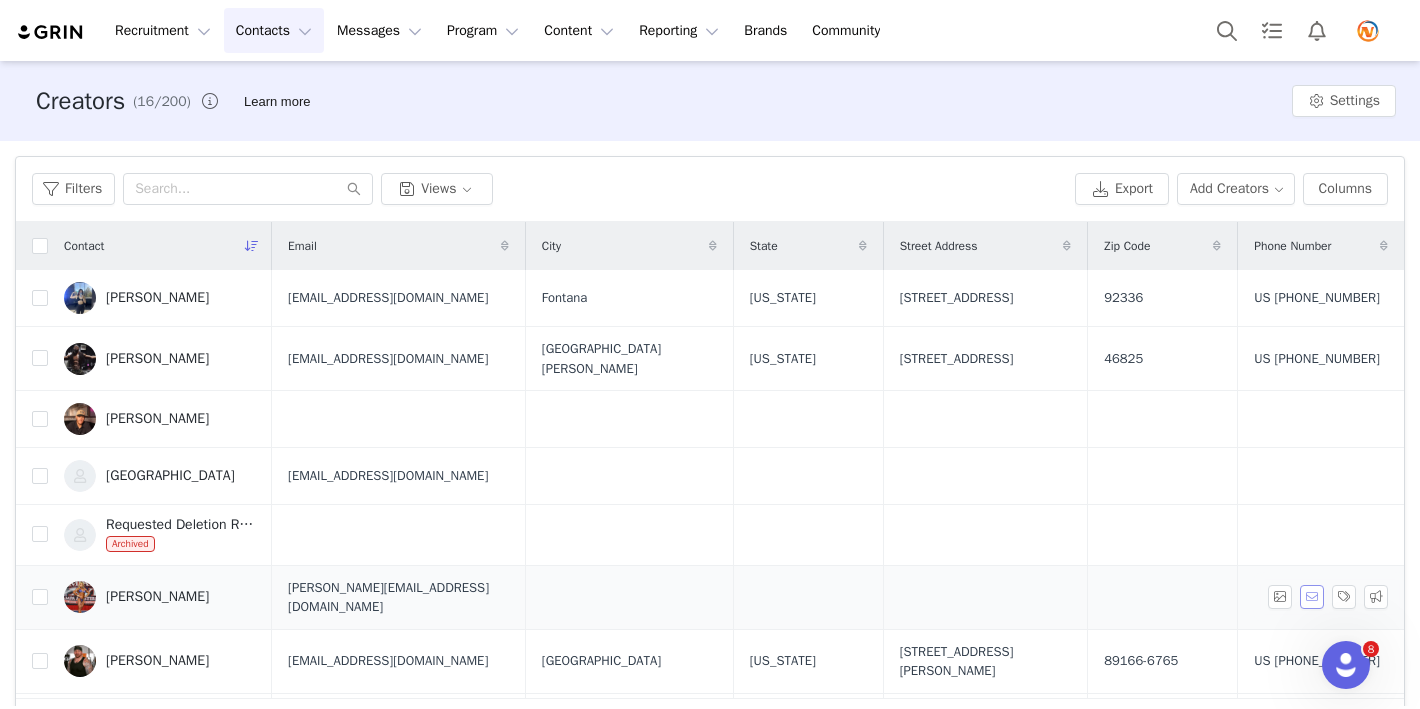 click at bounding box center [1312, 597] 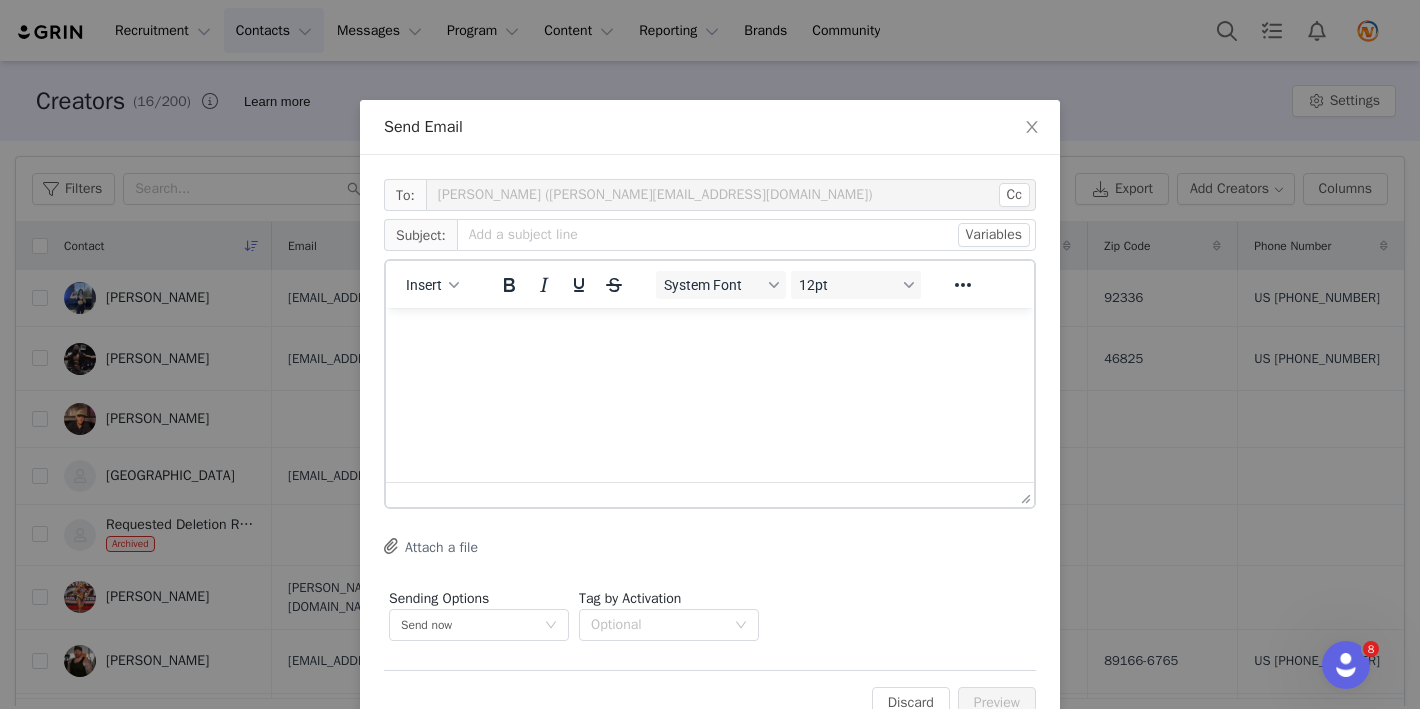 scroll, scrollTop: 0, scrollLeft: 0, axis: both 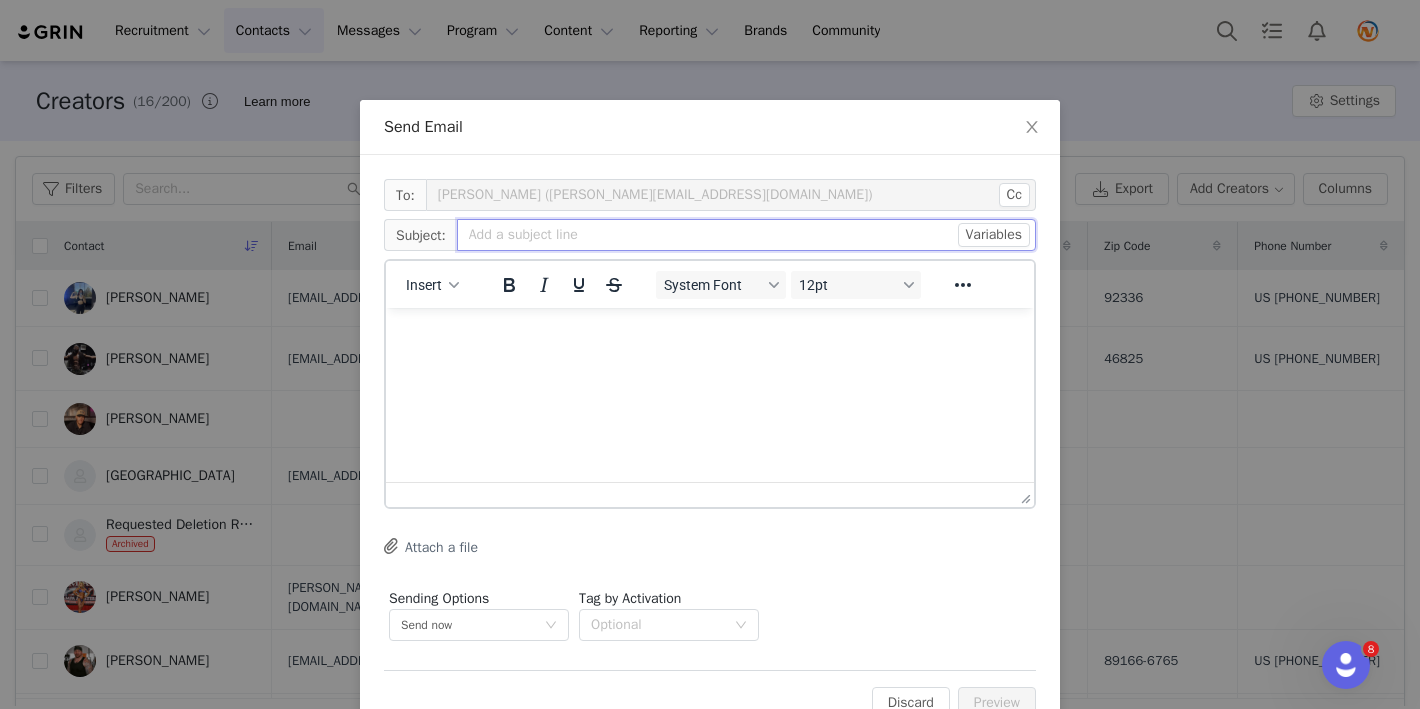 click at bounding box center (746, 235) 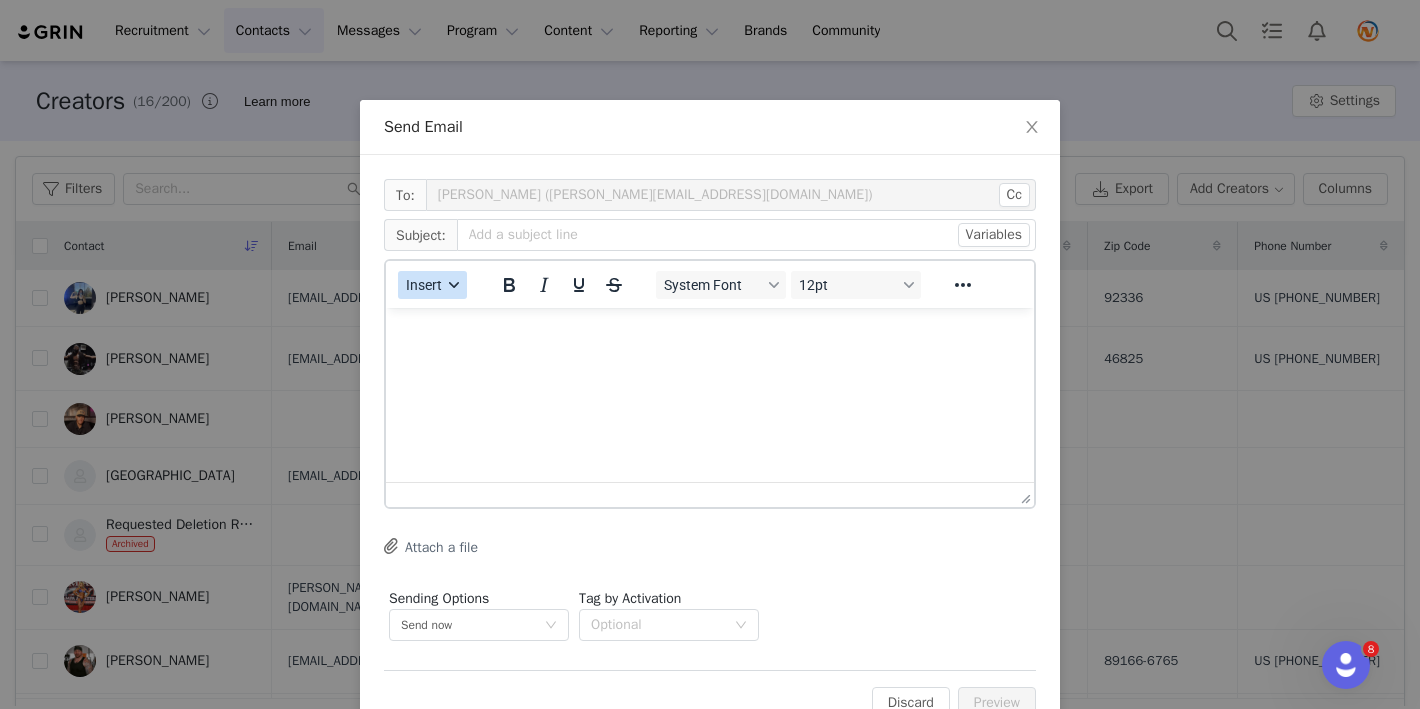 click on "Insert" at bounding box center [424, 285] 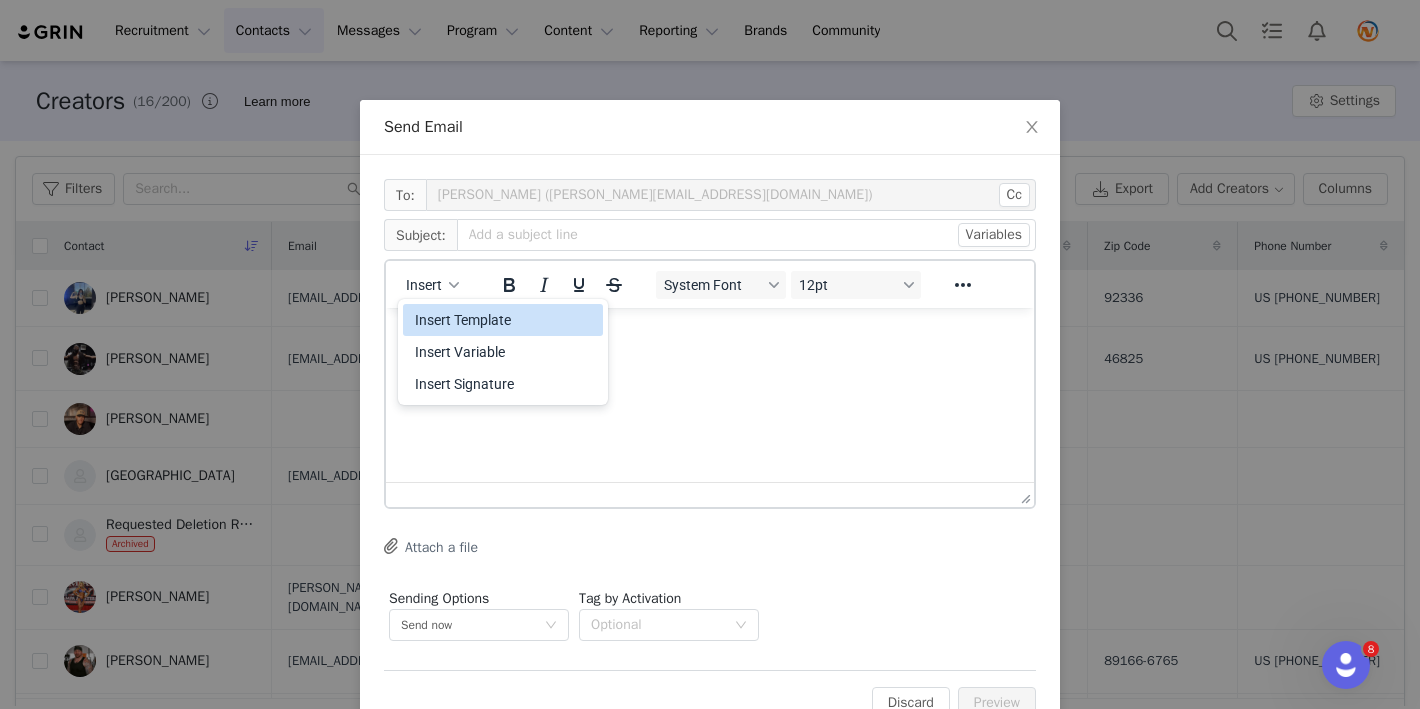 click on "Insert Template" at bounding box center (505, 320) 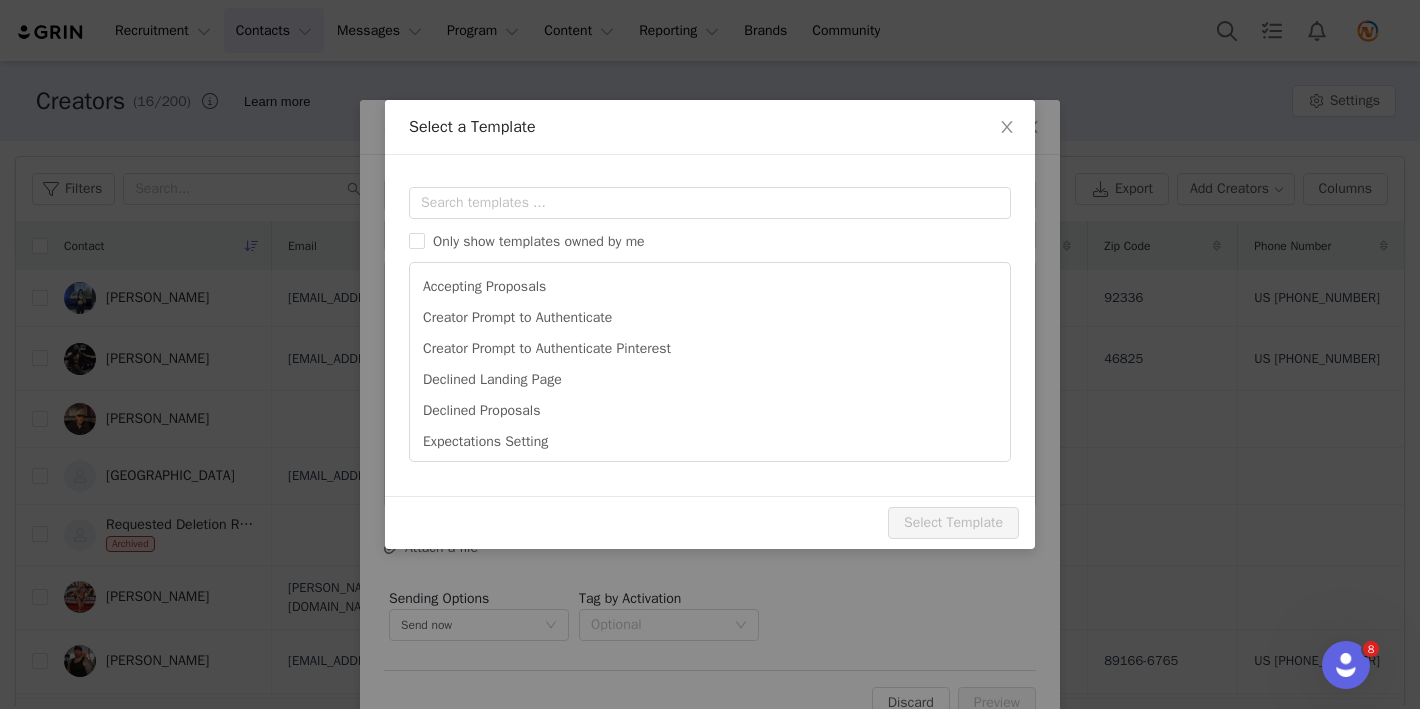 scroll, scrollTop: 0, scrollLeft: 0, axis: both 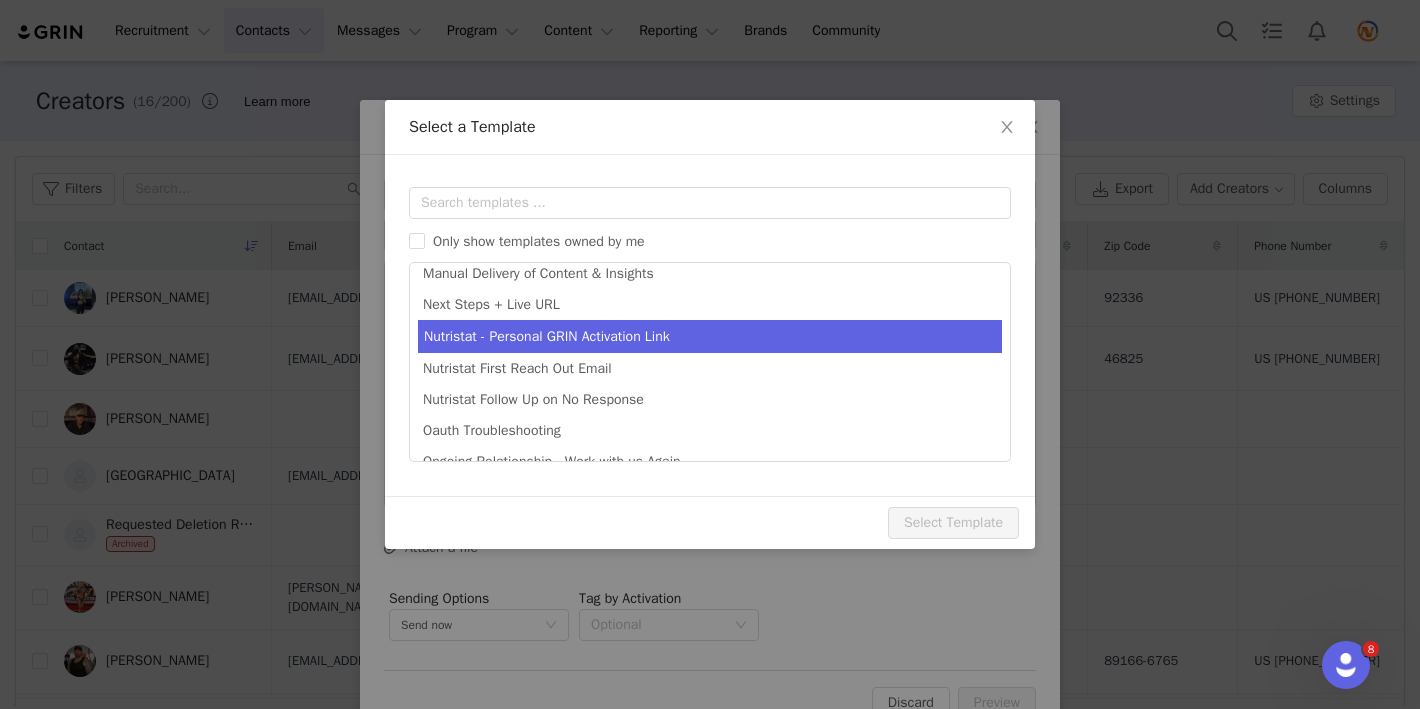 click on "Nutristat - Personal GRIN Activation Link" at bounding box center [710, 336] 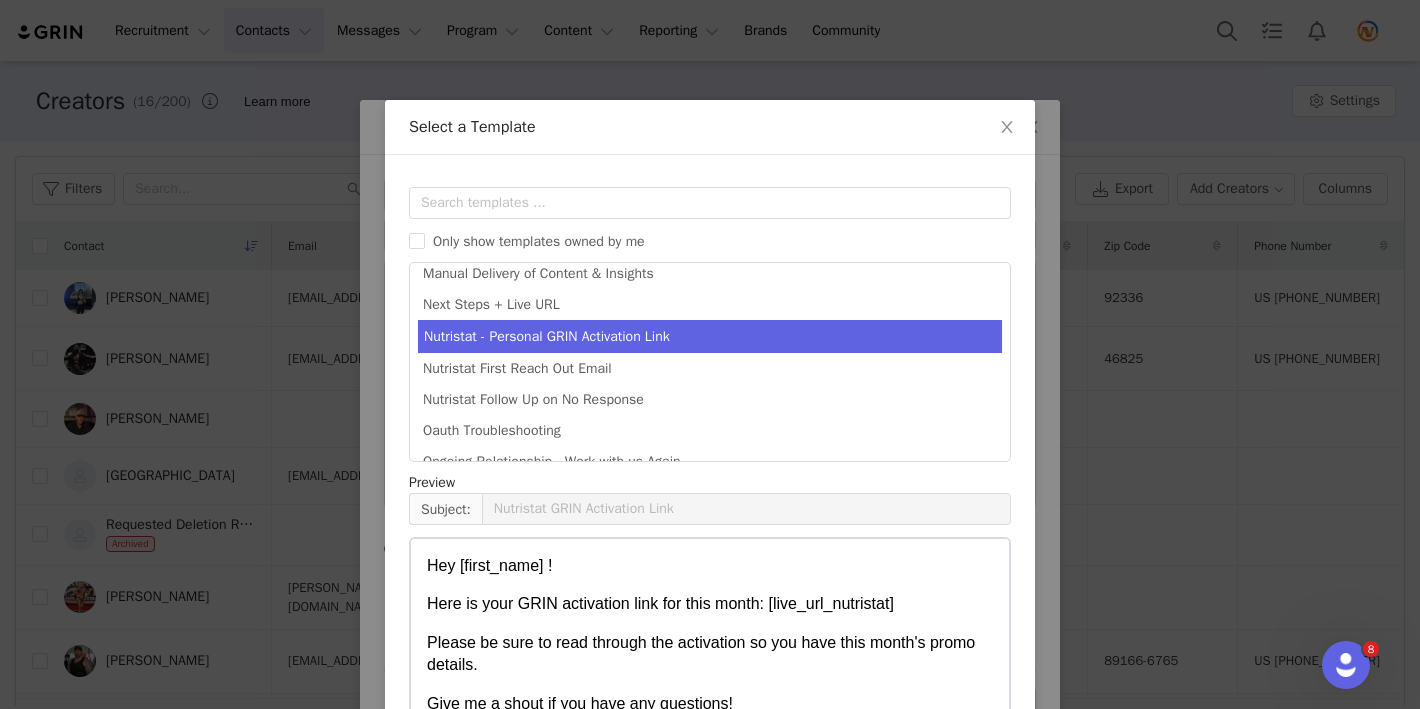click on "Hey [first_name] !" at bounding box center [710, 566] 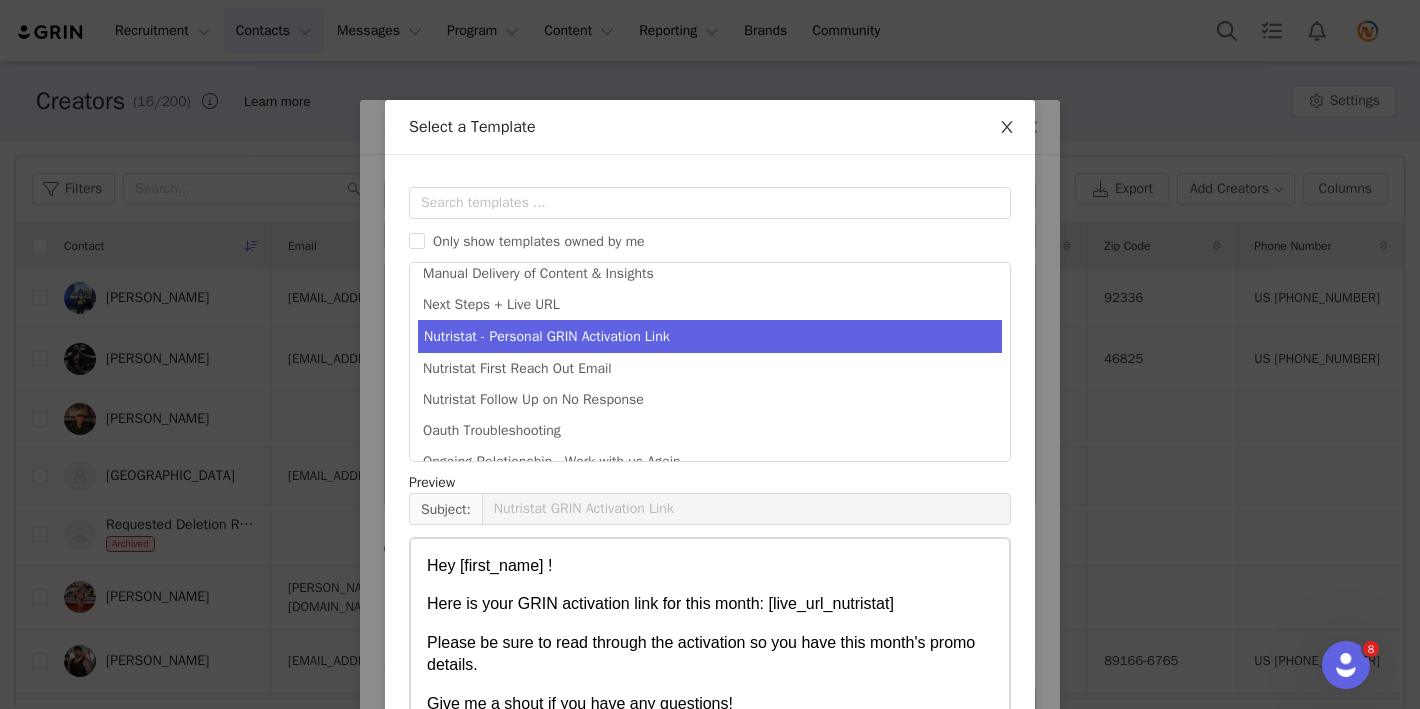 click 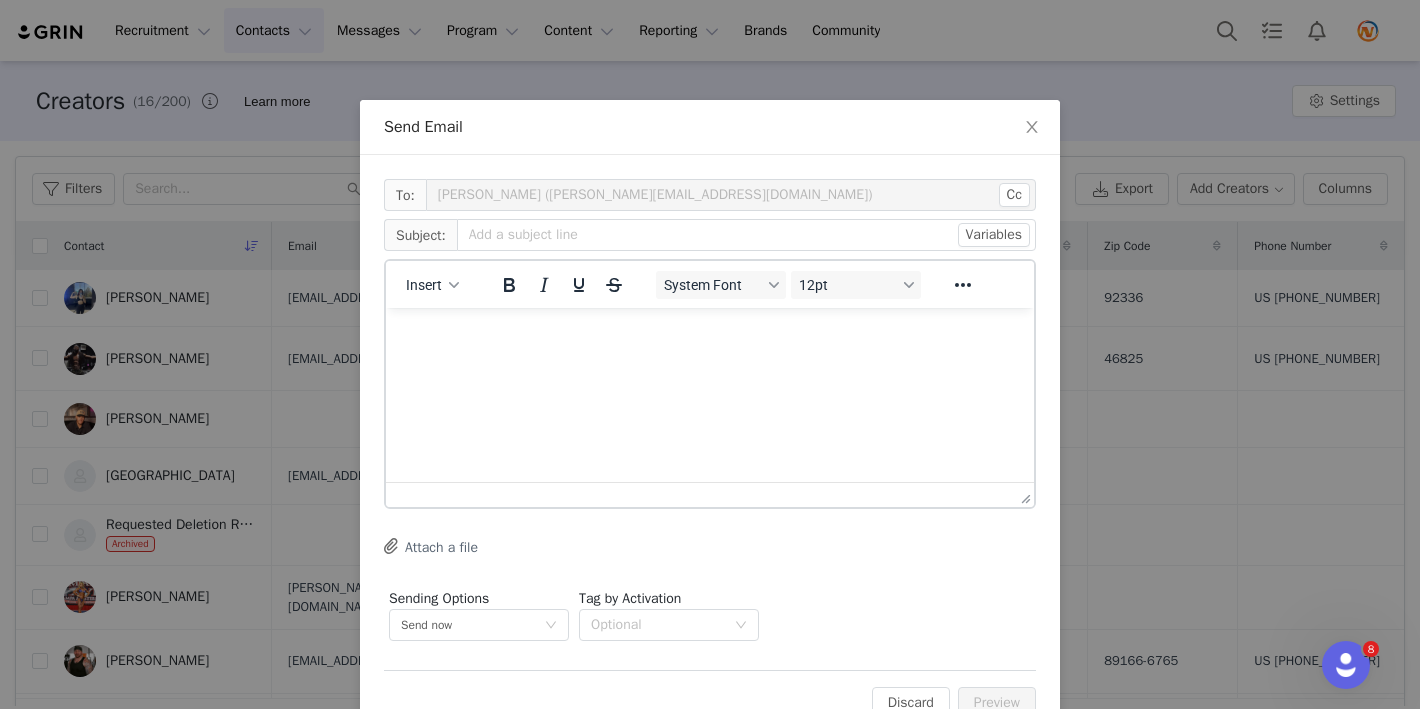 scroll, scrollTop: 0, scrollLeft: 0, axis: both 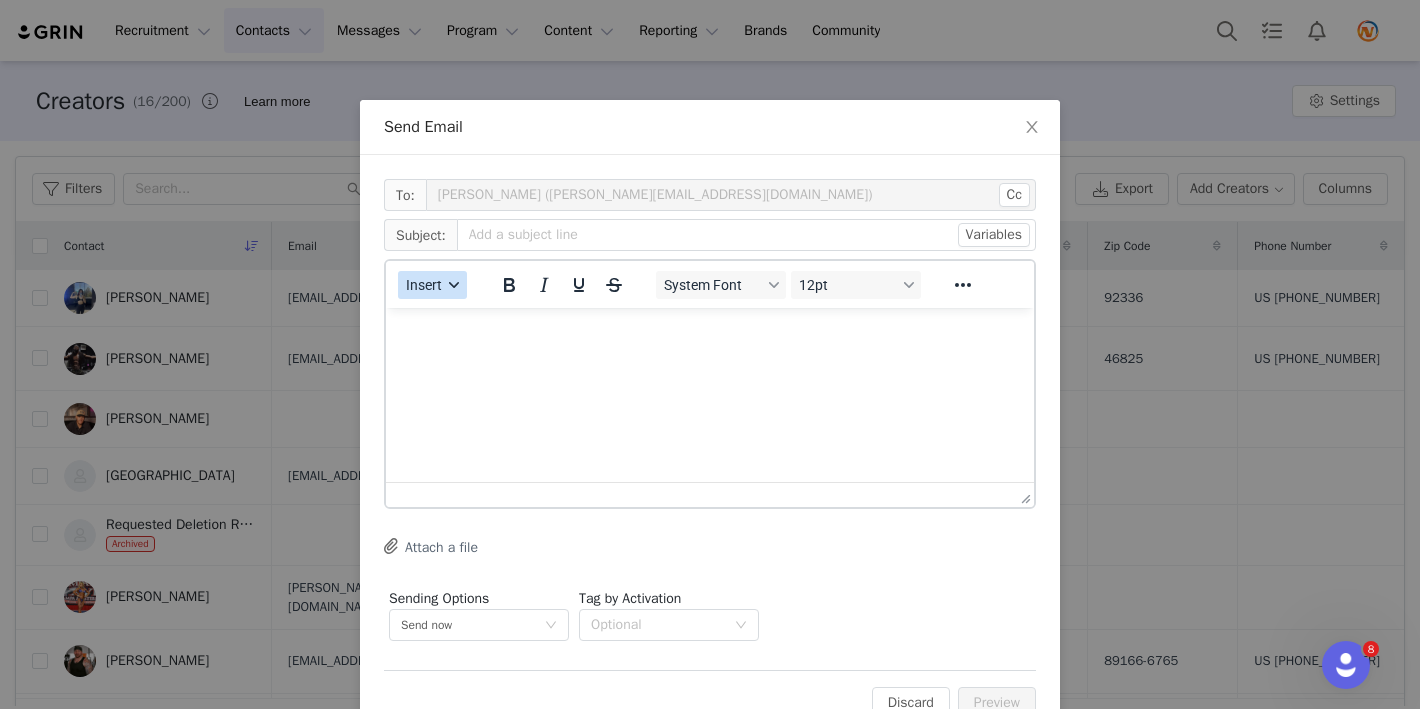 click on "Insert" at bounding box center (424, 285) 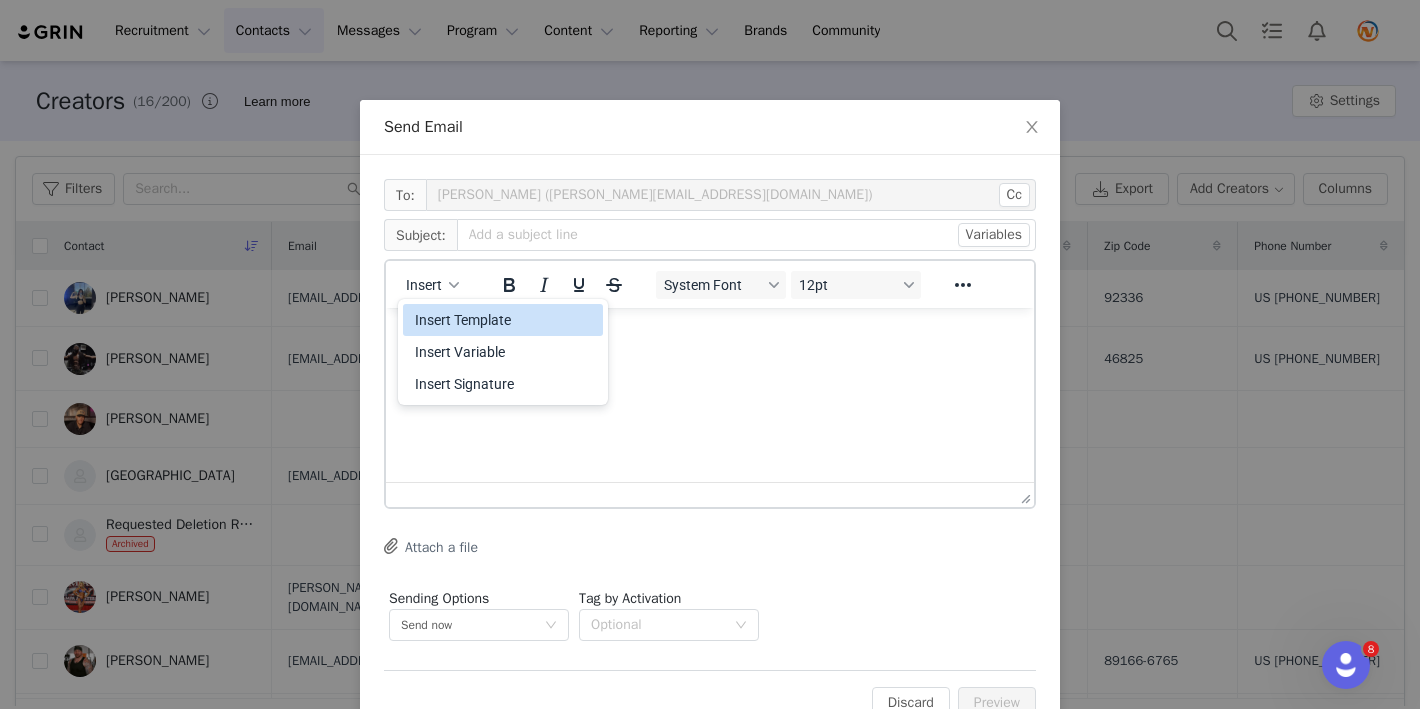 click on "Insert Template" at bounding box center (505, 320) 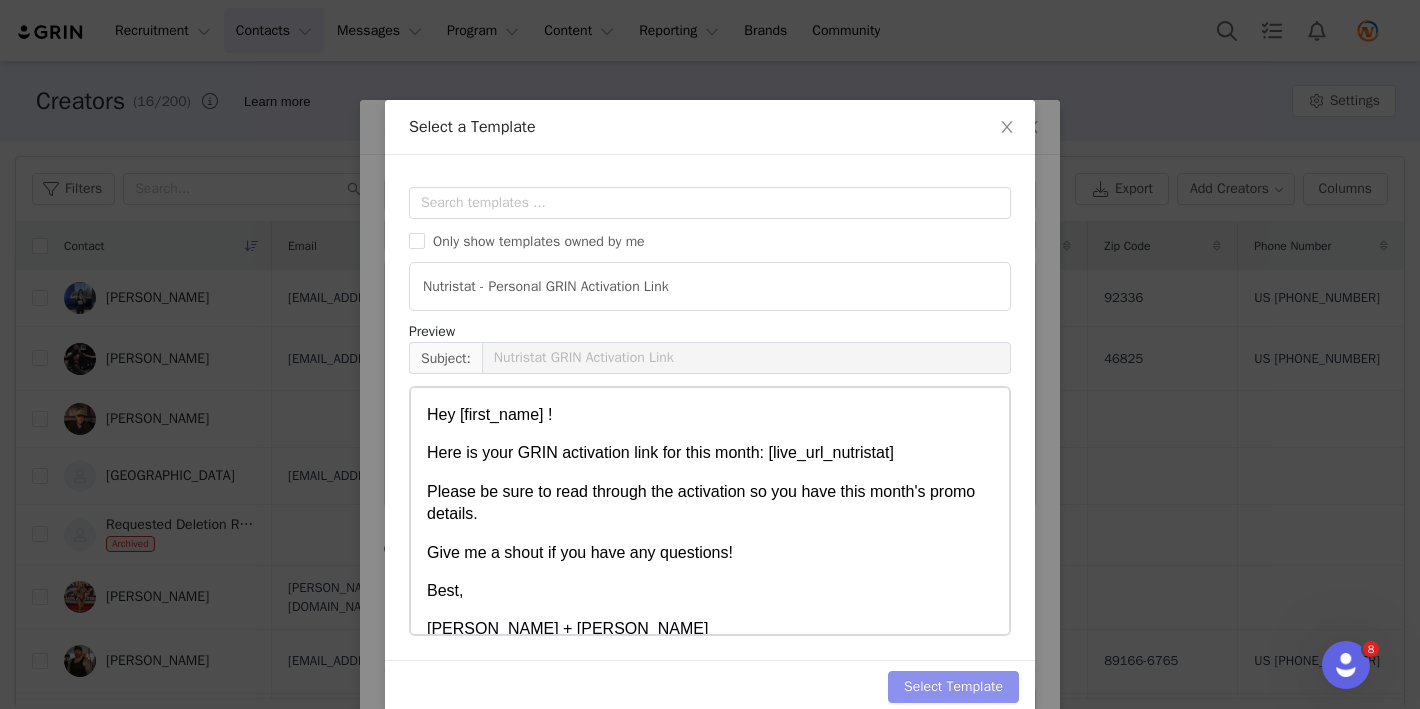 click on "Select Template" at bounding box center (953, 687) 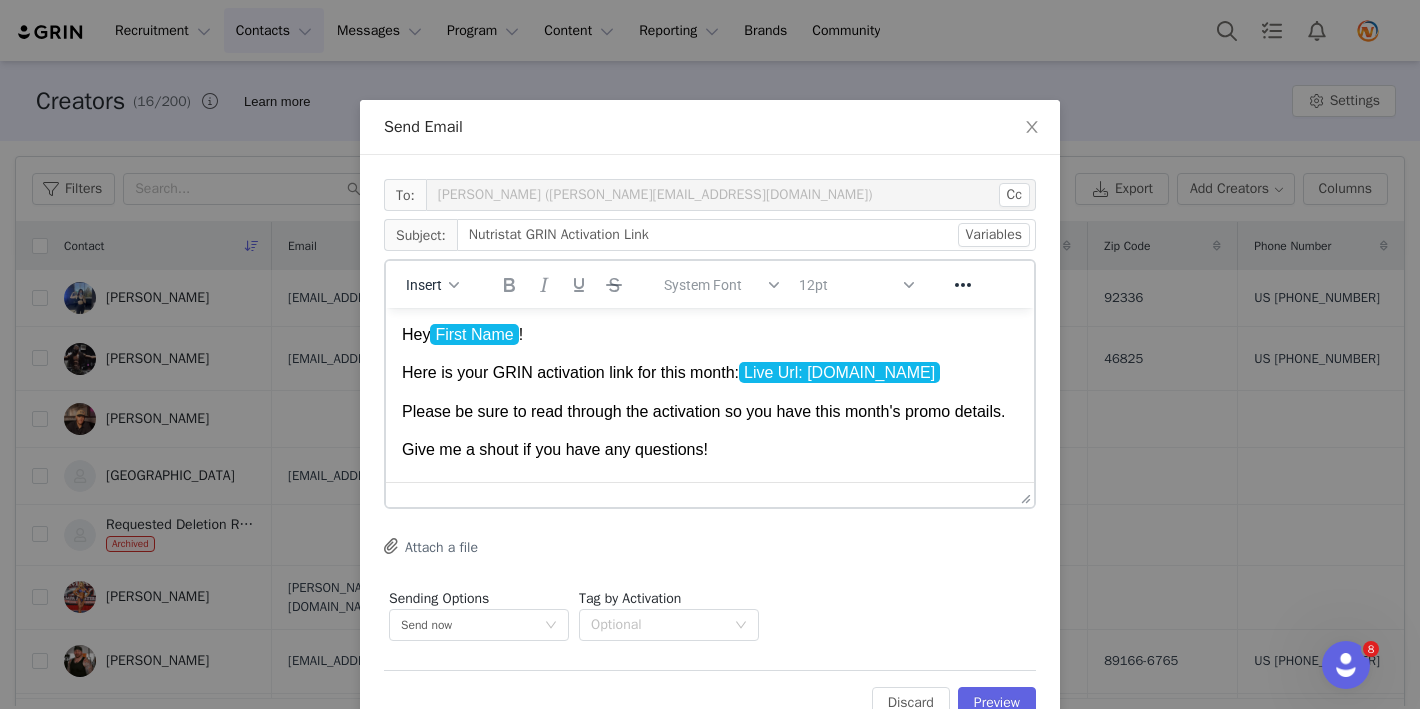 drag, startPoint x: 525, startPoint y: 338, endPoint x: 448, endPoint y: 337, distance: 77.00649 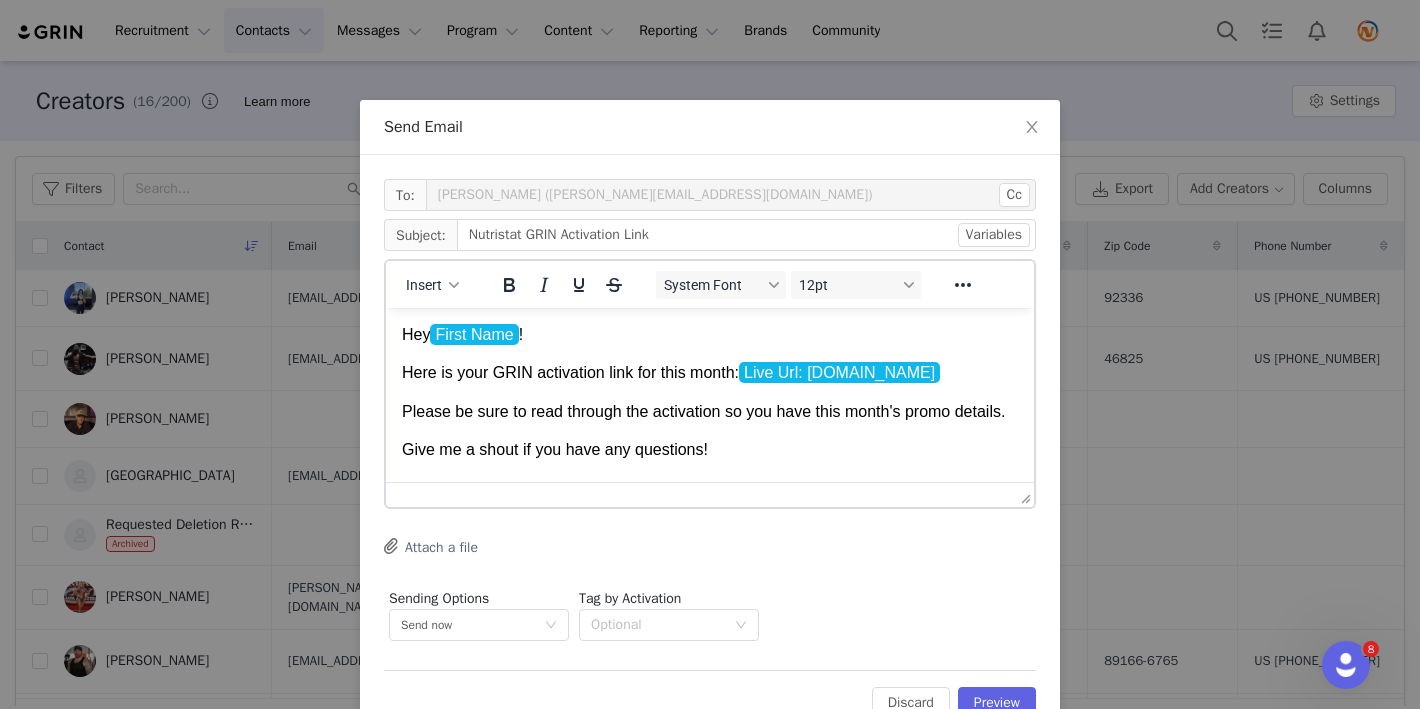 click on "Here is your GRIN activation link for this month:  Live Url: nutristat.grin.live" at bounding box center (710, 373) 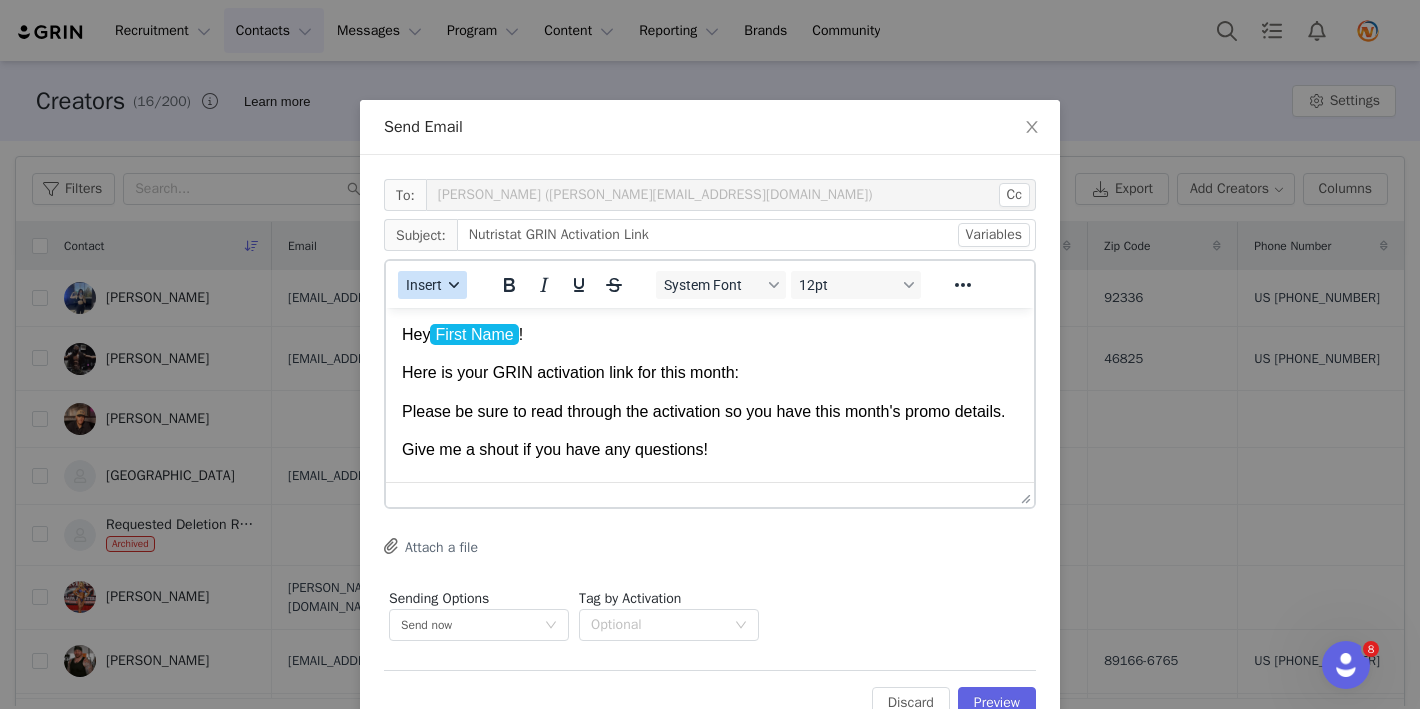 click at bounding box center (454, 285) 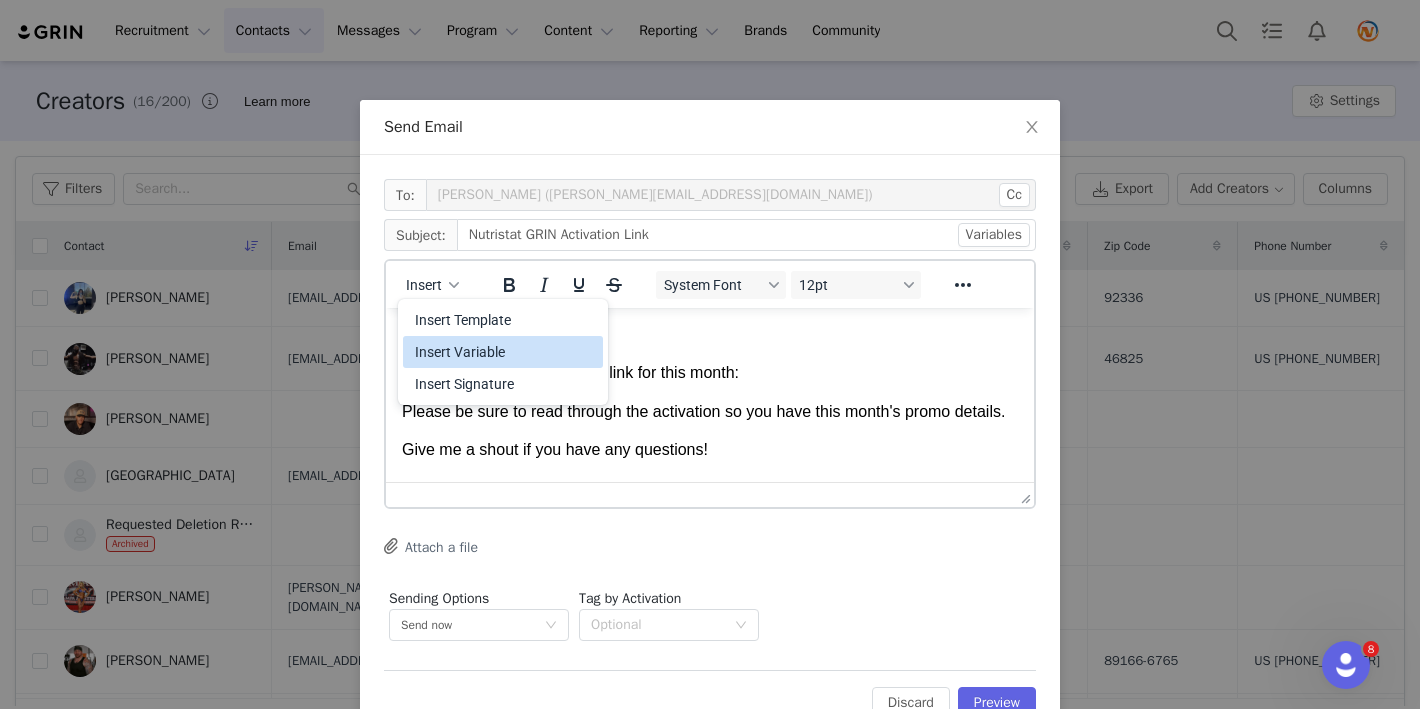 click on "Insert Variable" at bounding box center (505, 352) 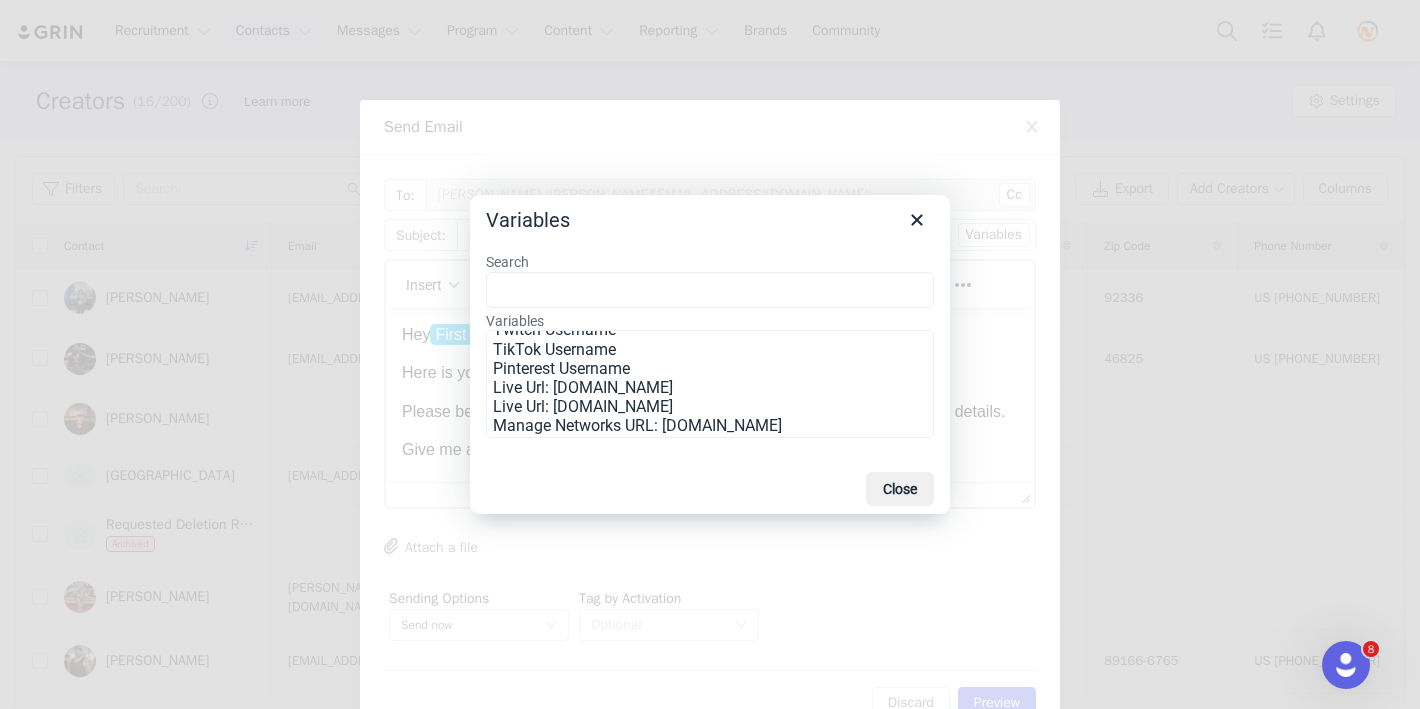 scroll, scrollTop: 409, scrollLeft: 0, axis: vertical 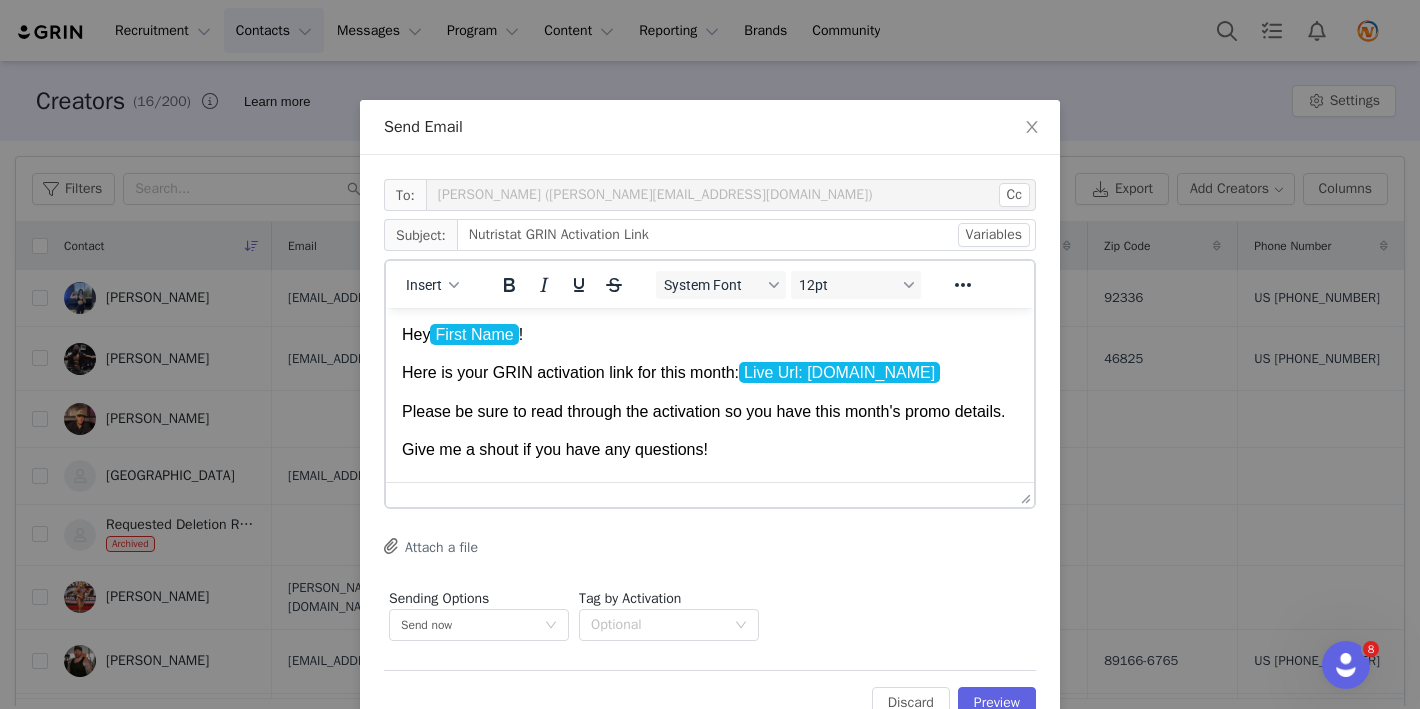 click on "Give me a shout if you have any questions!" at bounding box center (710, 450) 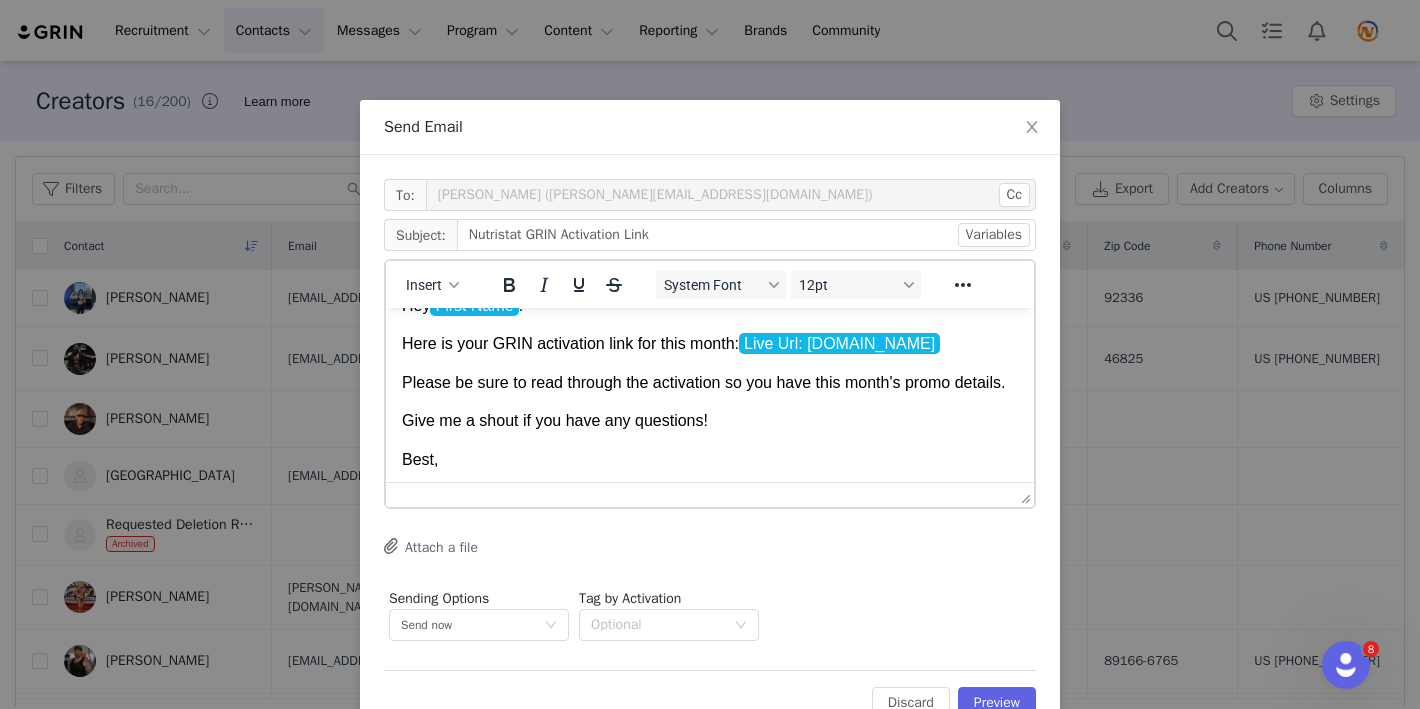 scroll, scrollTop: 0, scrollLeft: 0, axis: both 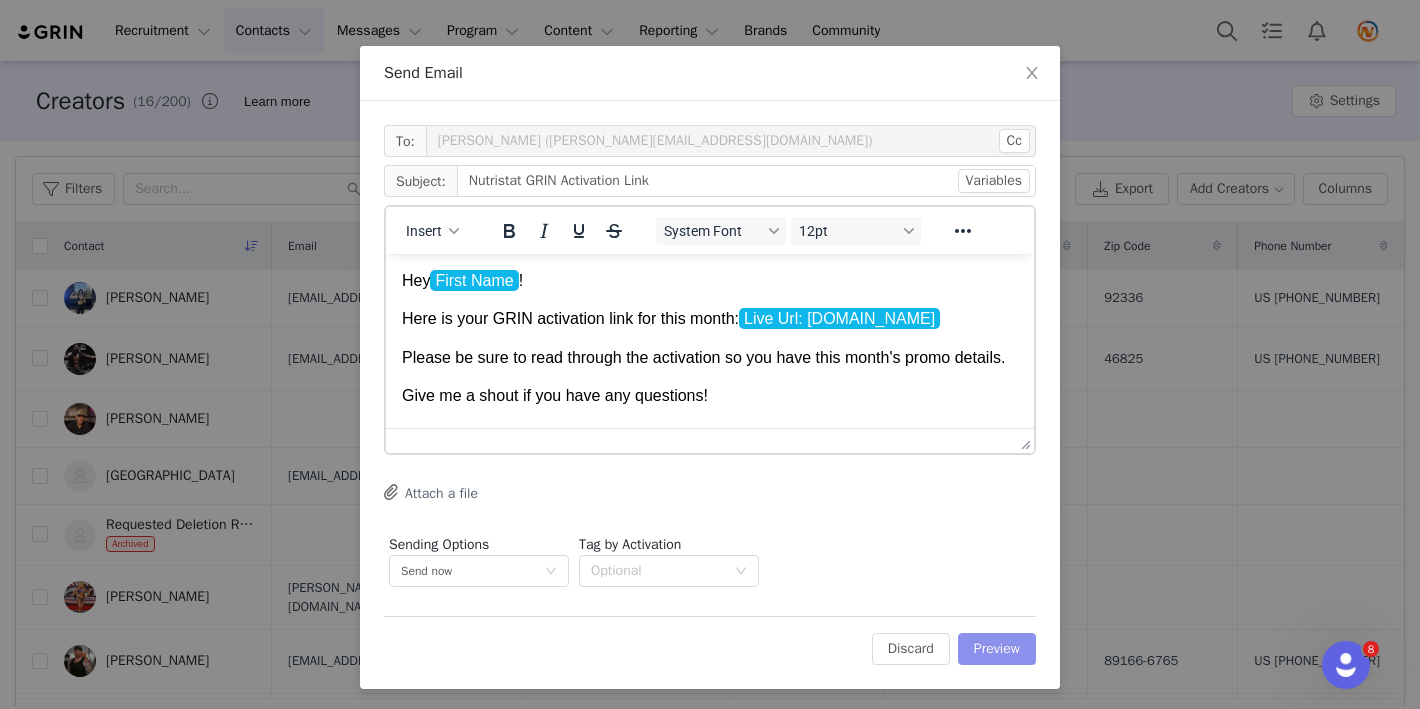 click on "Preview" at bounding box center [997, 649] 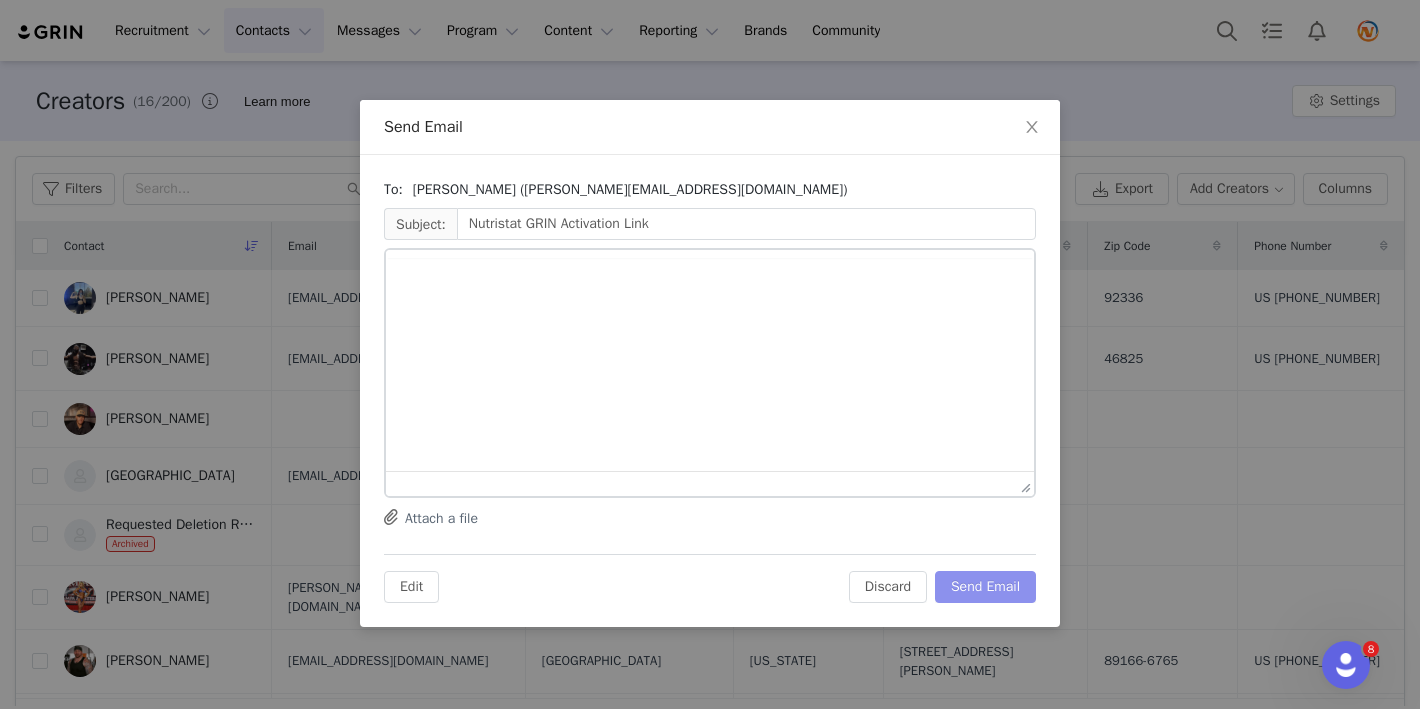 scroll, scrollTop: 0, scrollLeft: 0, axis: both 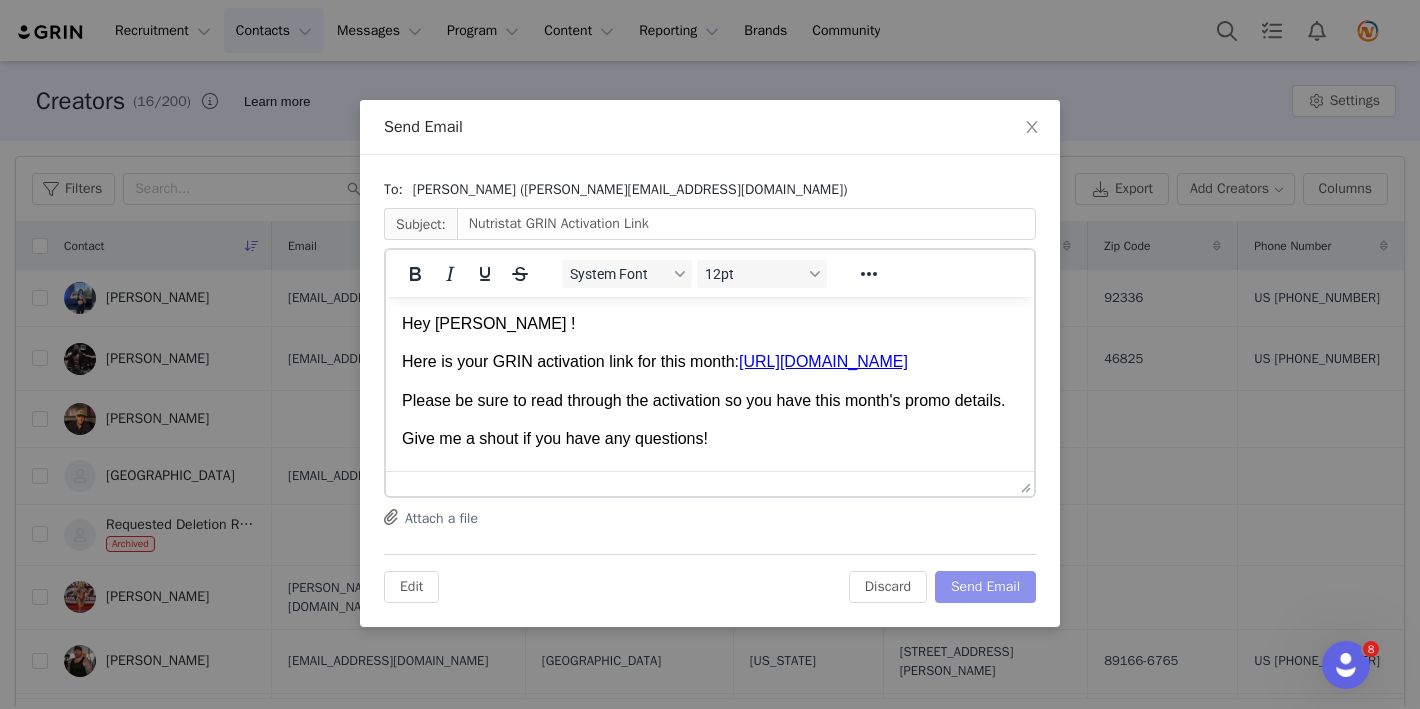 click on "Send Email" at bounding box center (985, 587) 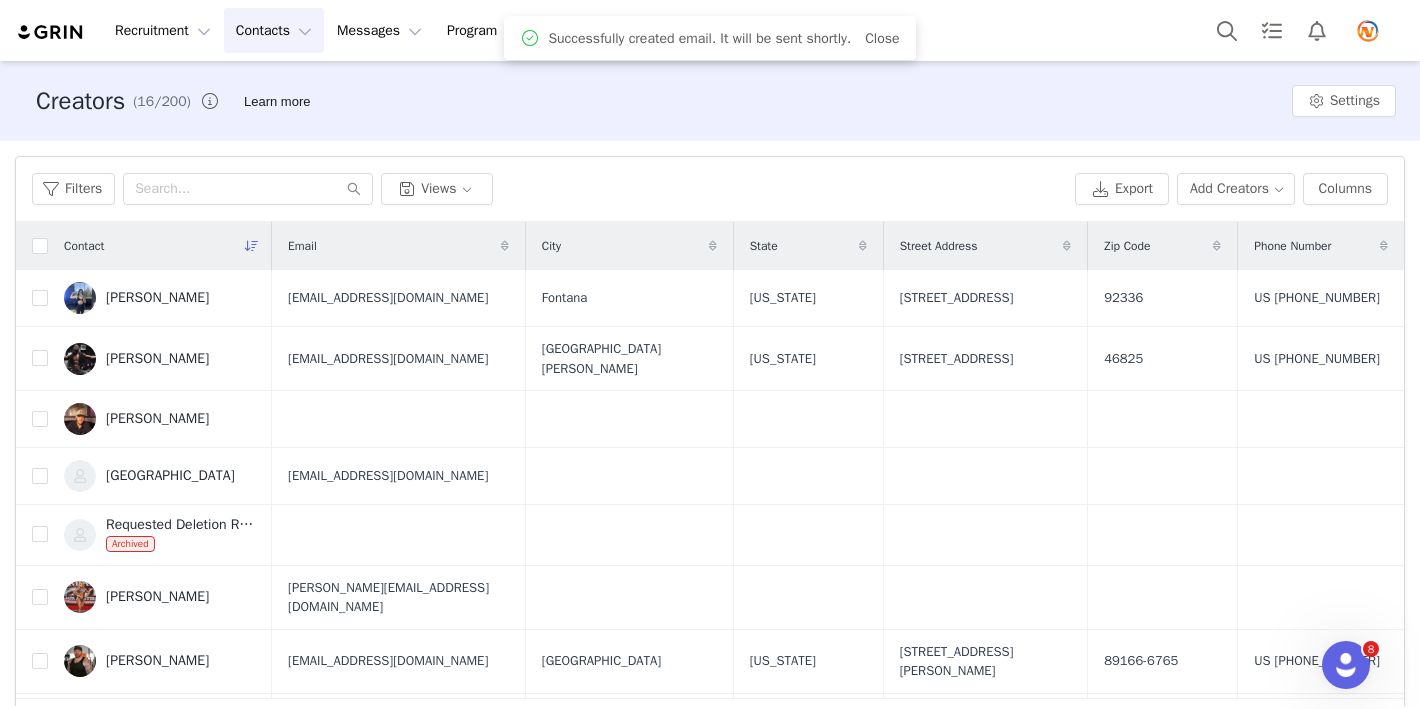 scroll, scrollTop: 0, scrollLeft: 0, axis: both 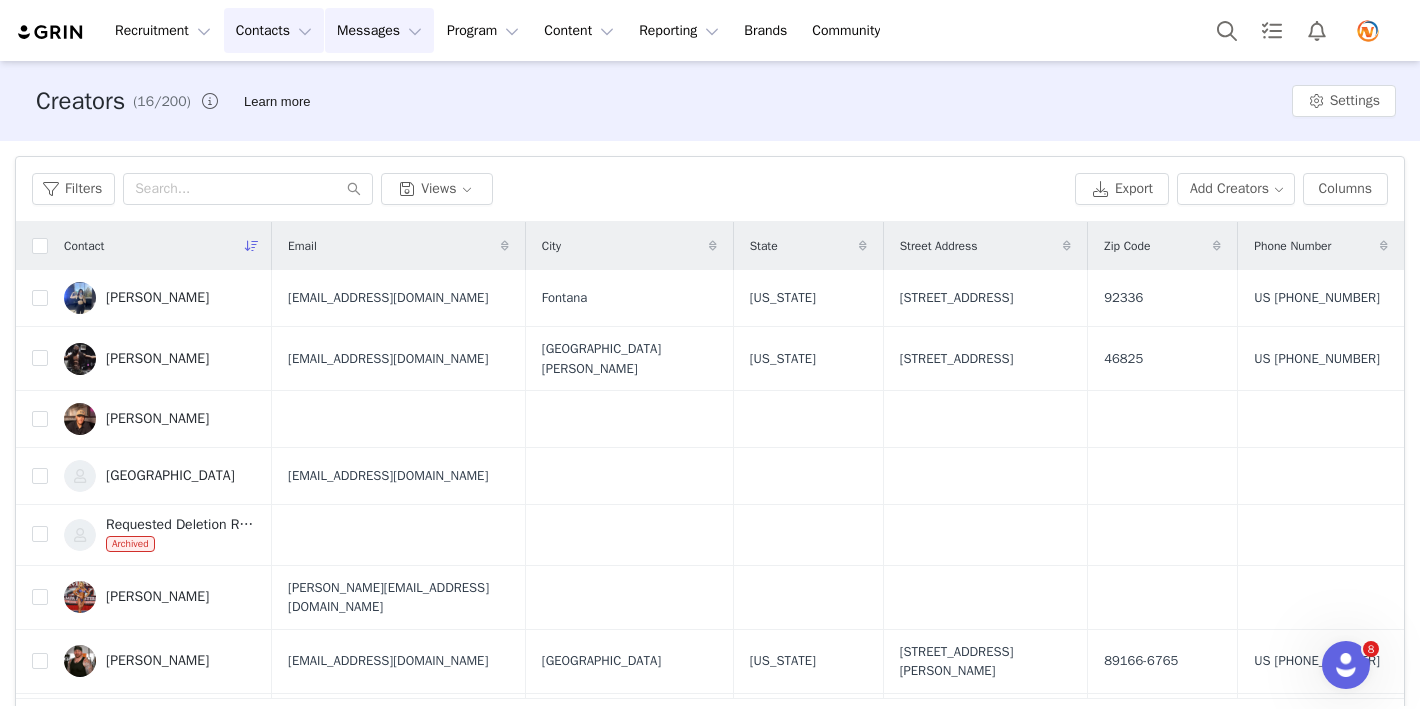 click on "Messages Messages" at bounding box center [379, 30] 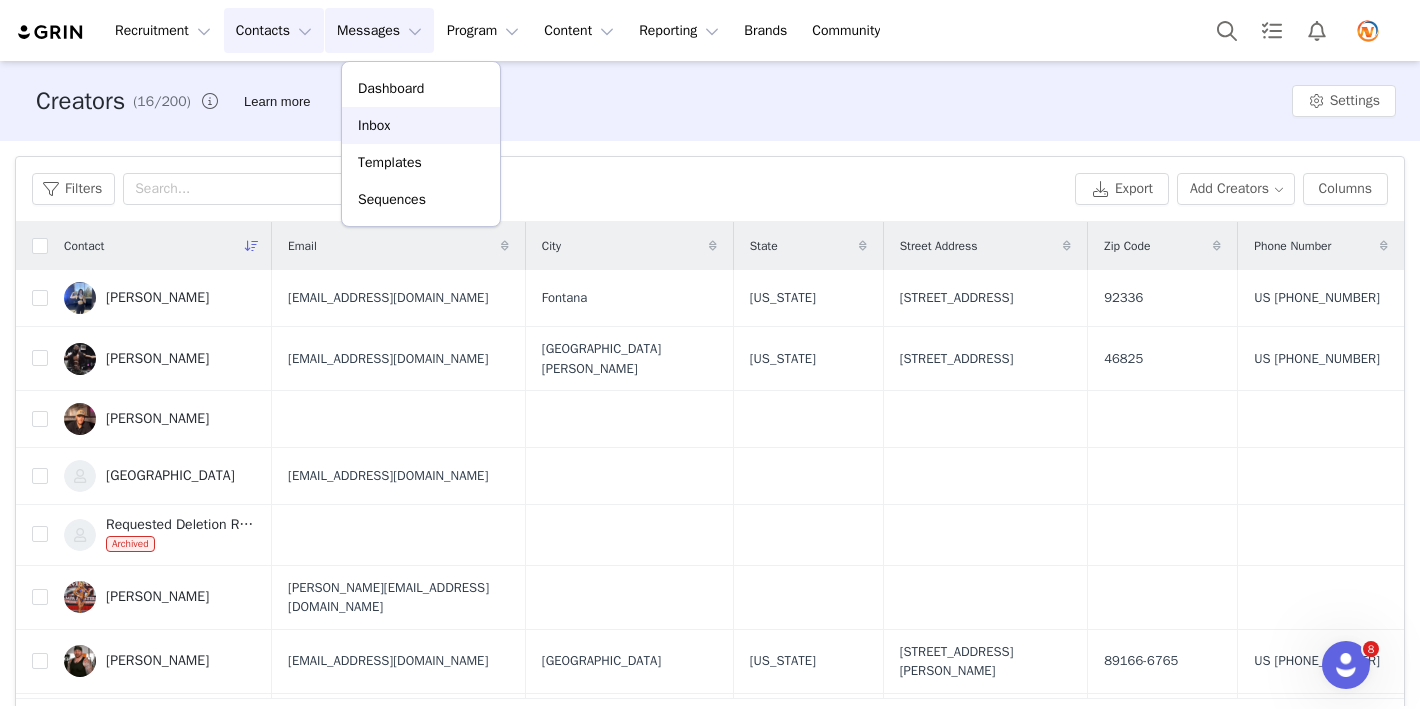 click on "Inbox" at bounding box center (374, 125) 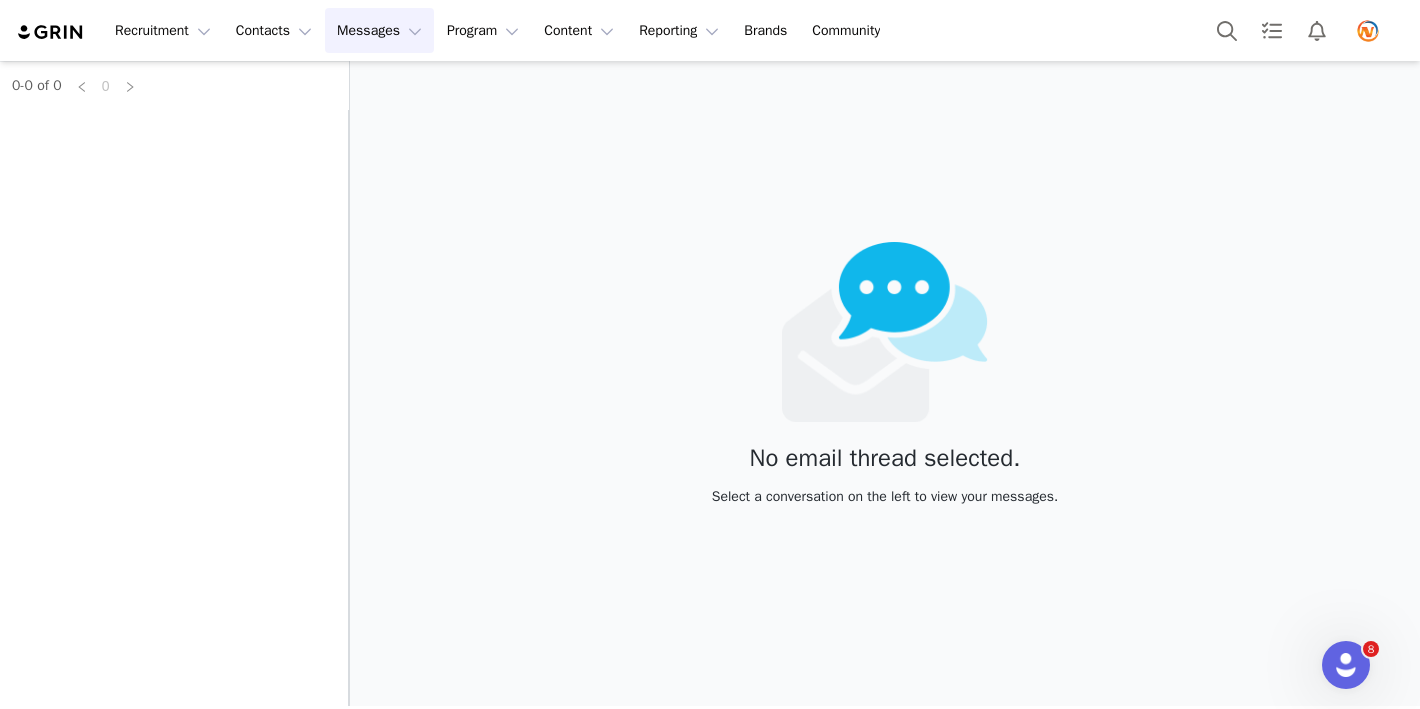 click on "Messages Messages" at bounding box center (379, 30) 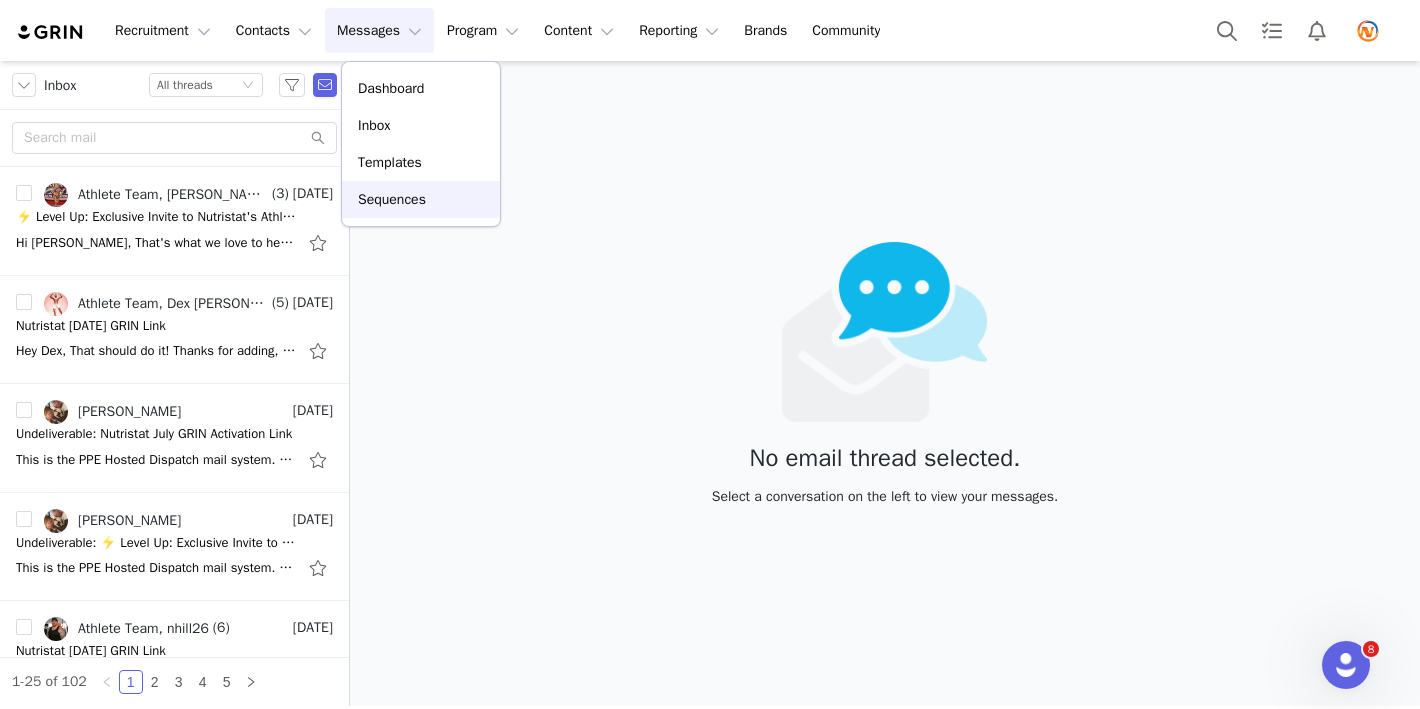 click on "Sequences" at bounding box center (392, 199) 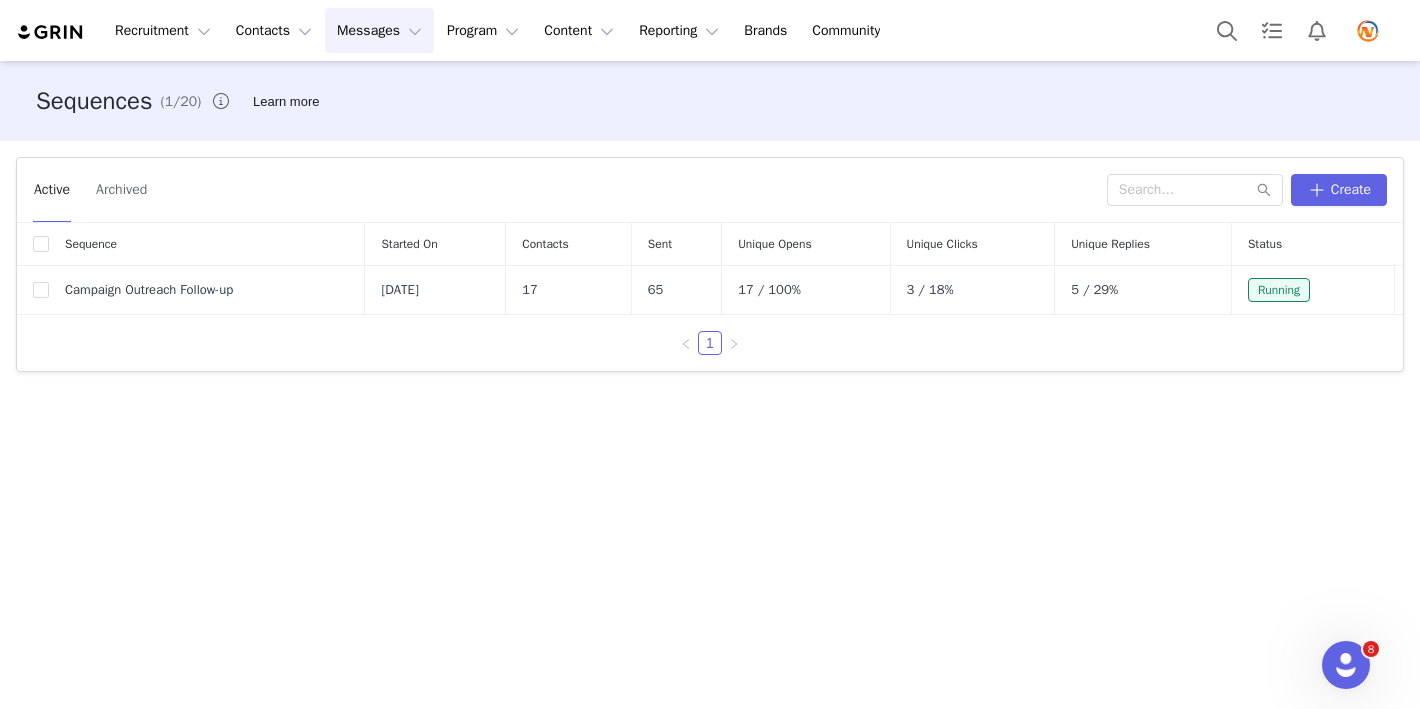 click on "Messages Messages" at bounding box center (379, 30) 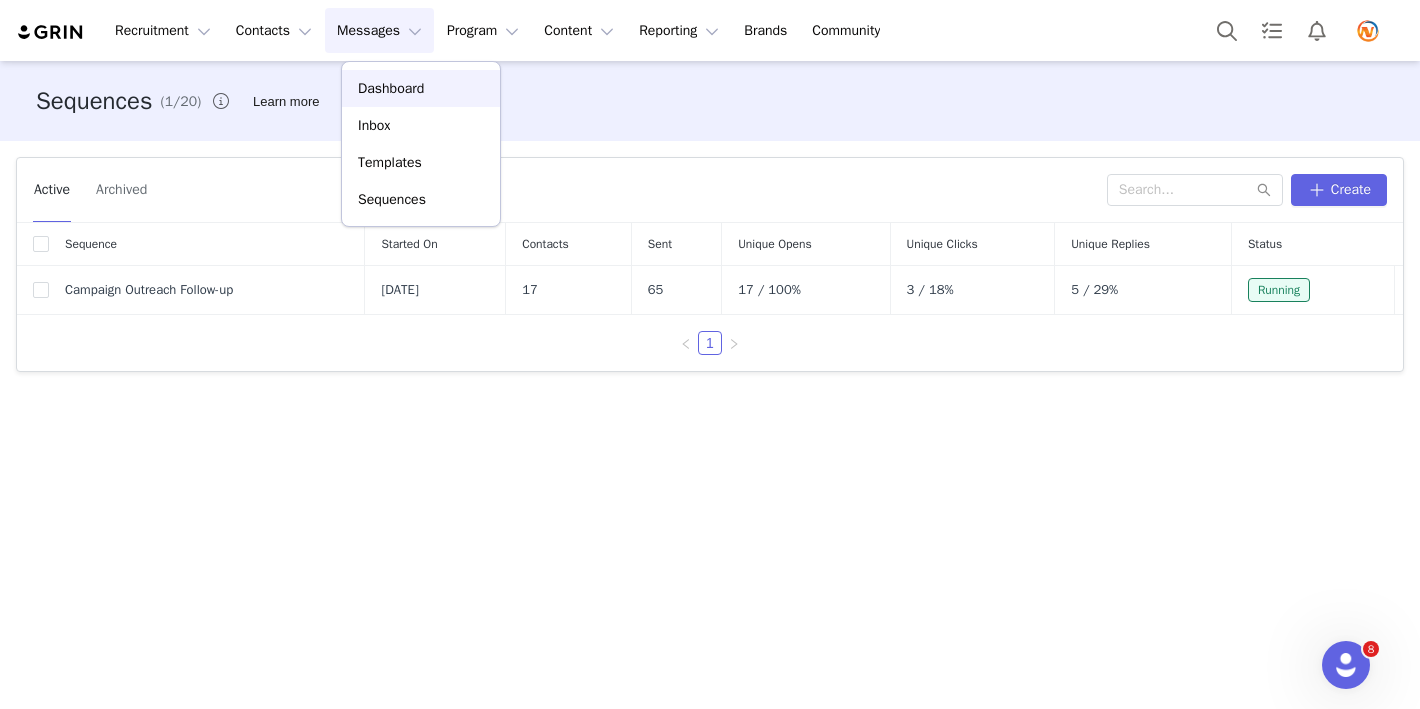 click on "Dashboard" at bounding box center [391, 88] 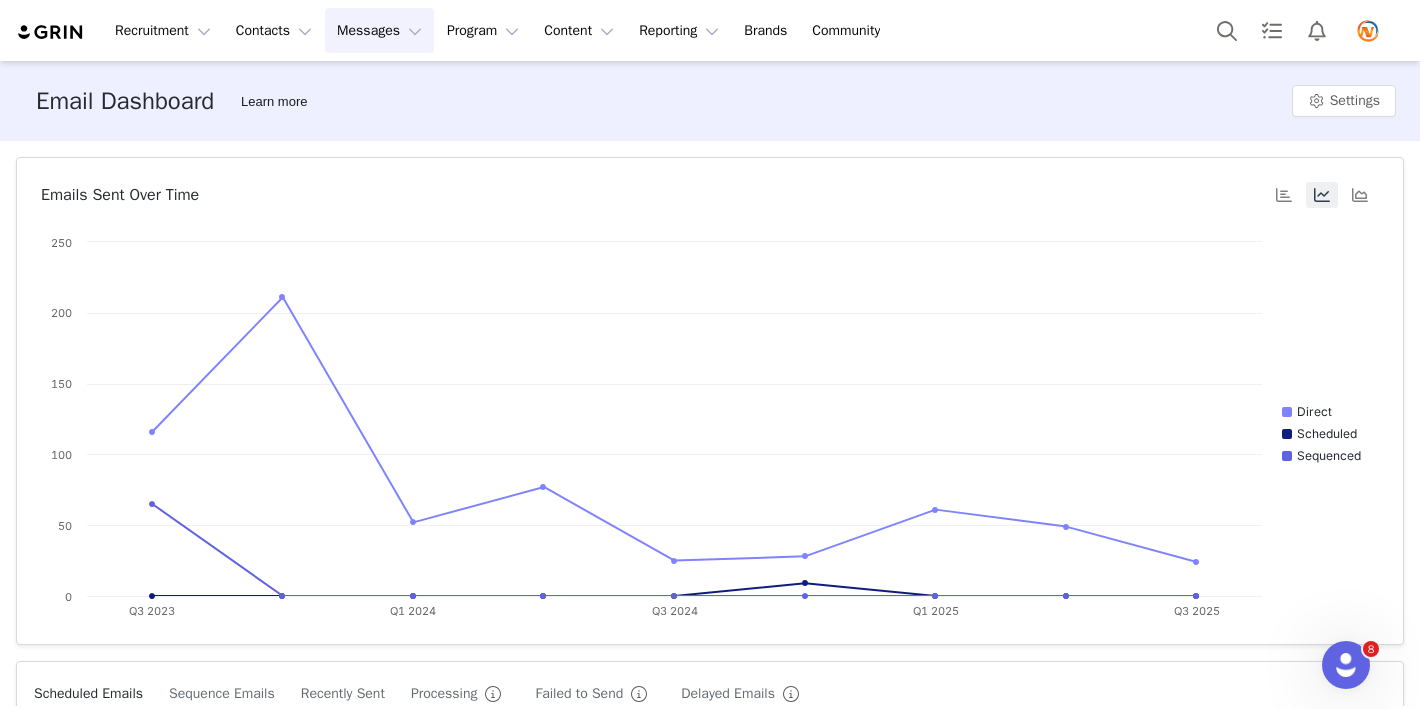 click on "Messages Messages" at bounding box center [379, 30] 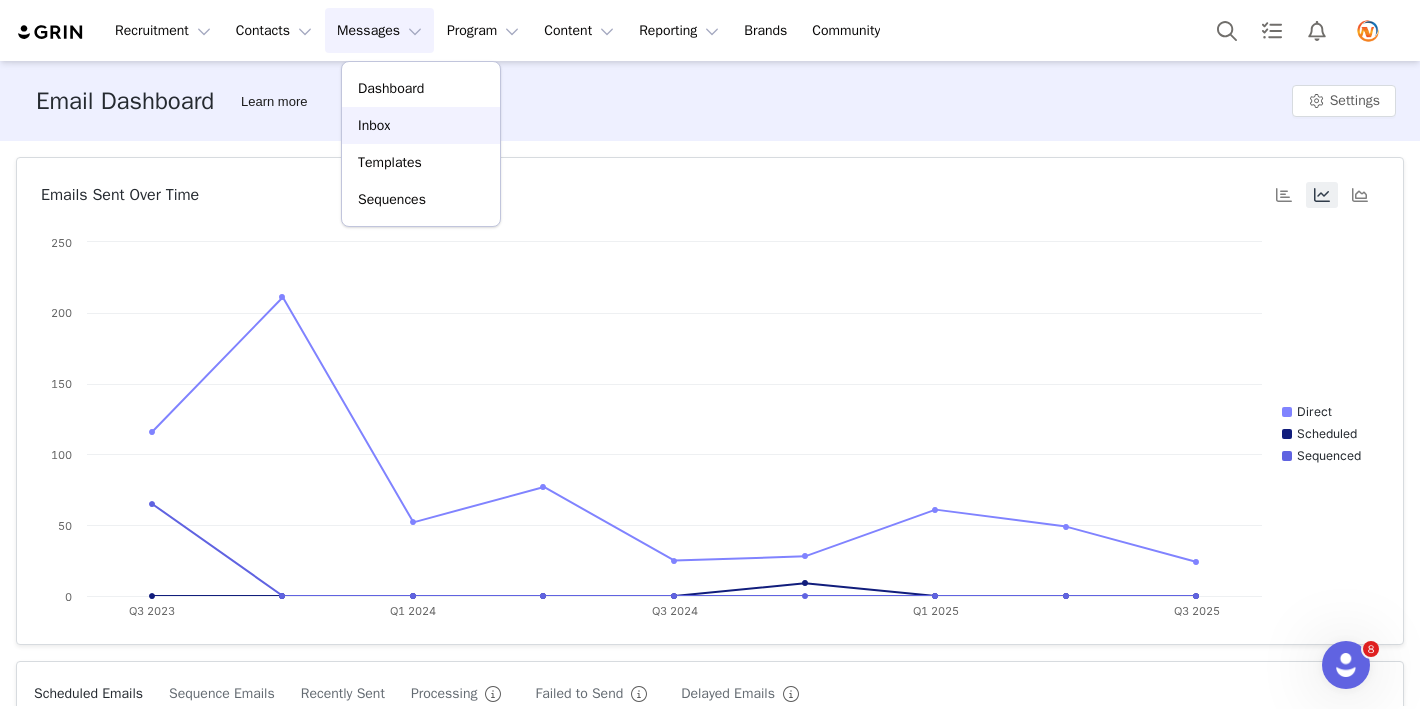 click on "Inbox" at bounding box center (374, 125) 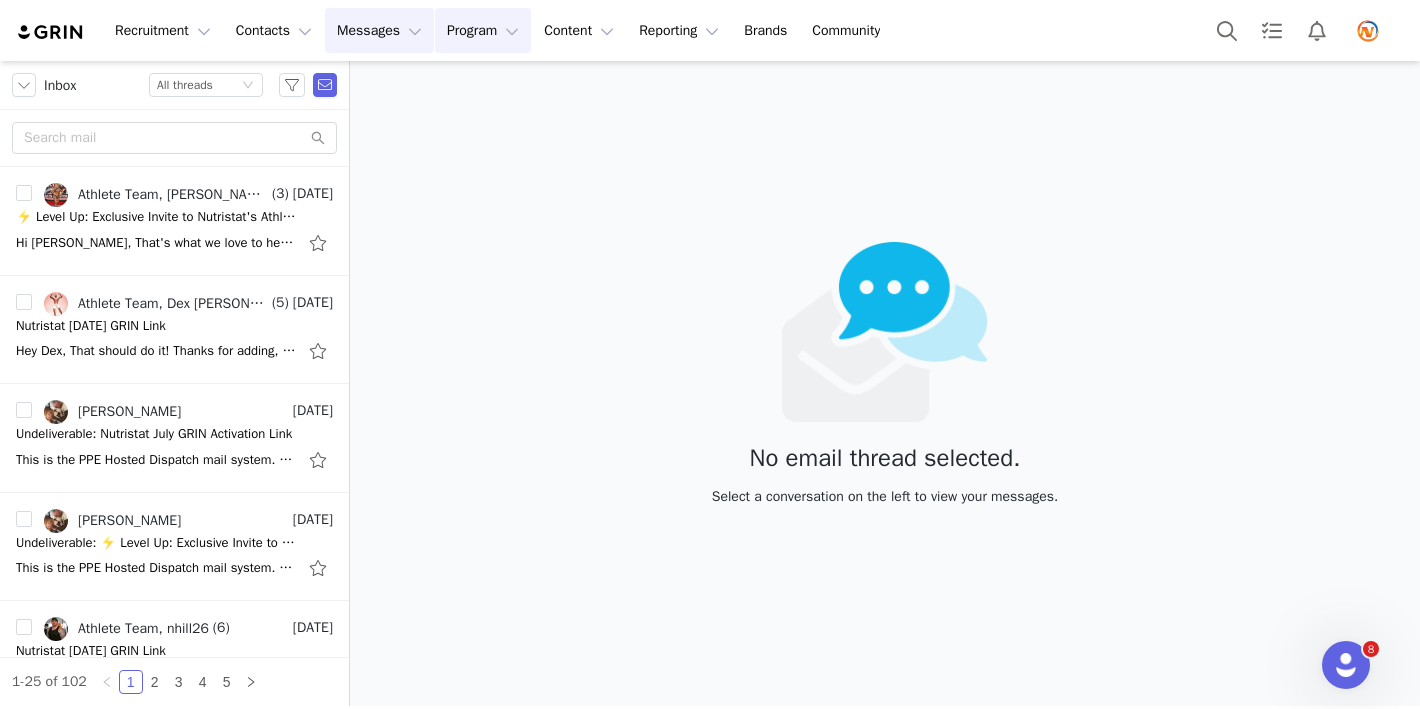 click on "Program Program" at bounding box center (483, 30) 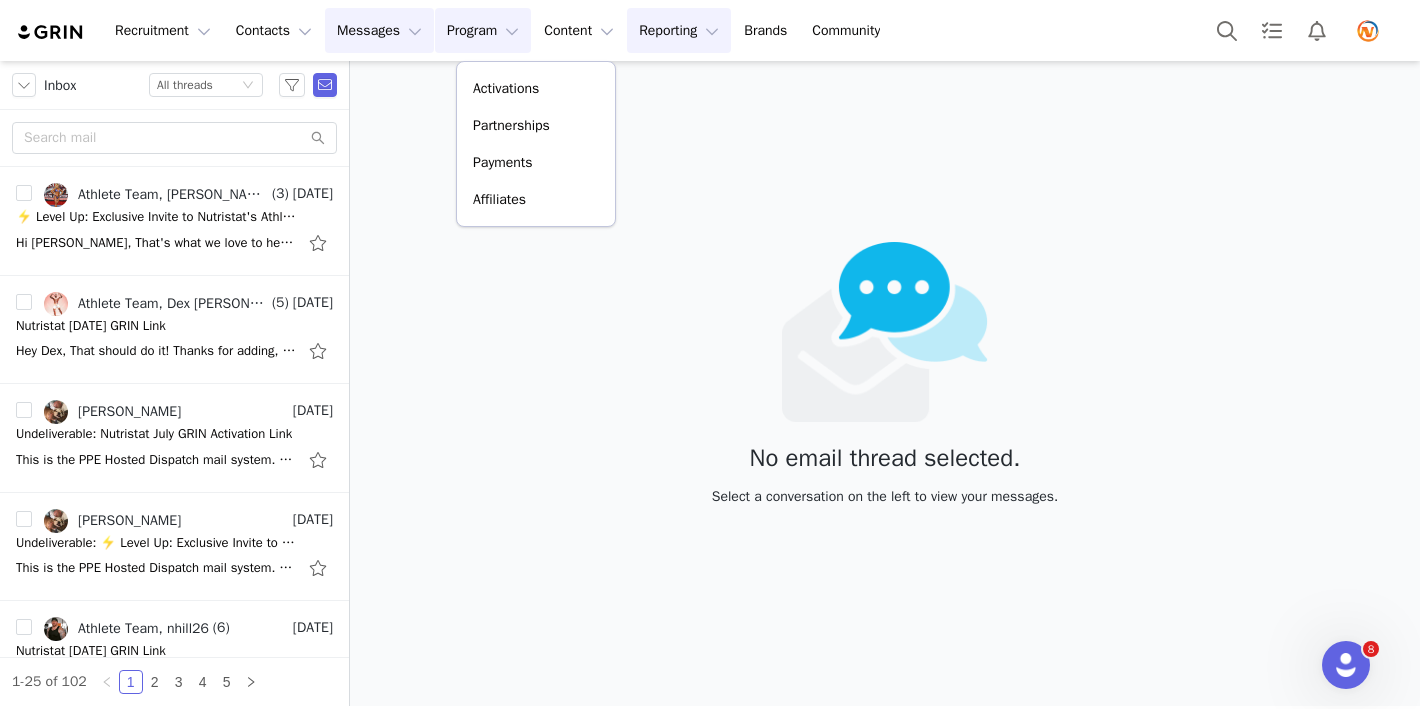 click on "Reporting Reporting" at bounding box center [679, 30] 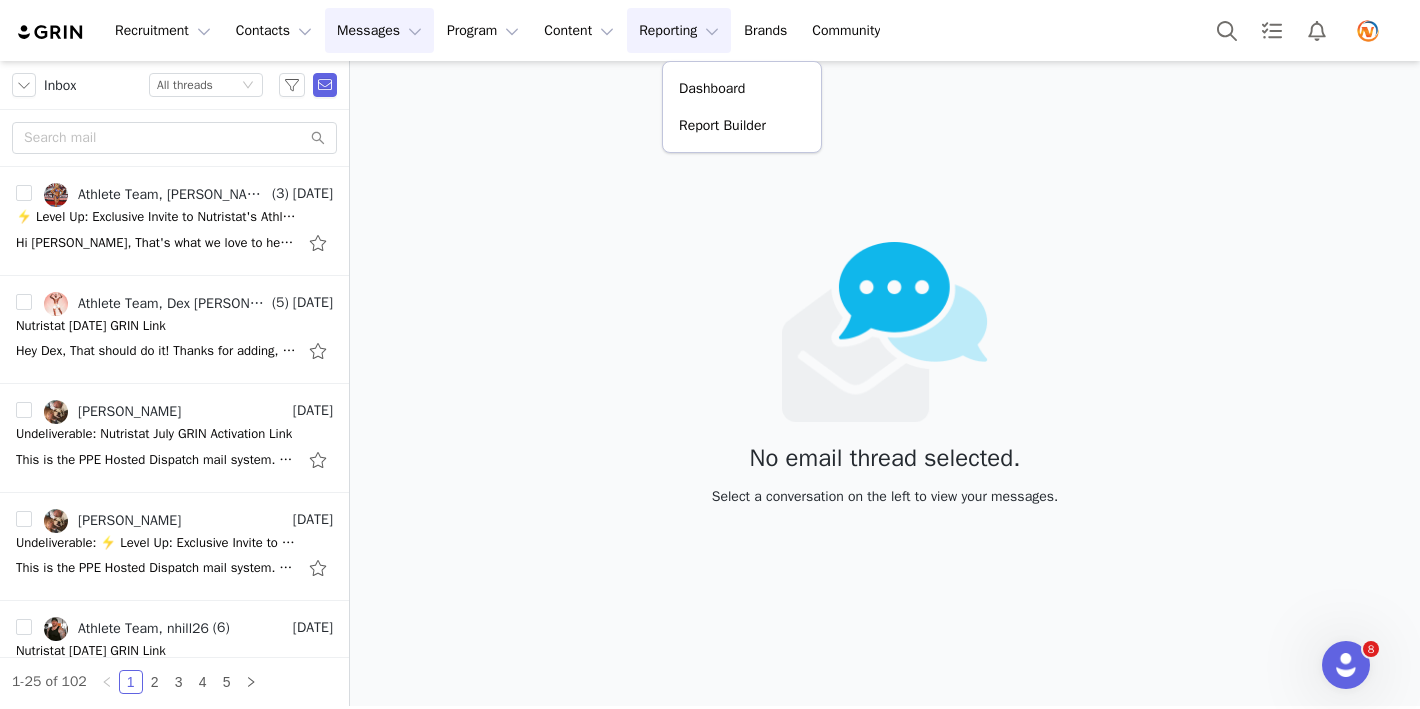 click on "Reporting Reporting" at bounding box center (679, 30) 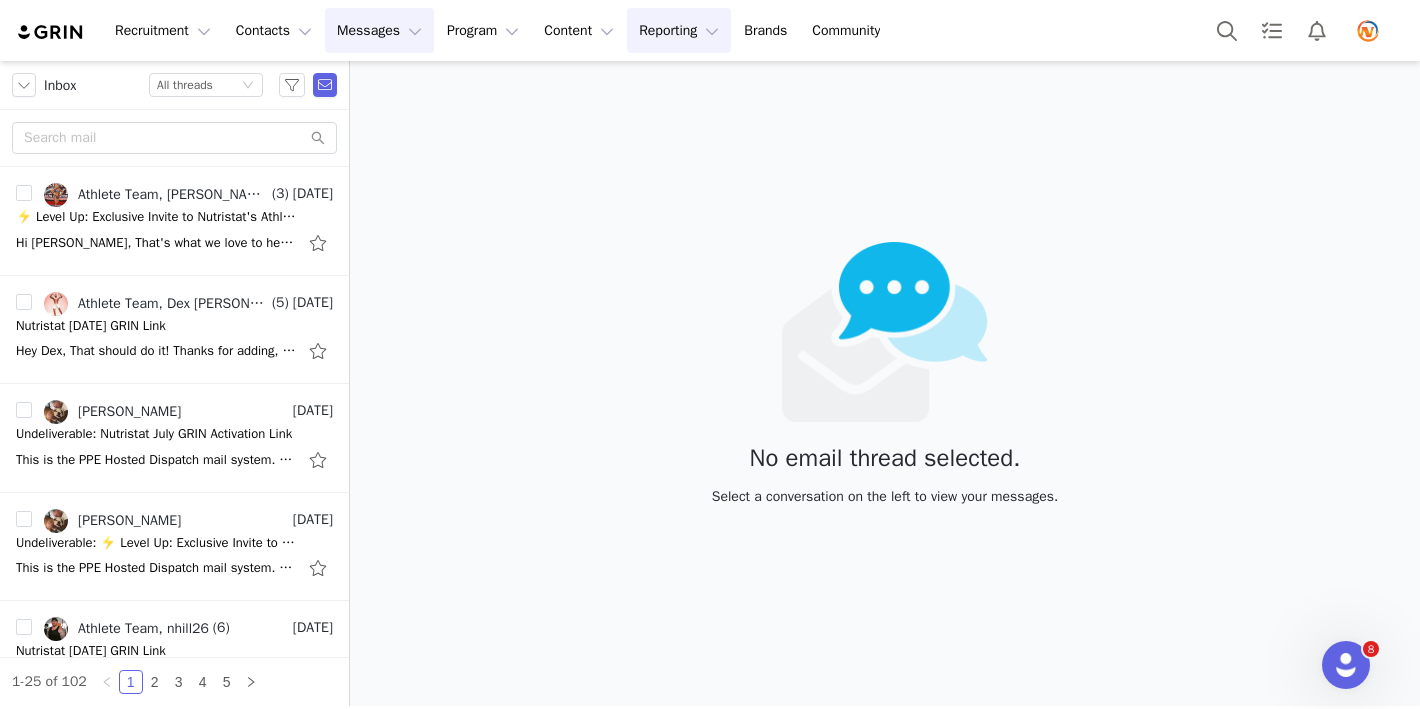 click on "Reporting Reporting" at bounding box center (679, 30) 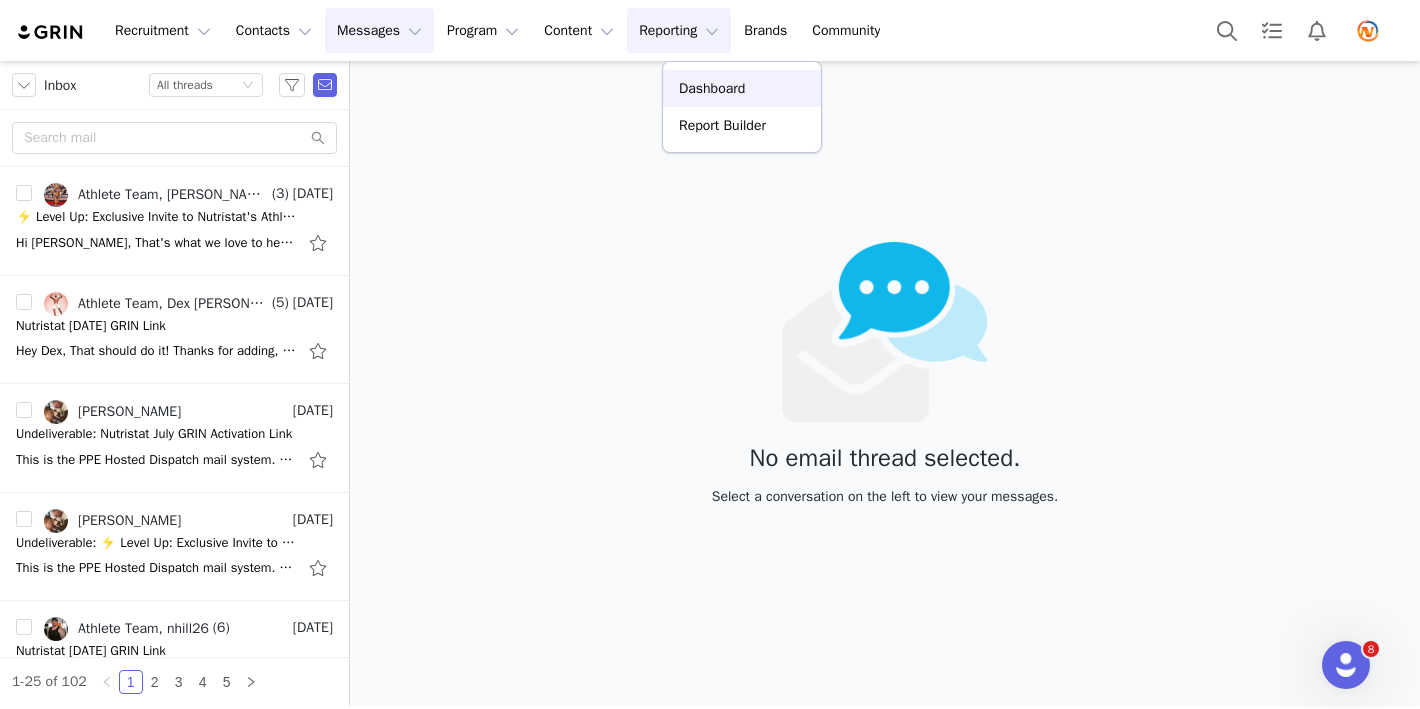 click on "Dashboard" at bounding box center [712, 88] 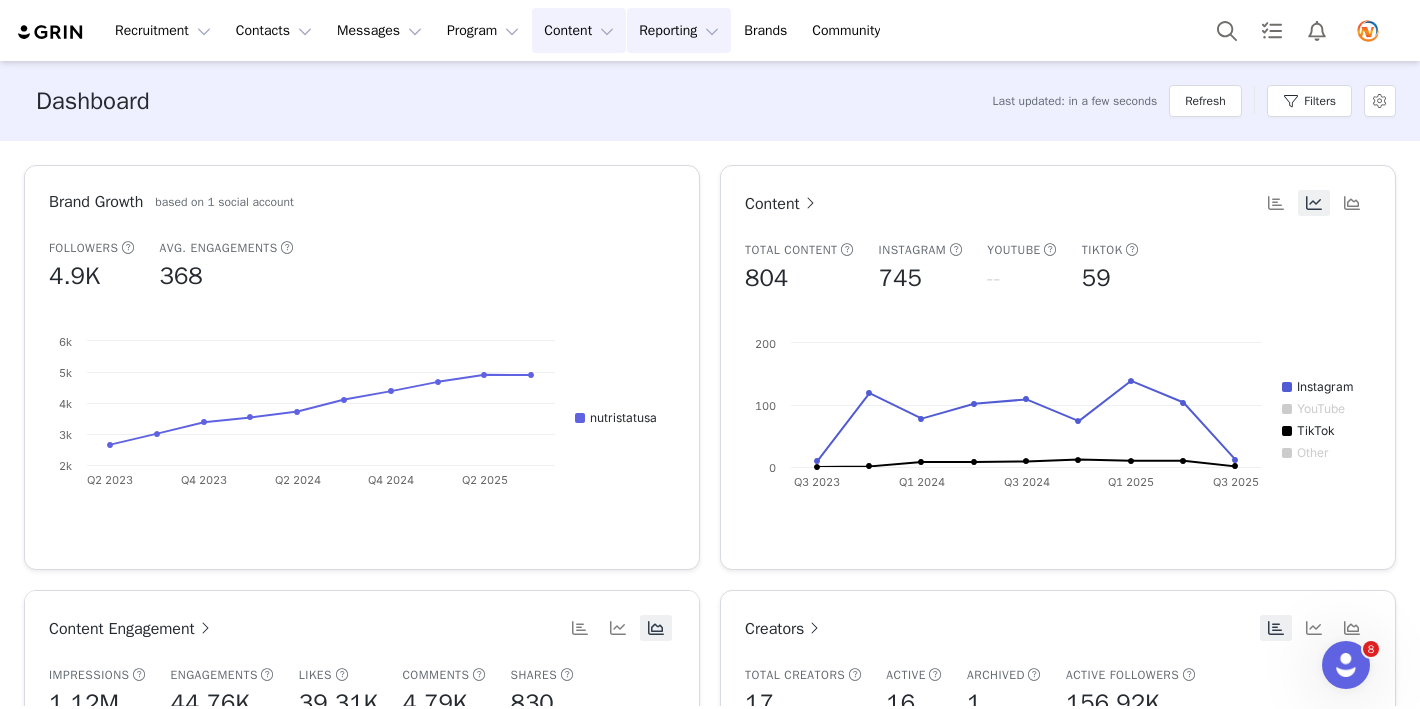 click on "Content Content" at bounding box center [579, 30] 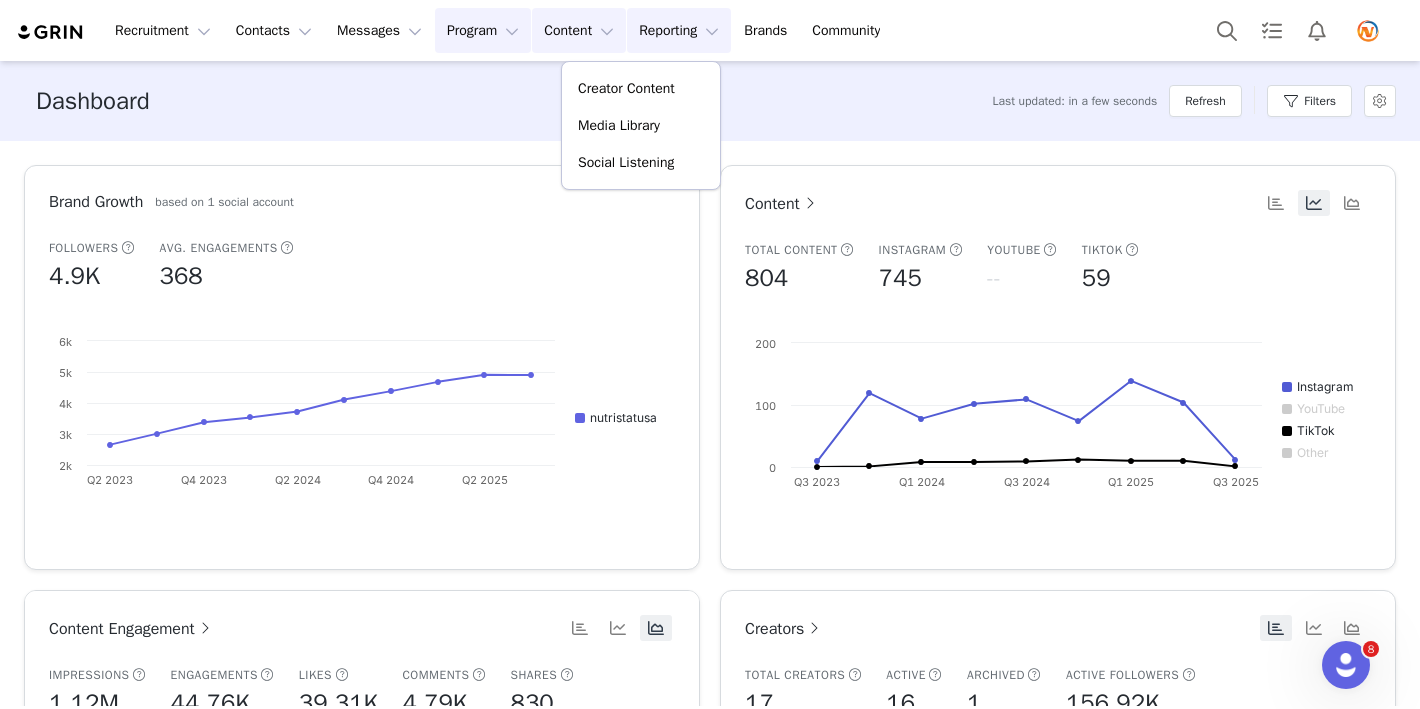 click on "Program Program" at bounding box center [483, 30] 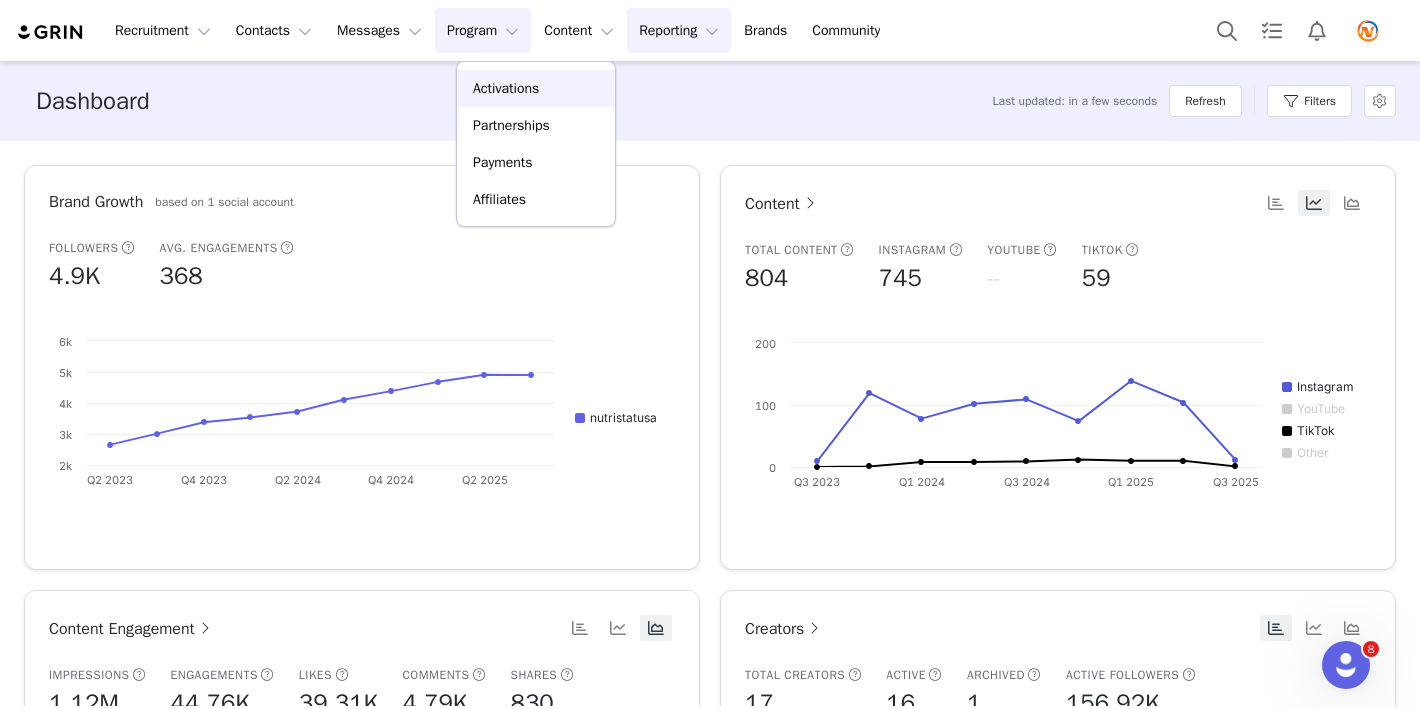 click on "Activations" at bounding box center (506, 88) 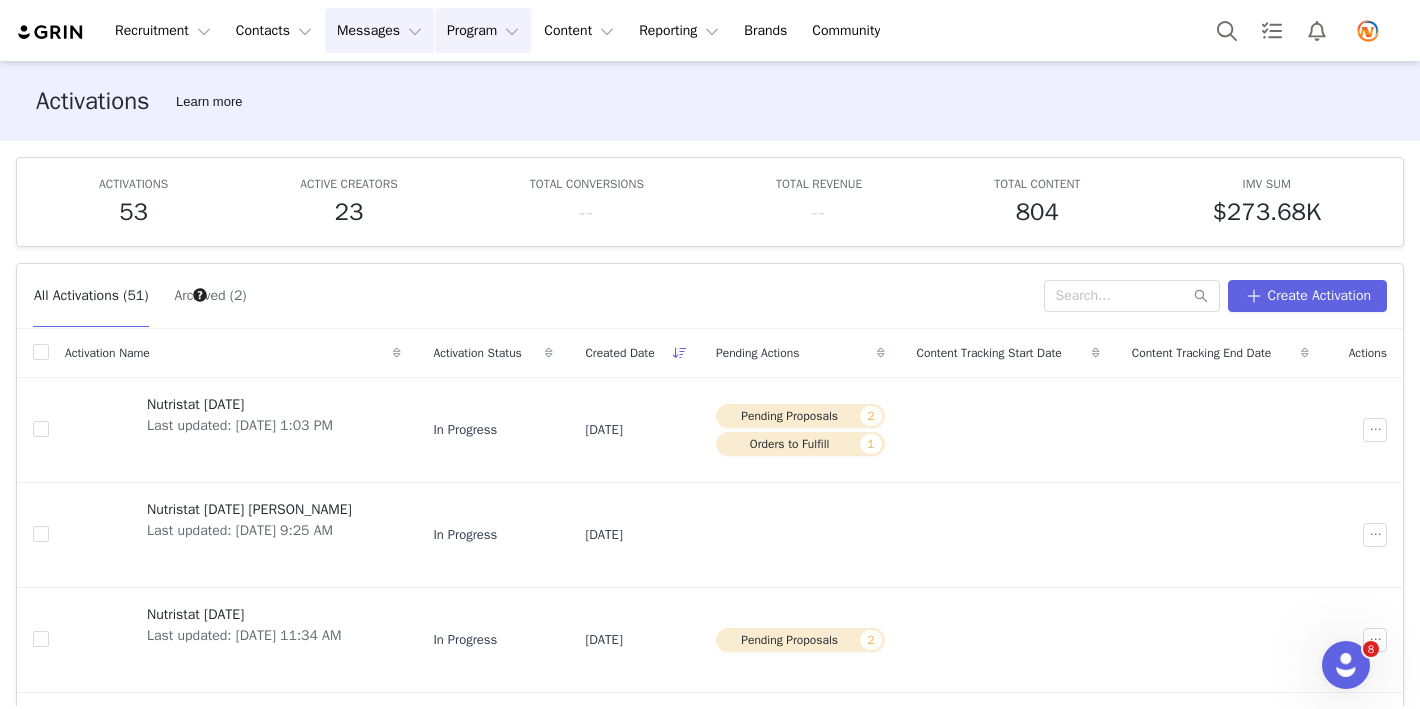 click on "Messages Messages" at bounding box center [379, 30] 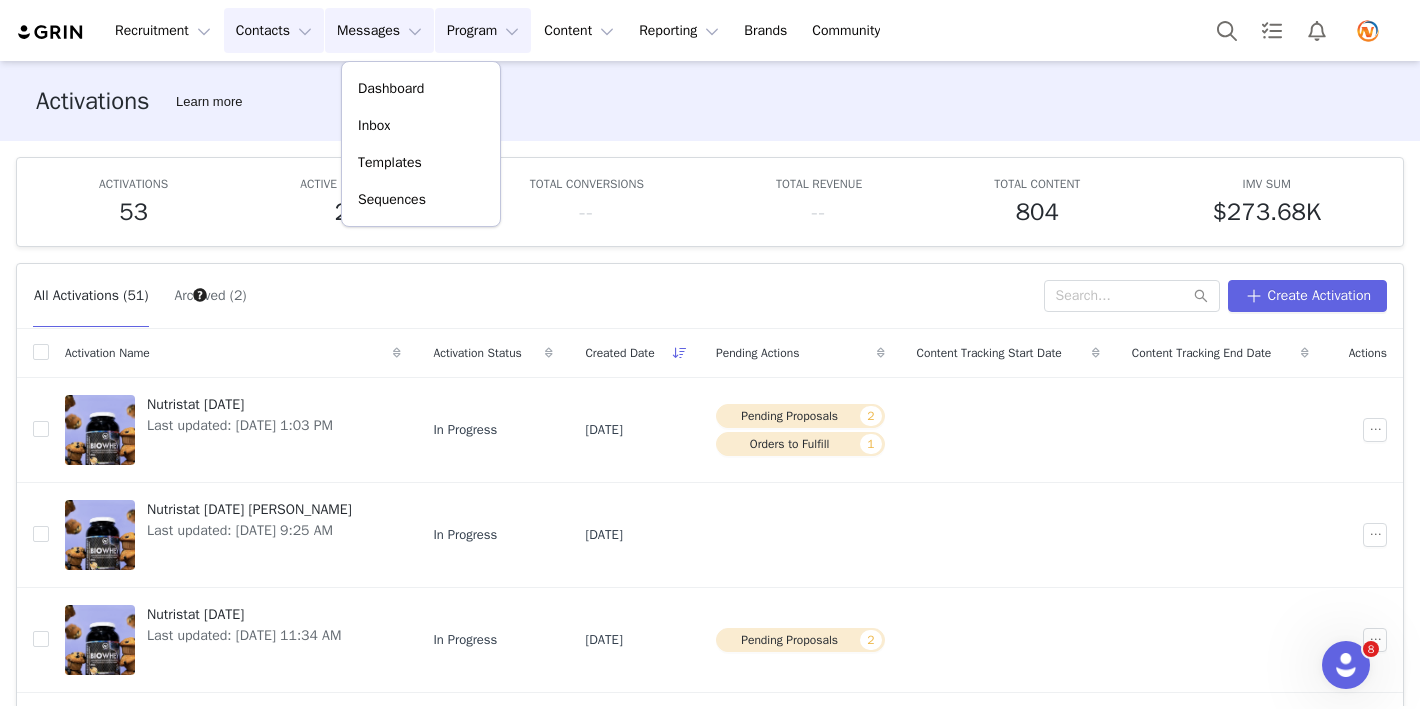 click on "Contacts Contacts" at bounding box center (274, 30) 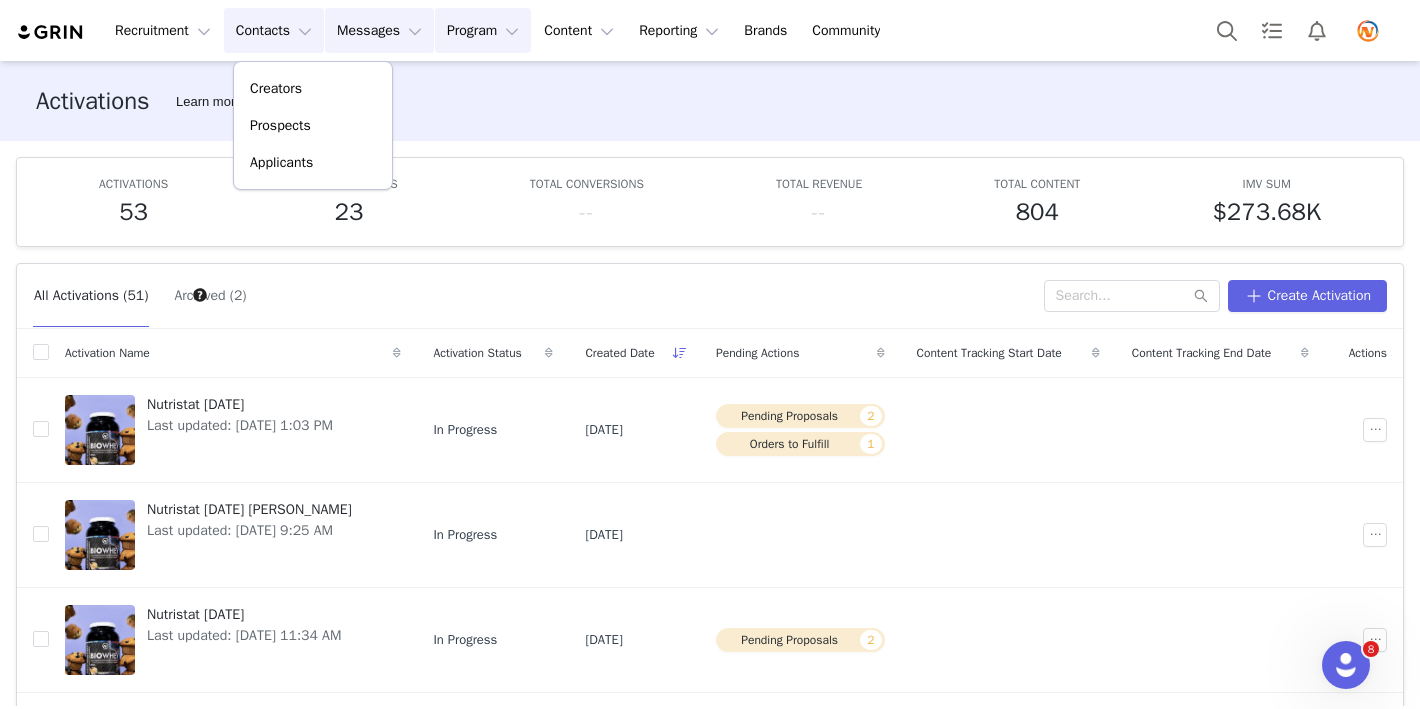 click on "Messages Messages" at bounding box center [379, 30] 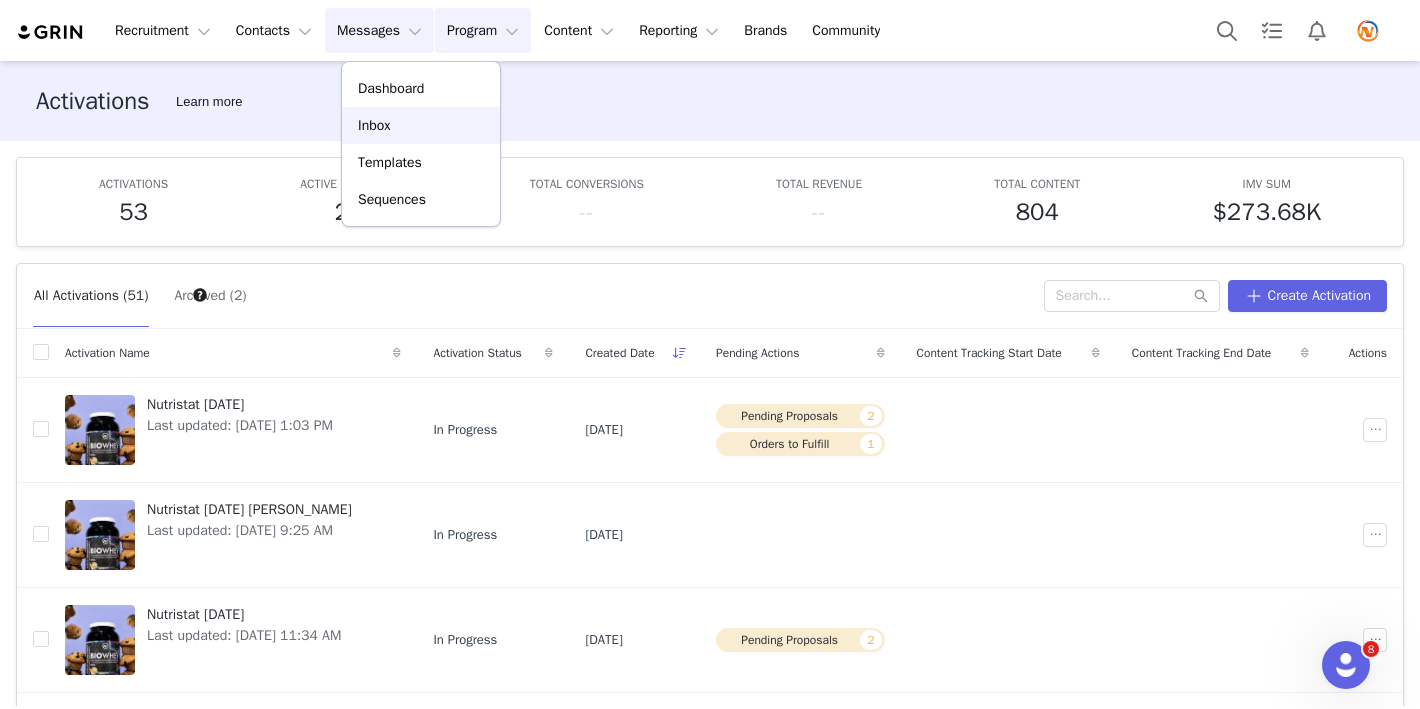 click on "Inbox" at bounding box center (421, 125) 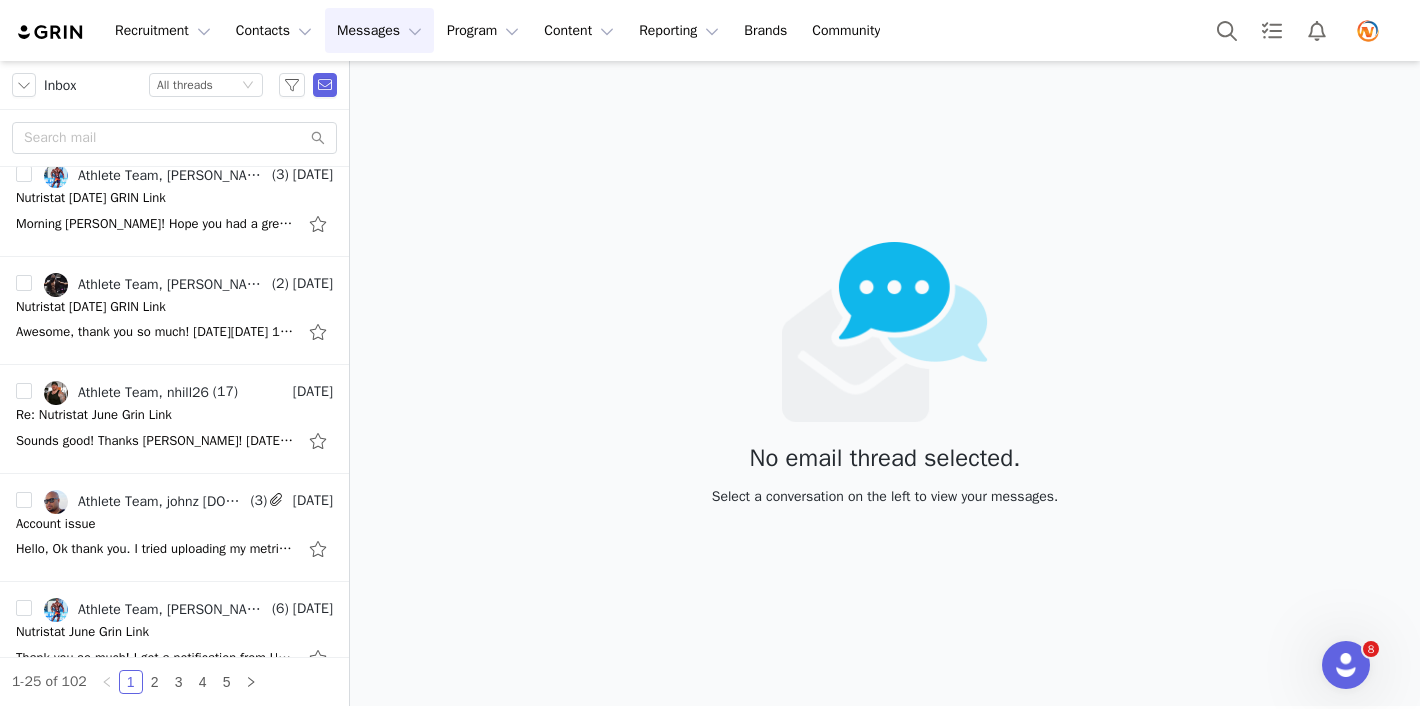 scroll, scrollTop: 686, scrollLeft: 0, axis: vertical 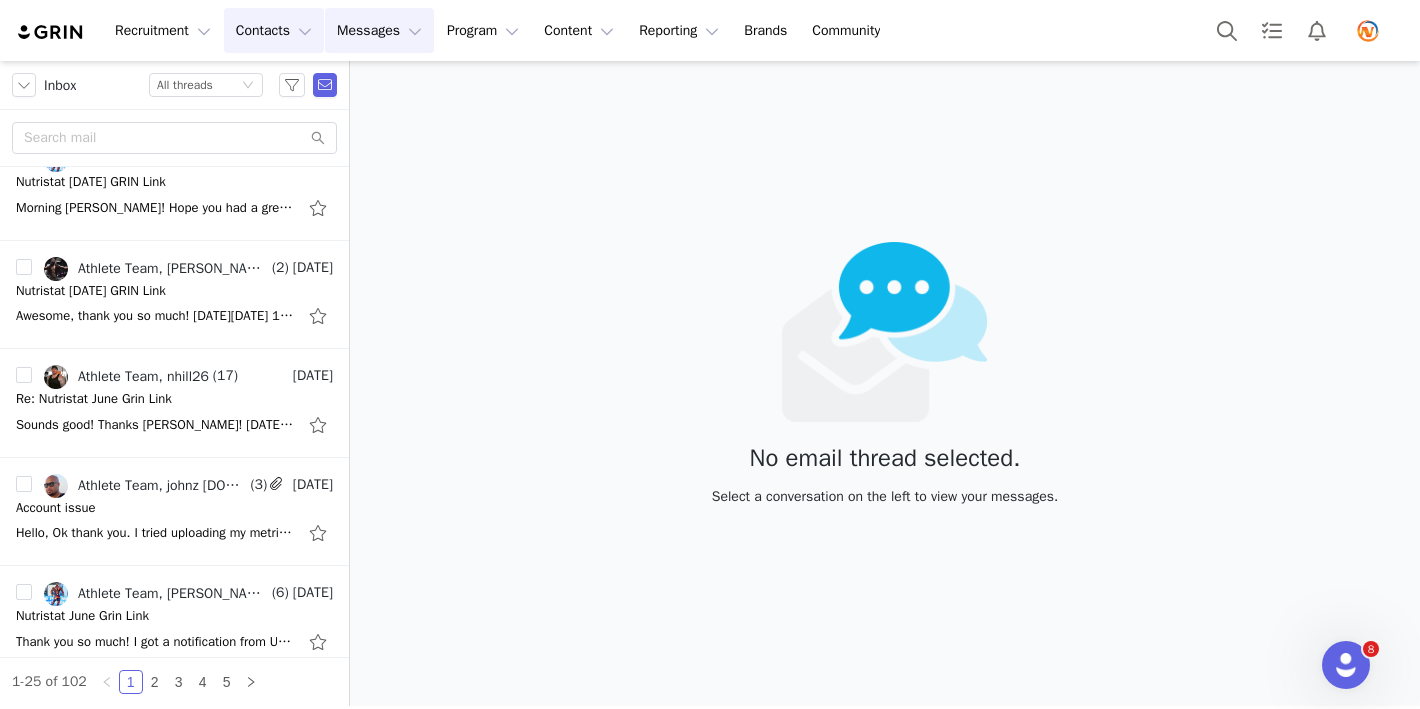 click on "Contacts Contacts" at bounding box center [274, 30] 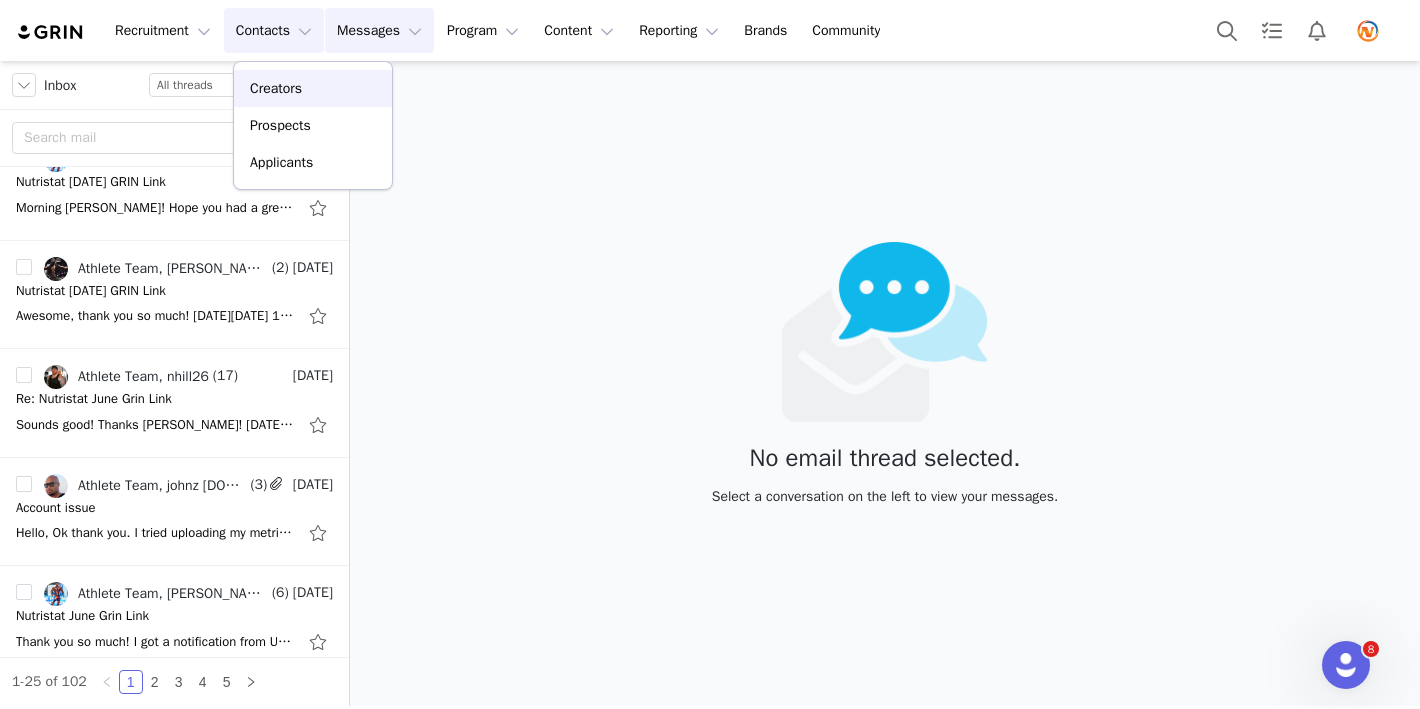 click on "Creators" at bounding box center (276, 88) 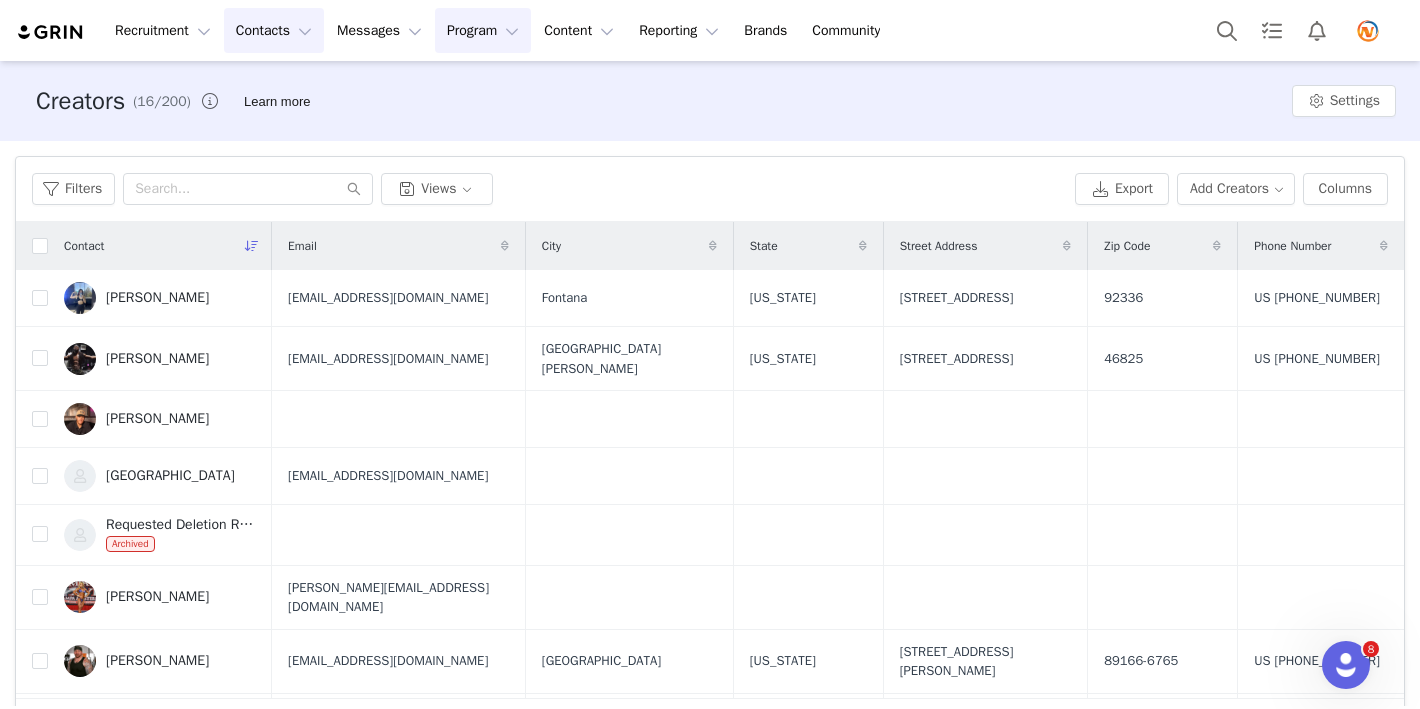 click on "Program Program" at bounding box center [483, 30] 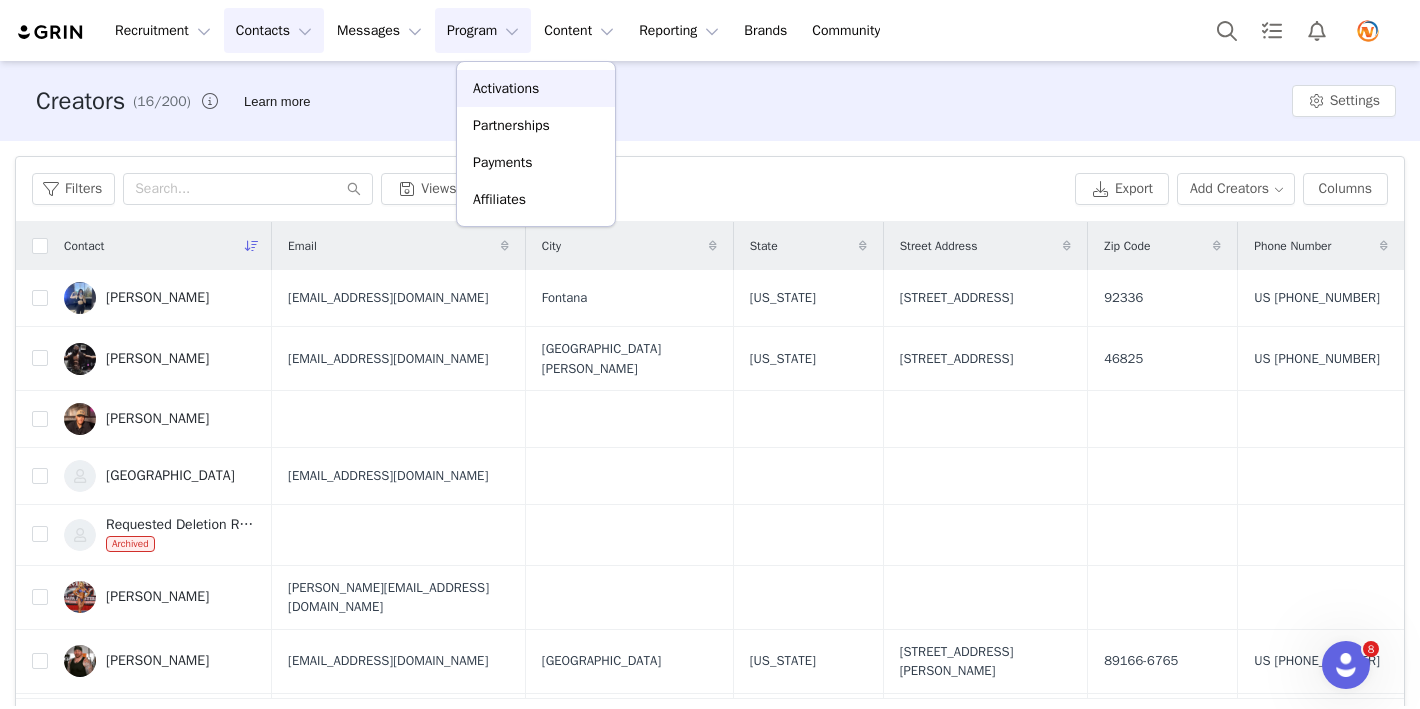 click on "Activations" at bounding box center [506, 88] 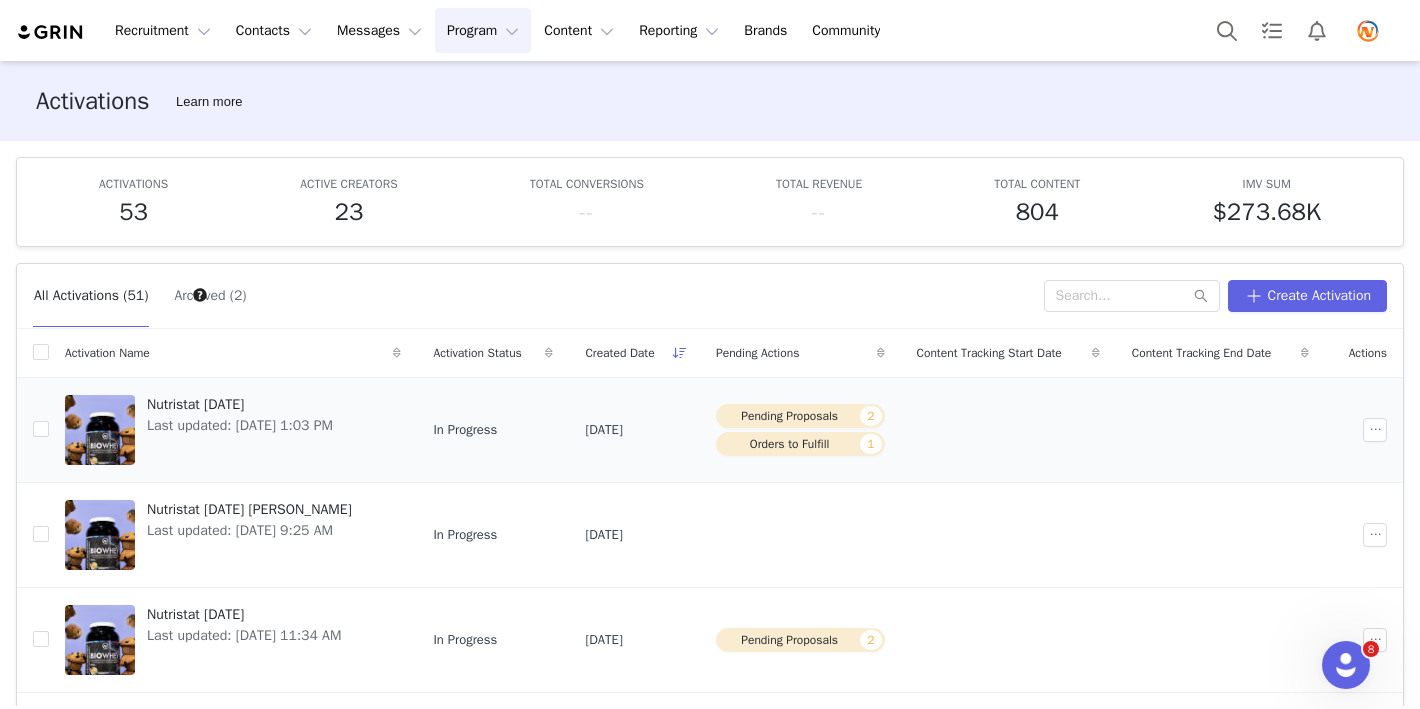 click on "Nutristat [DATE]" at bounding box center (240, 404) 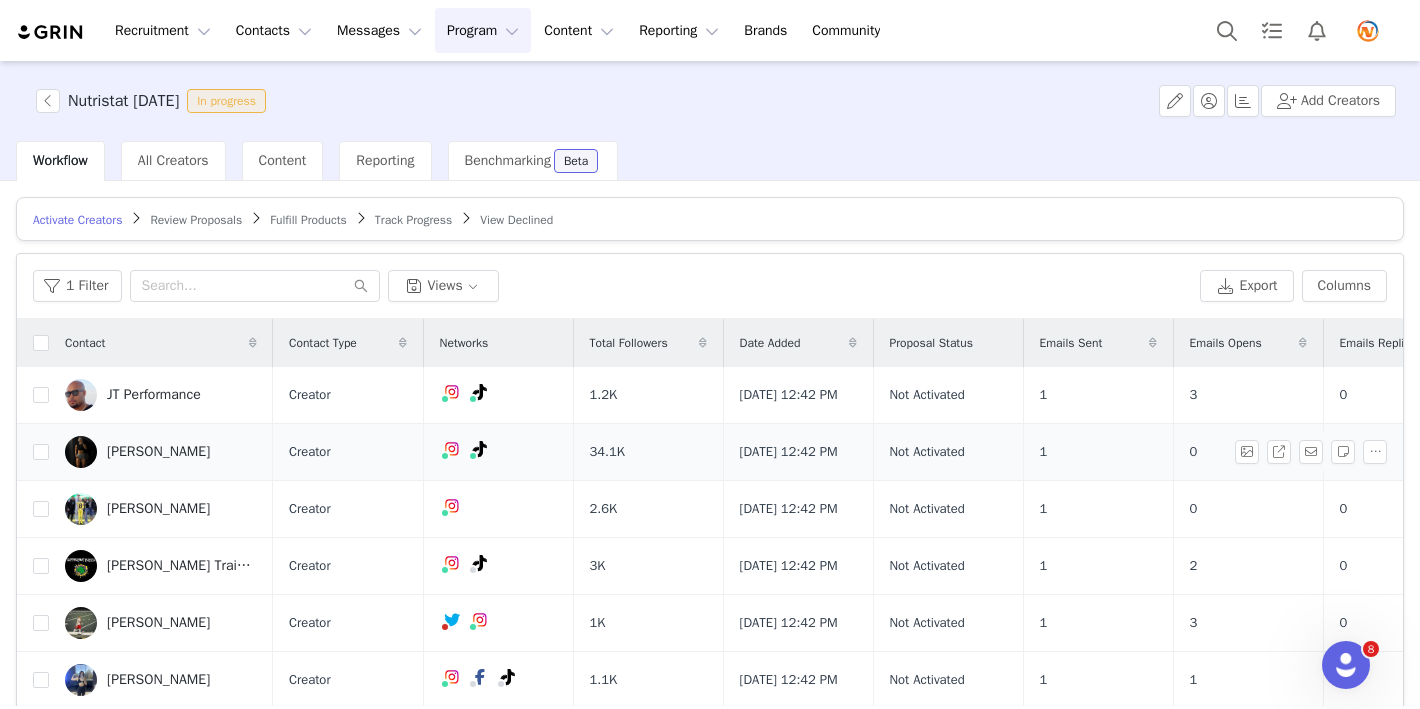 scroll, scrollTop: 19, scrollLeft: 0, axis: vertical 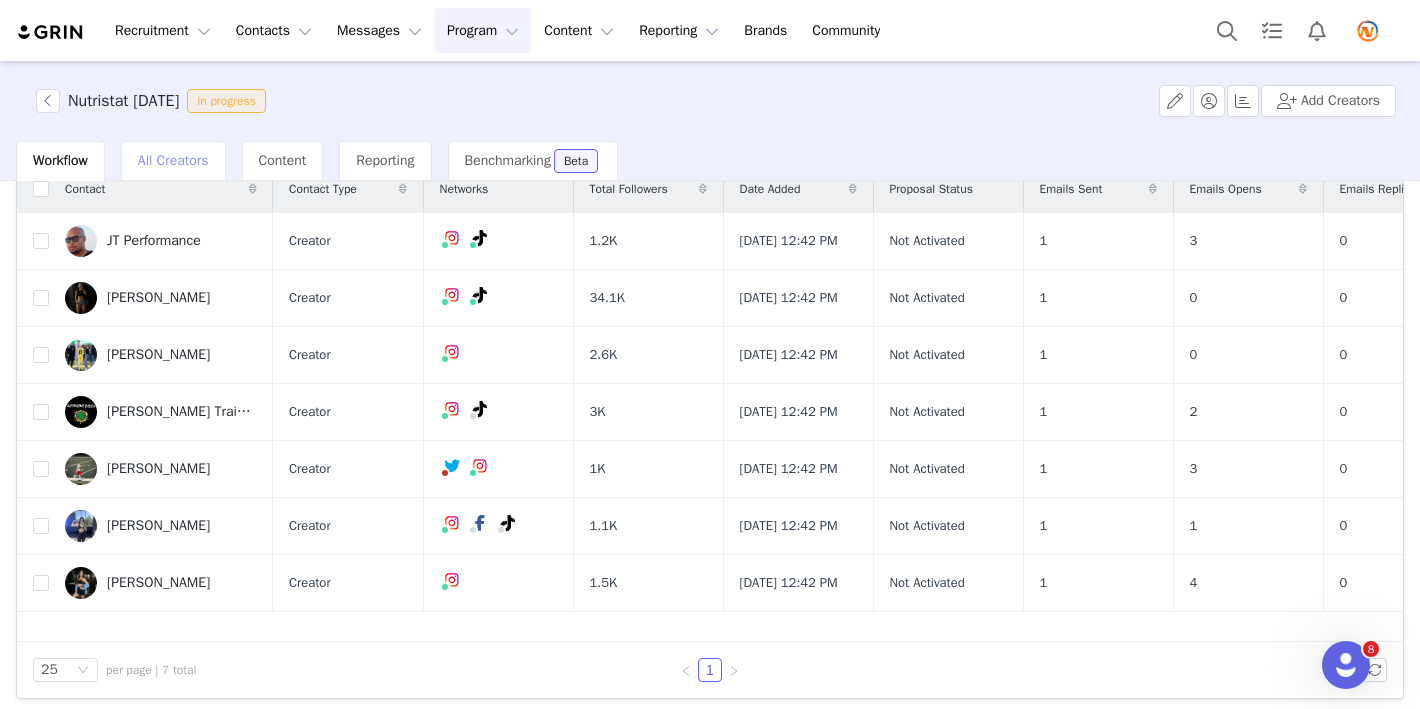click on "All Creators" at bounding box center [173, 160] 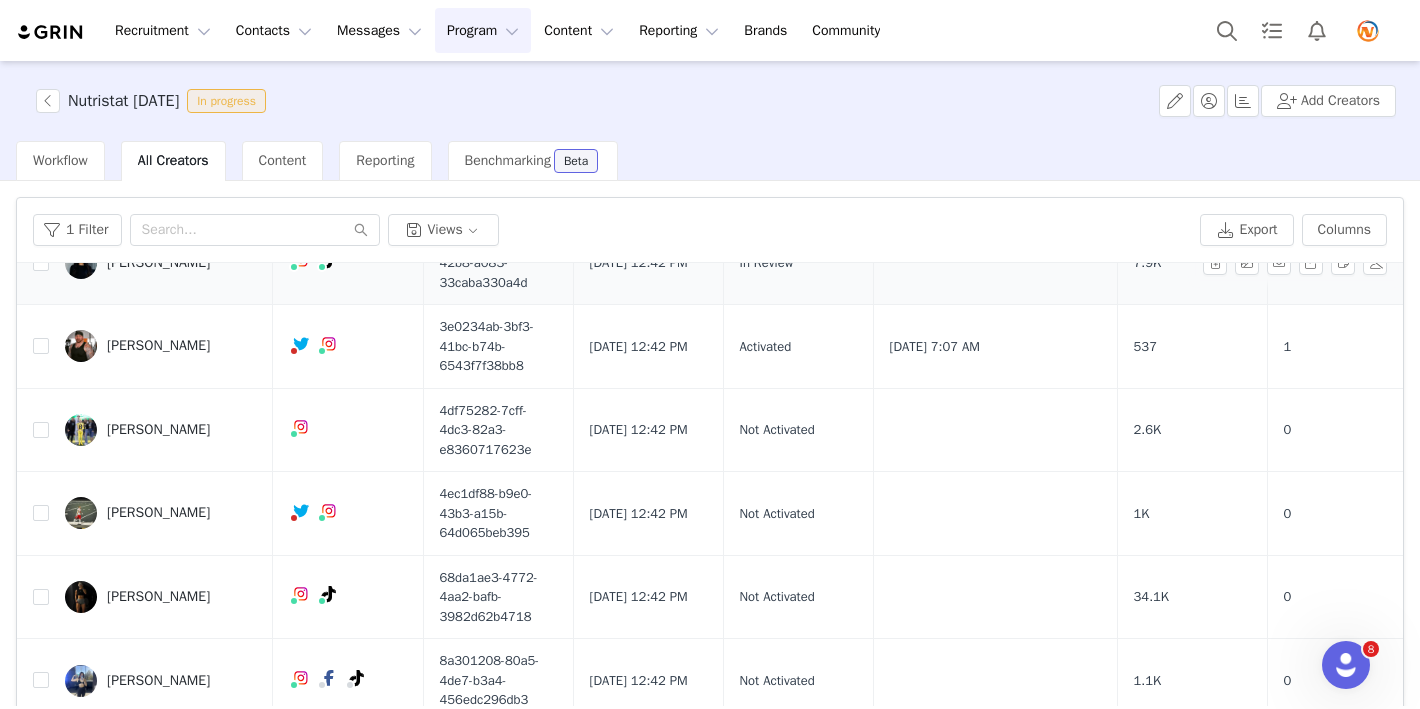 scroll, scrollTop: 573, scrollLeft: 0, axis: vertical 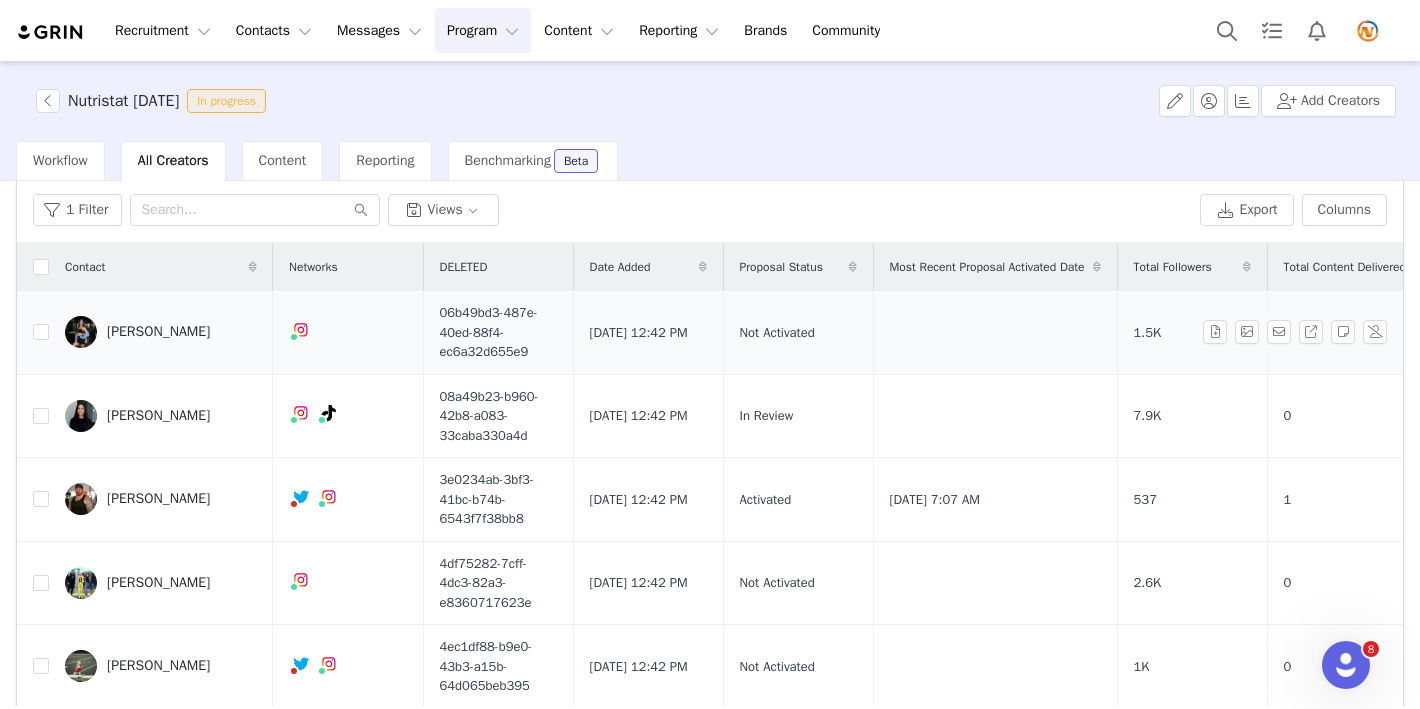 click on "[PERSON_NAME]" at bounding box center [158, 332] 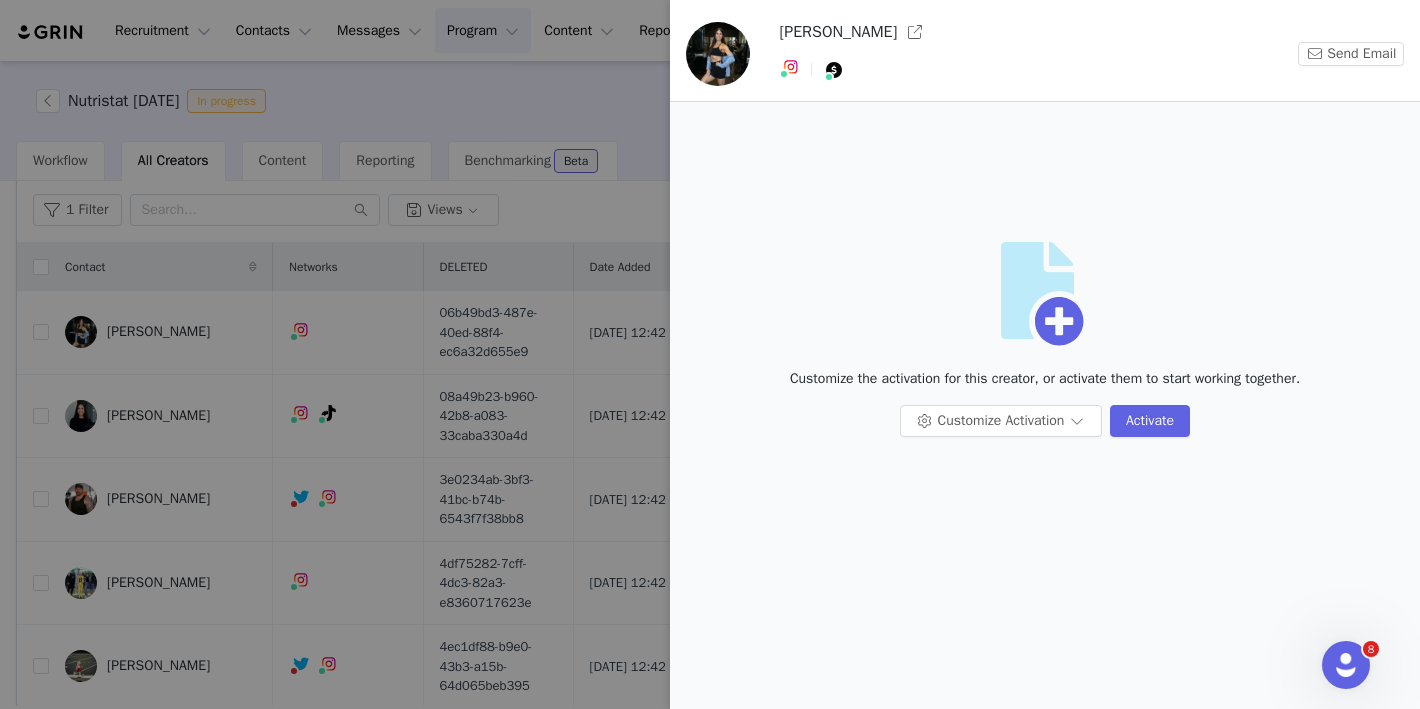 click at bounding box center [710, 354] 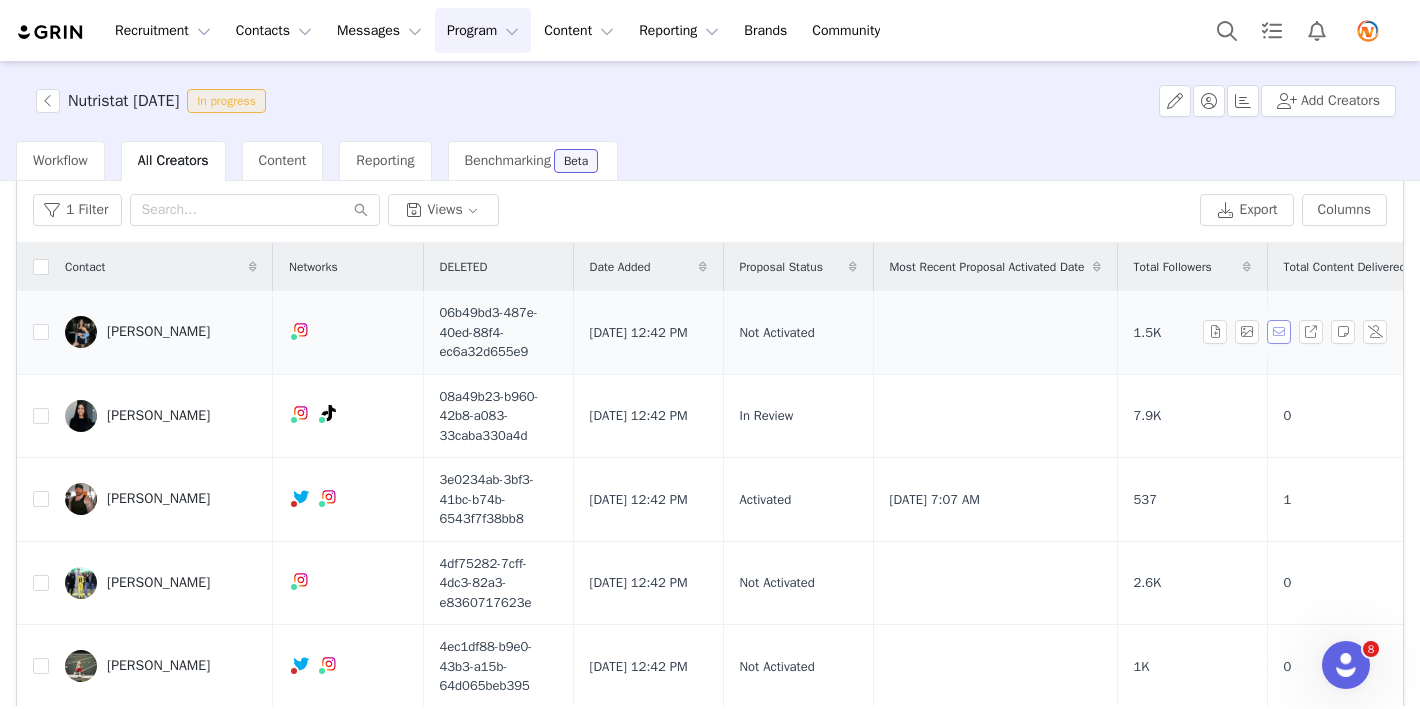 click at bounding box center [1279, 332] 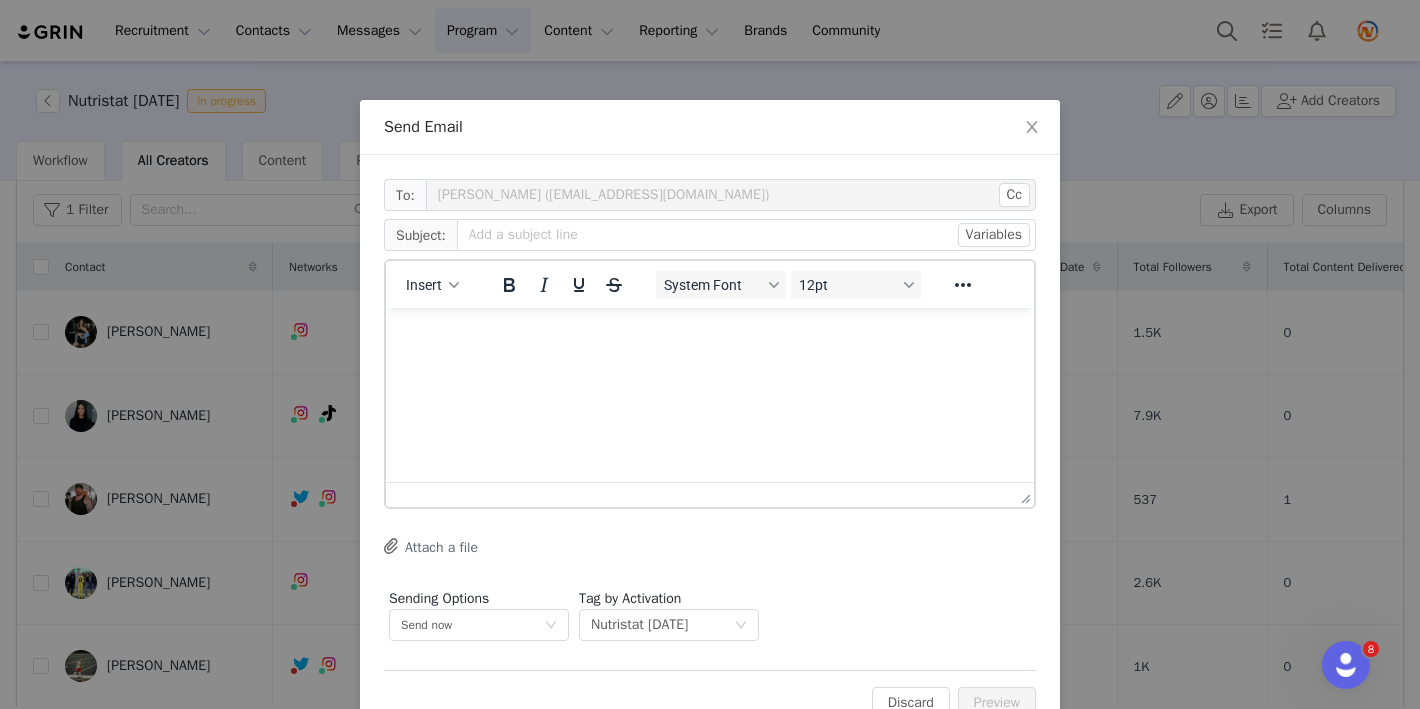 scroll, scrollTop: 0, scrollLeft: 0, axis: both 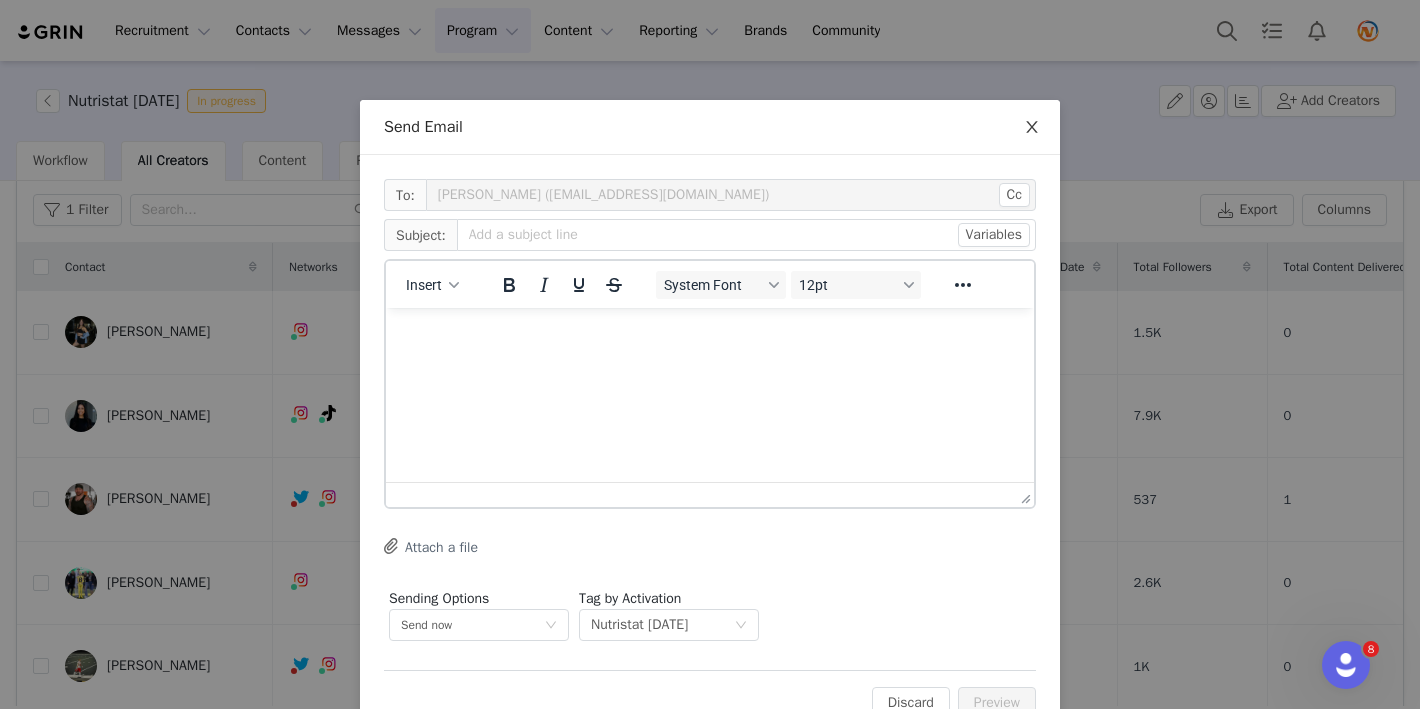 click at bounding box center [1032, 128] 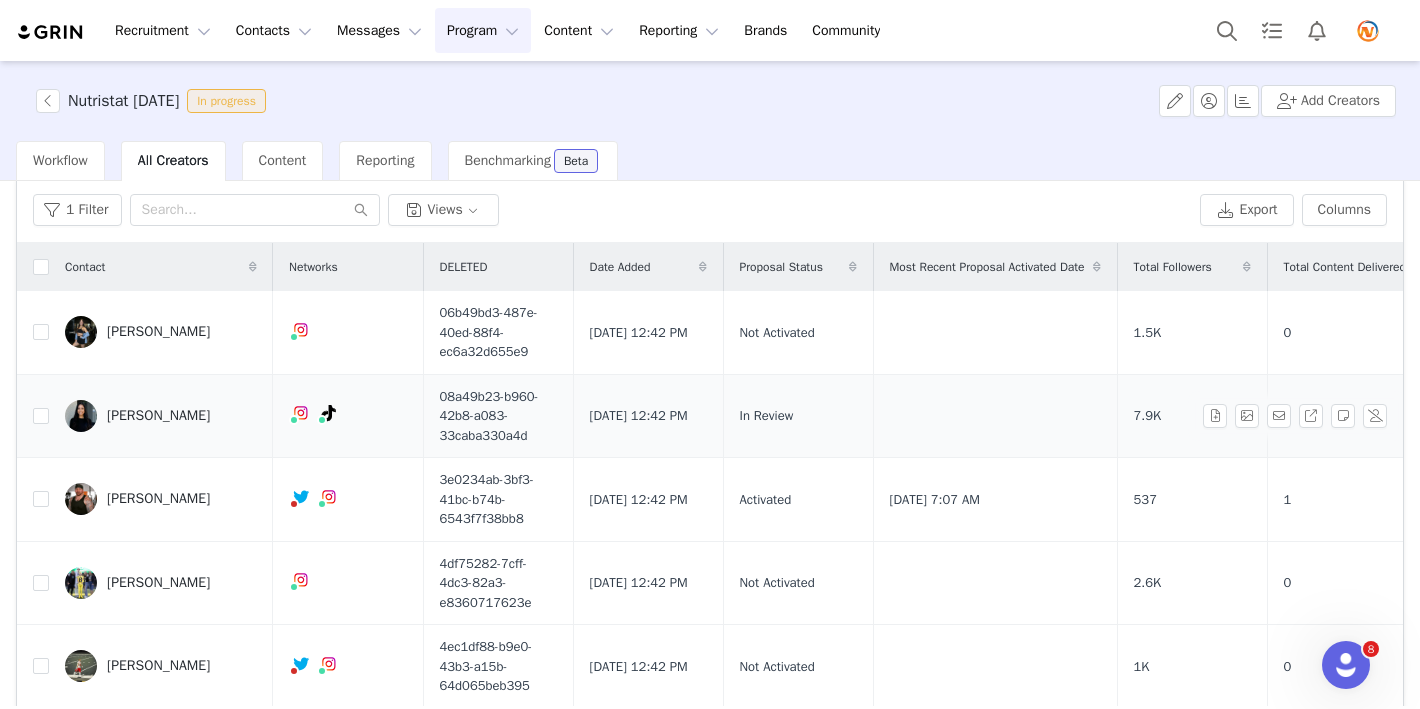scroll, scrollTop: 0, scrollLeft: 0, axis: both 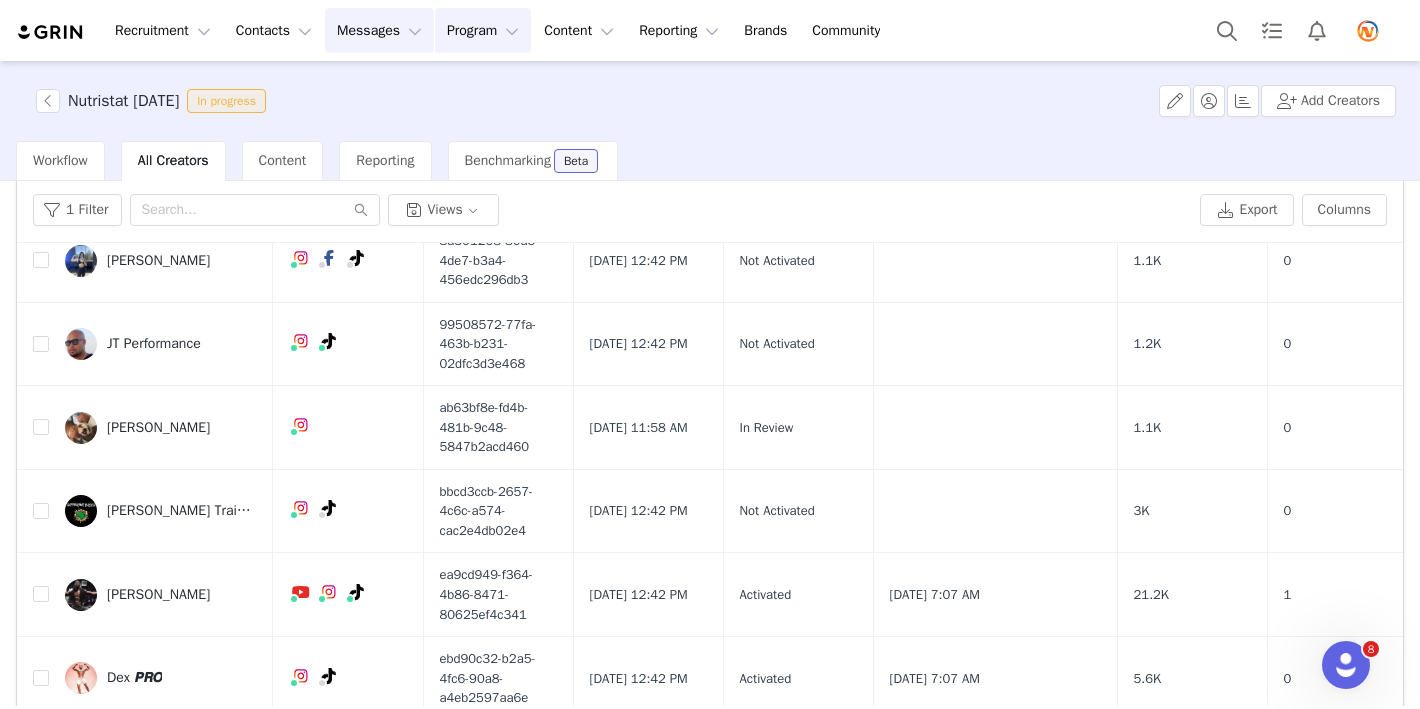 click on "Messages Messages" at bounding box center [379, 30] 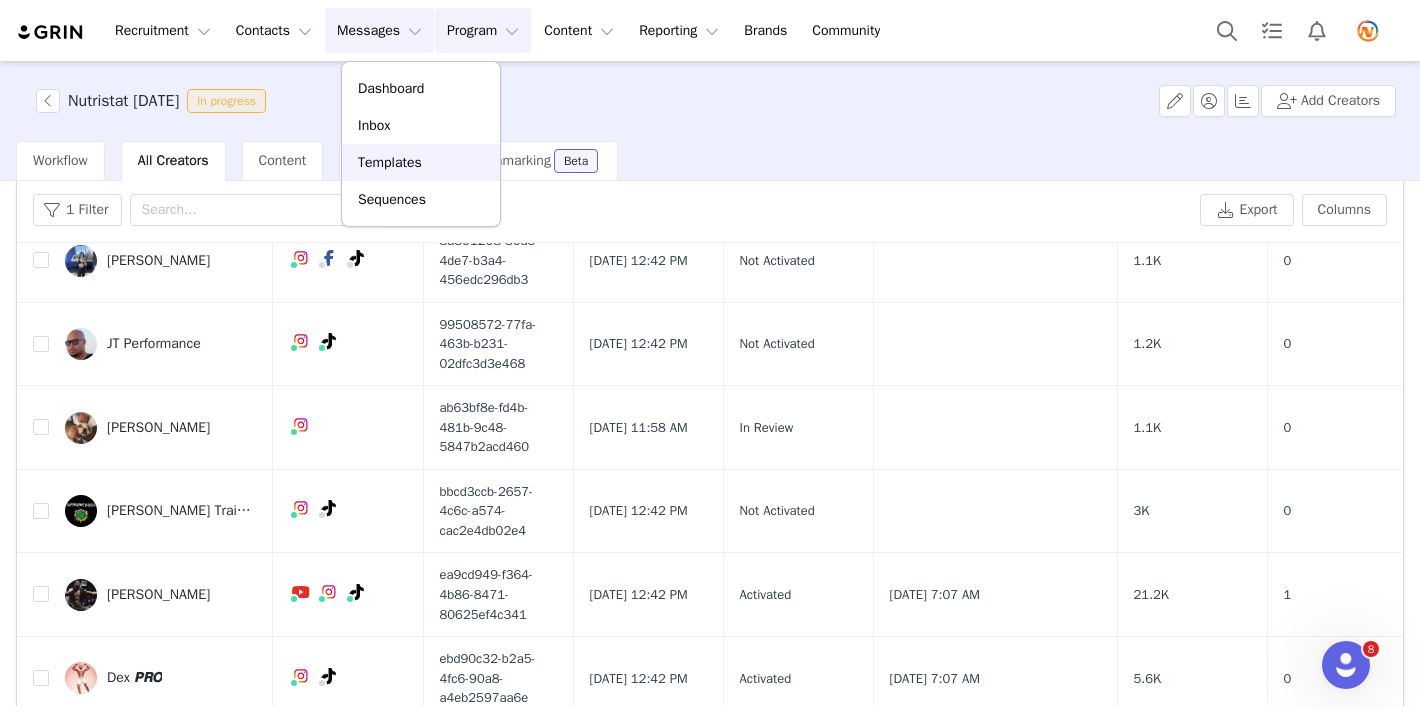 click on "Templates" at bounding box center [421, 162] 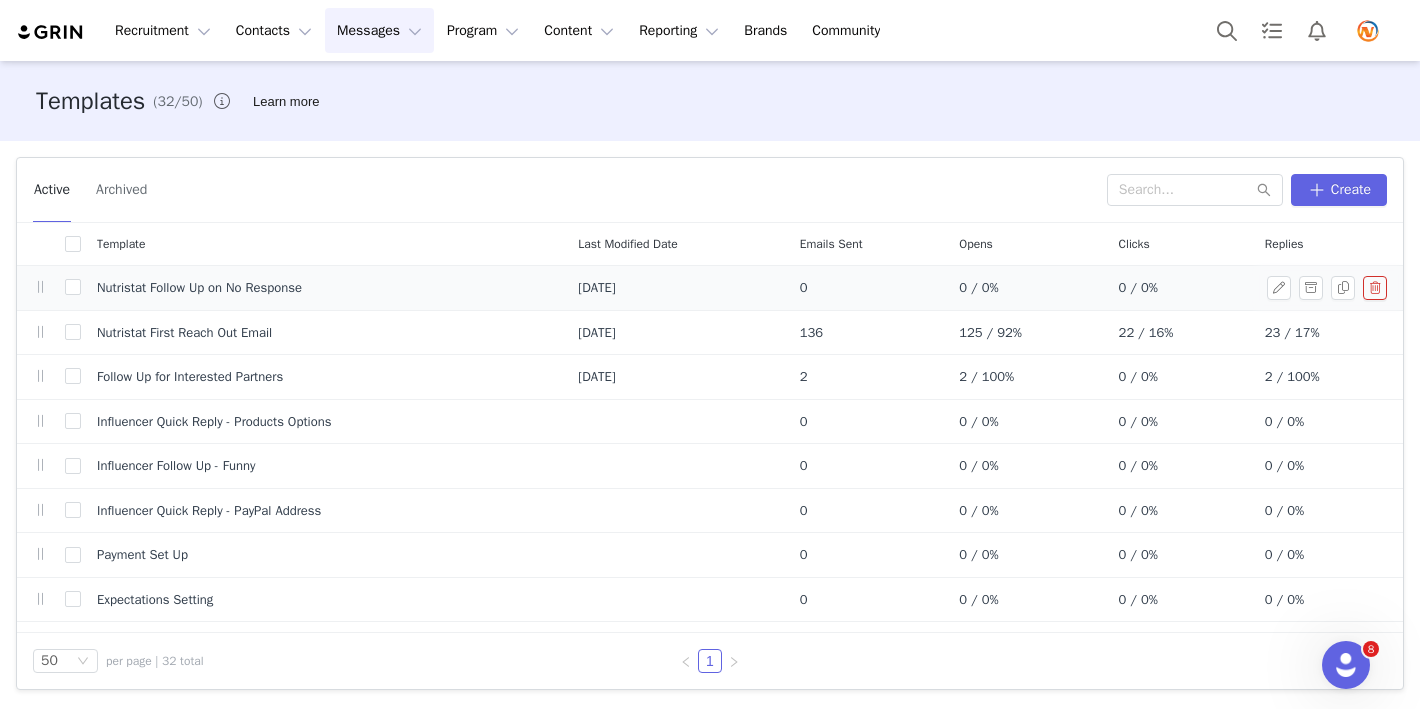 click on "Nutristat Follow Up on No Response" at bounding box center (321, 288) 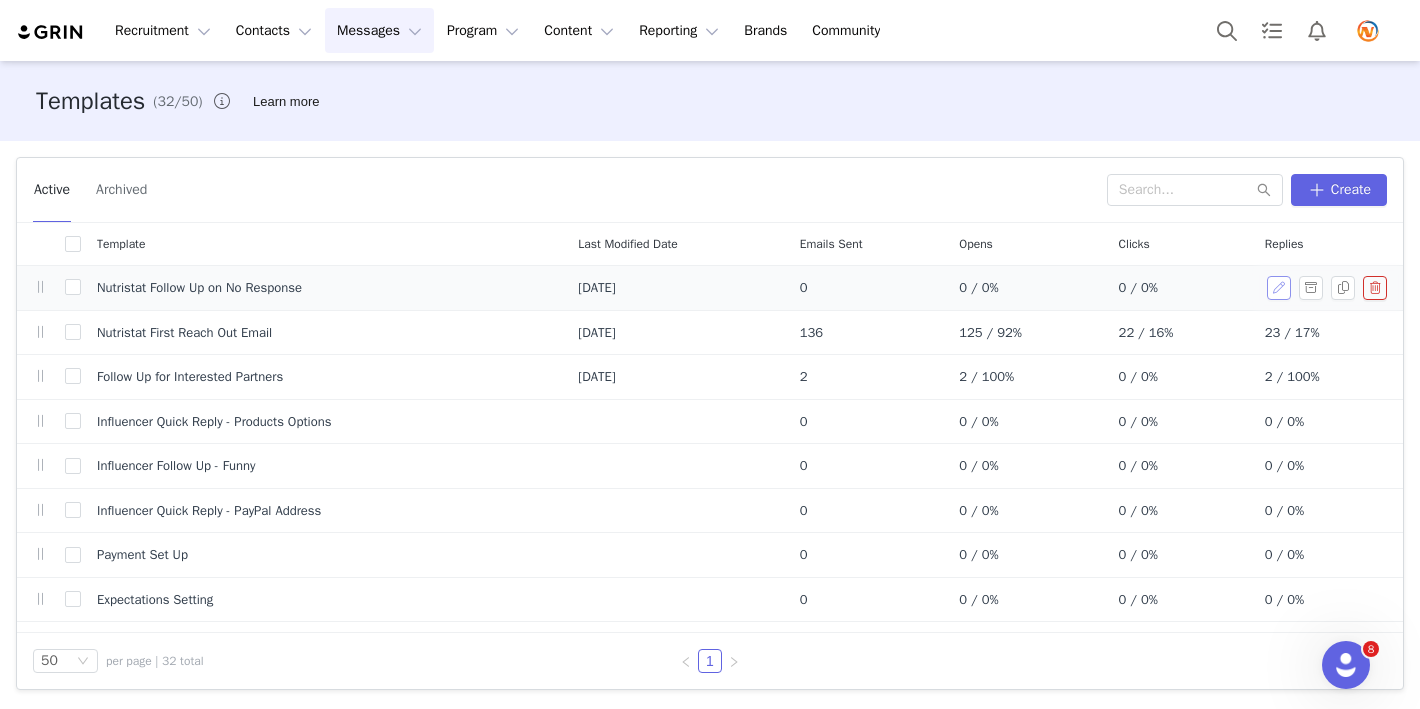 click at bounding box center (1279, 288) 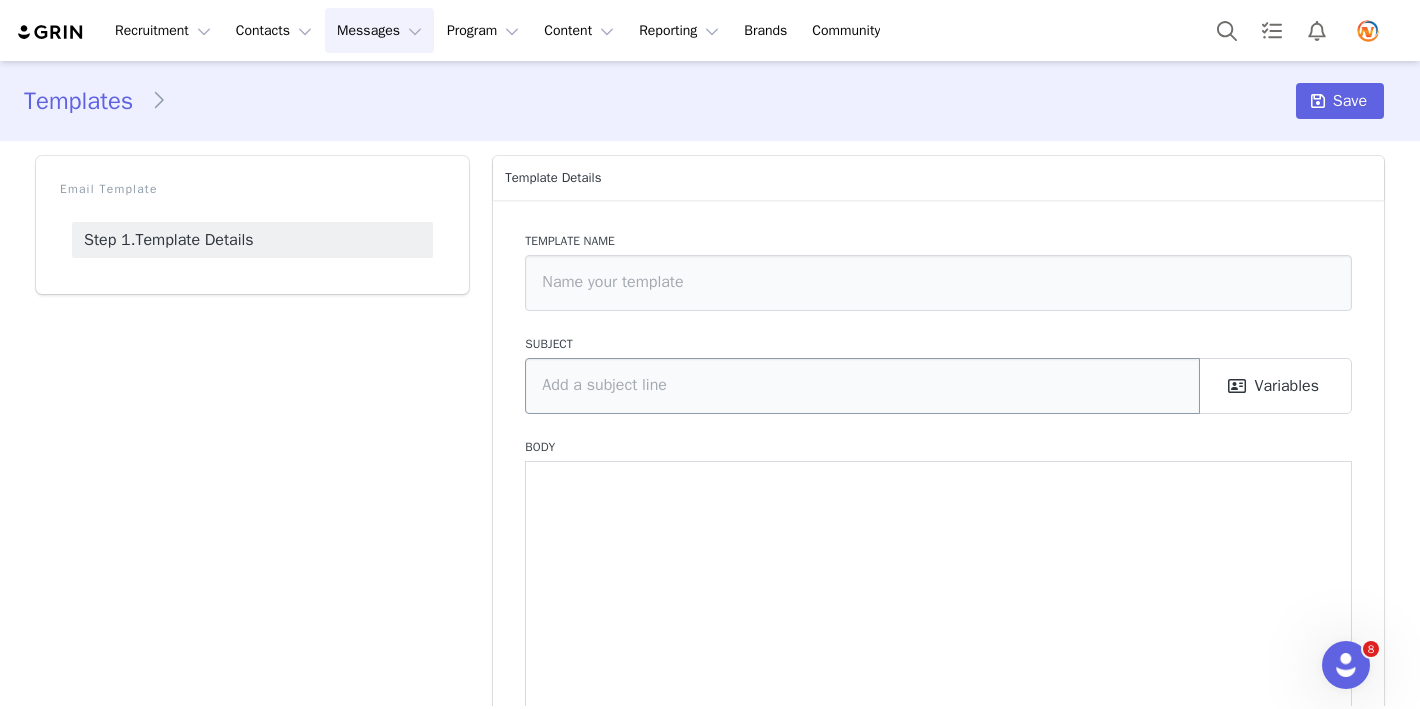 type on "Nutristat Follow Up on No Response" 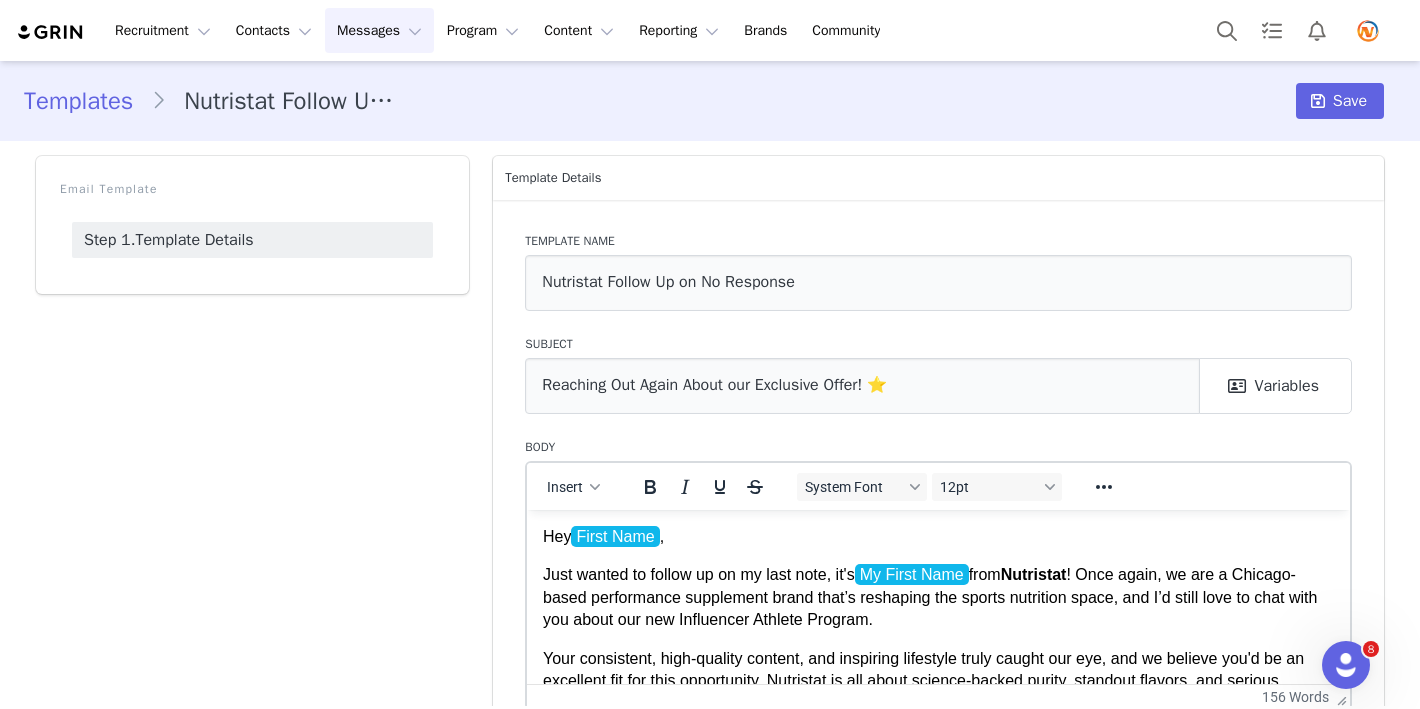 scroll, scrollTop: 0, scrollLeft: 0, axis: both 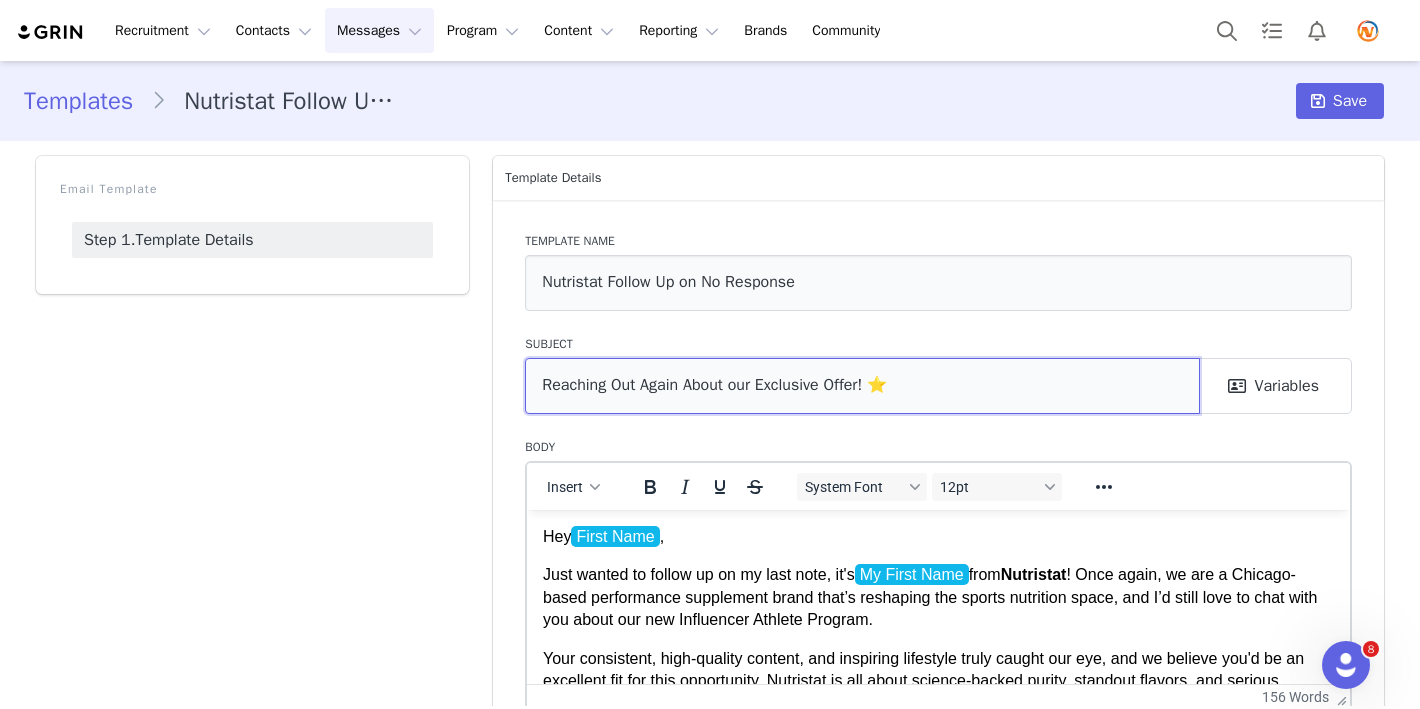 drag, startPoint x: 918, startPoint y: 387, endPoint x: 488, endPoint y: 380, distance: 430.05698 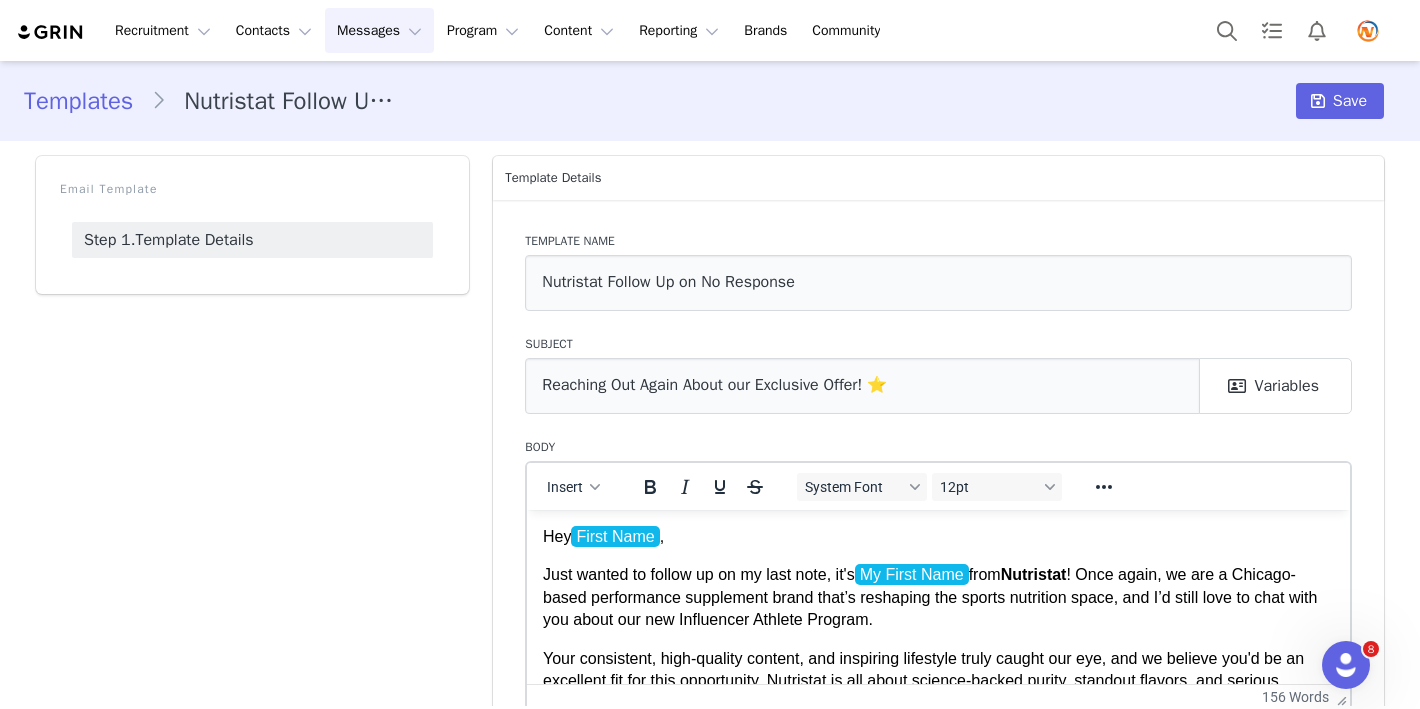 click on "Hey  First Name  , Just wanted to follow up on my last note, it's  My First Name   from  Nutristat ! Once again, we are a Chicago-based performance supplement brand that’s reshaping the sports nutrition space, and I’d still love to chat with you about our new Influencer Athlete Program. Your consistent, high-quality content, and inspiring lifestyle truly caught our eye, and we believe you'd be an excellent fit for this opportunity. Nutristat is all about science-backed purity, standout flavors, and serious innovation. Again, if you have a media kit or rate card, feel free to send it my way so I can share it with our team. Totally okay if not, we’re flexible and open to collaborating in a way that feels right for you. Even if now’s not the time, I’d still love to connect and hear more about your goals and the kind of impact you’re working toward. Looking forward to hearing from you! Best, My First Name   Influencer Marketing, Nutristat" at bounding box center (938, 757) 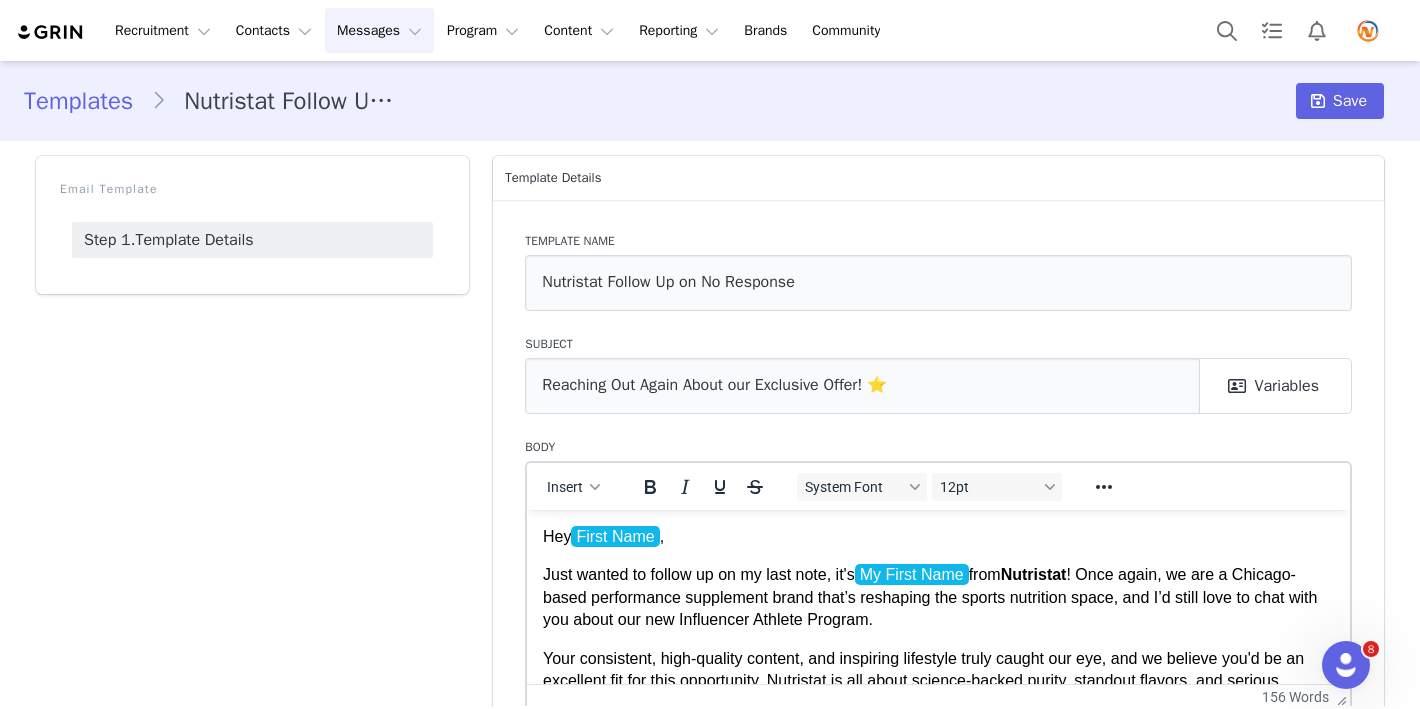 drag, startPoint x: 540, startPoint y: 534, endPoint x: 594, endPoint y: 644, distance: 122.53979 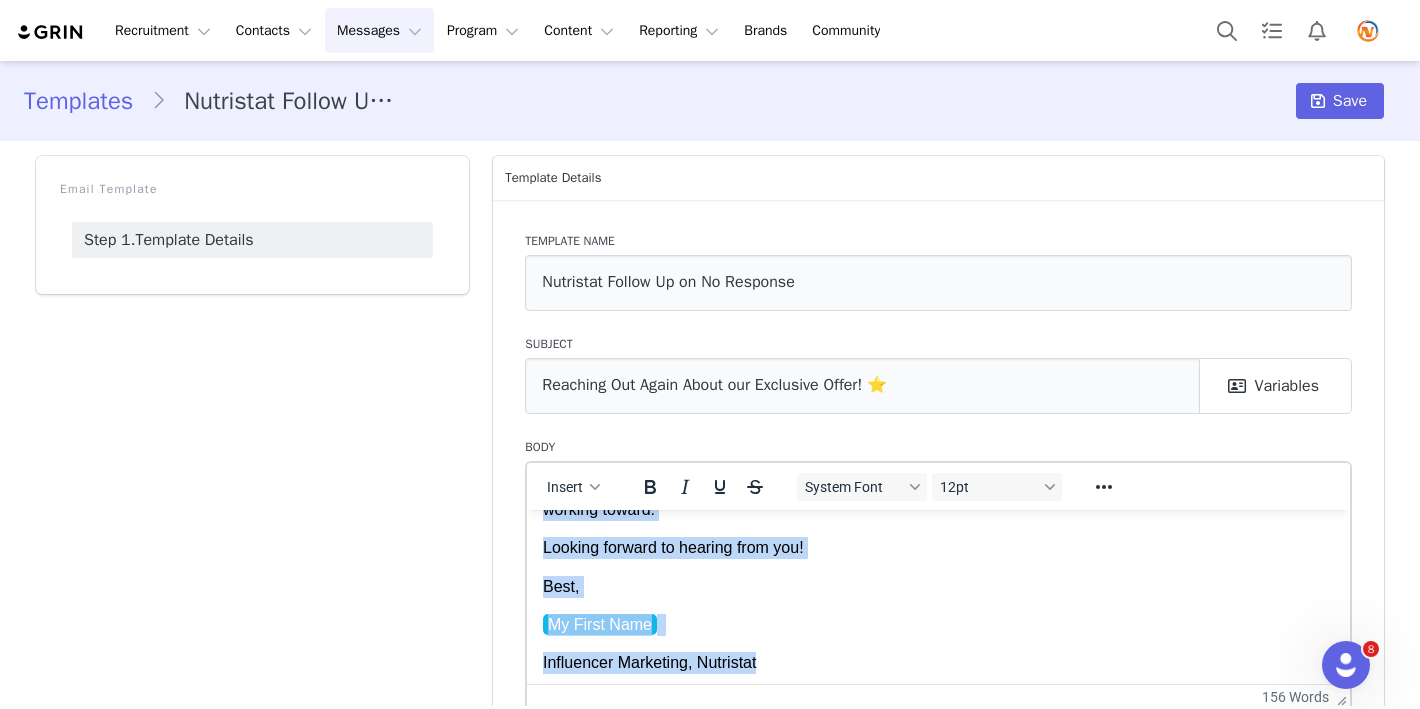 scroll, scrollTop: 322, scrollLeft: 0, axis: vertical 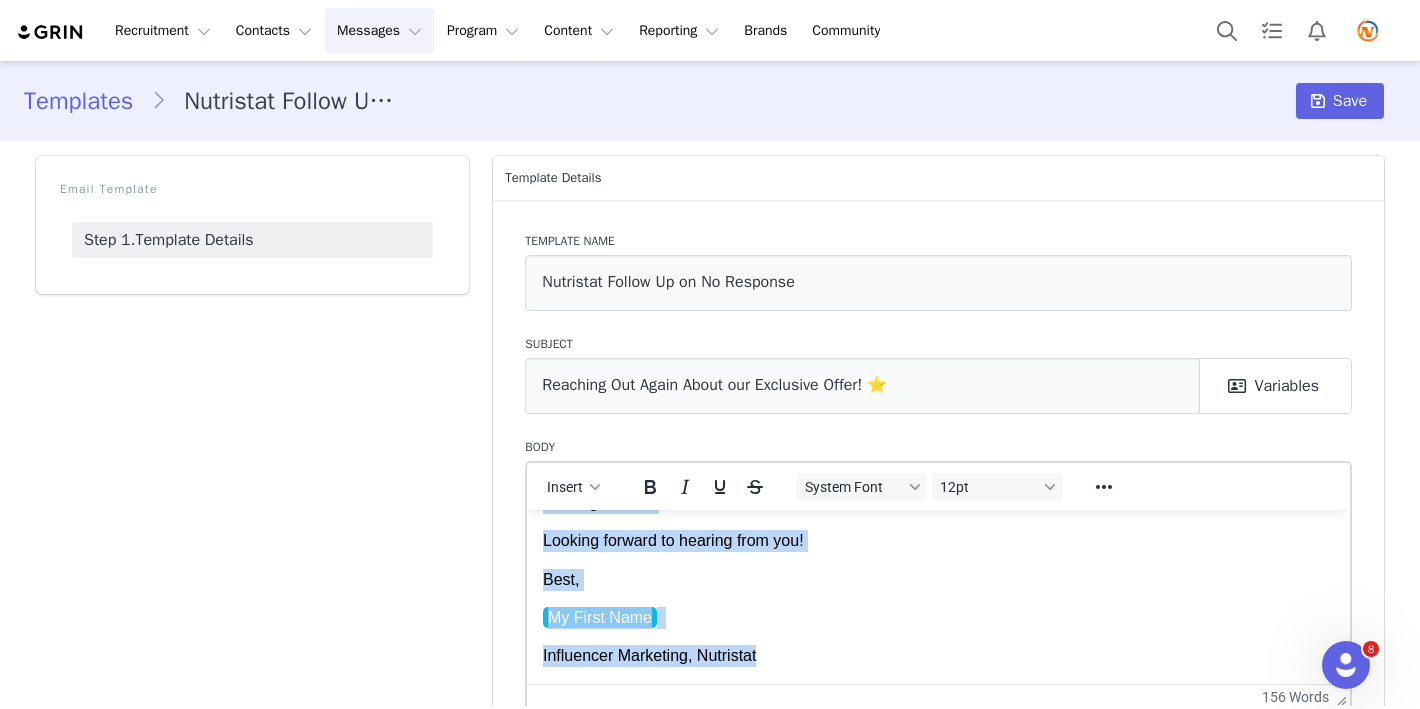 drag, startPoint x: 544, startPoint y: 538, endPoint x: 864, endPoint y: 678, distance: 349.28497 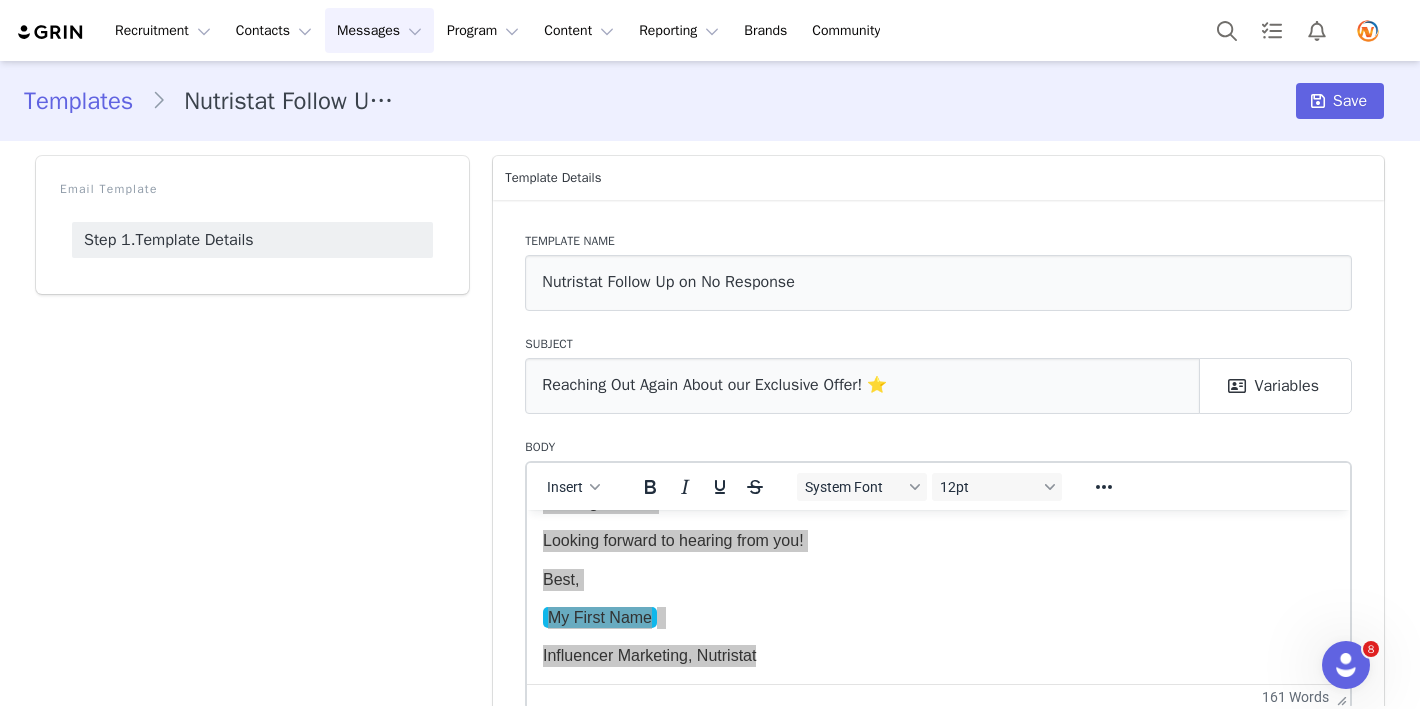 click on "Templates Nutristat Follow Up on No Response Save" at bounding box center [710, 101] 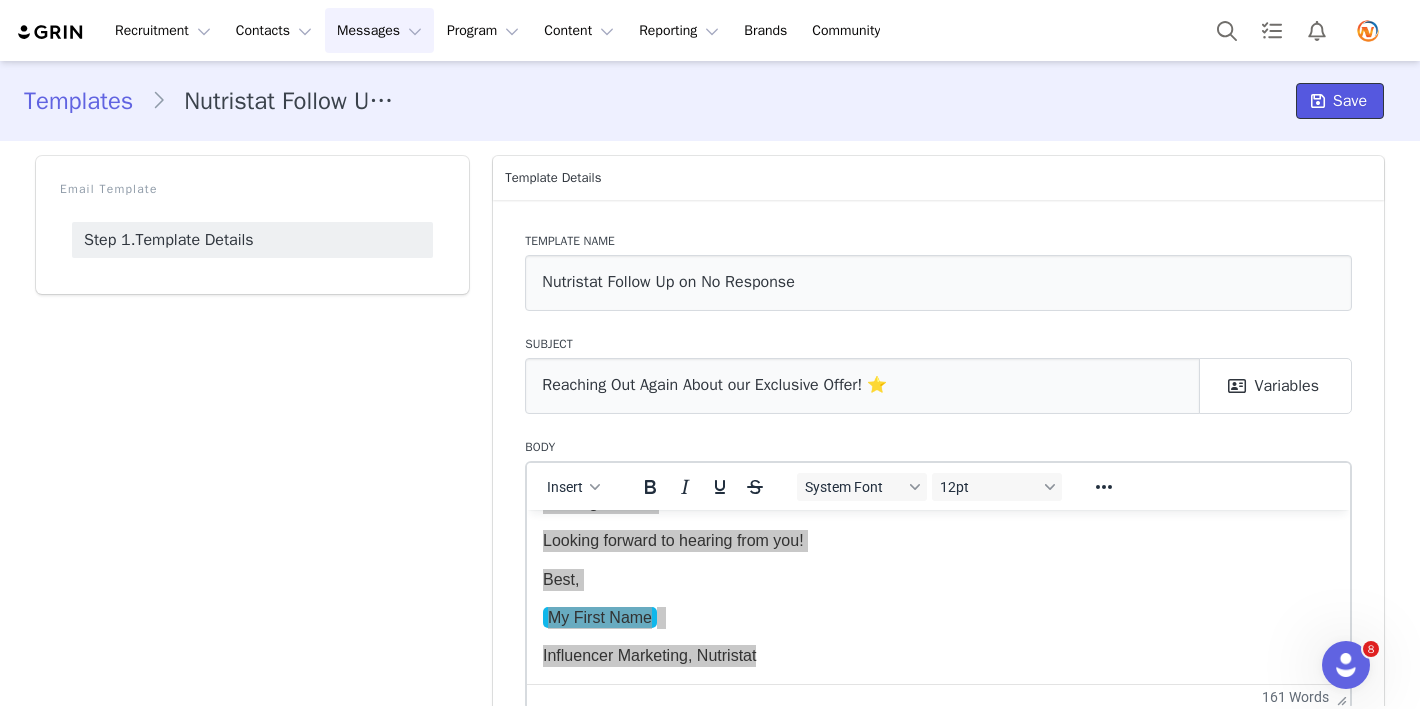 click at bounding box center [1318, 101] 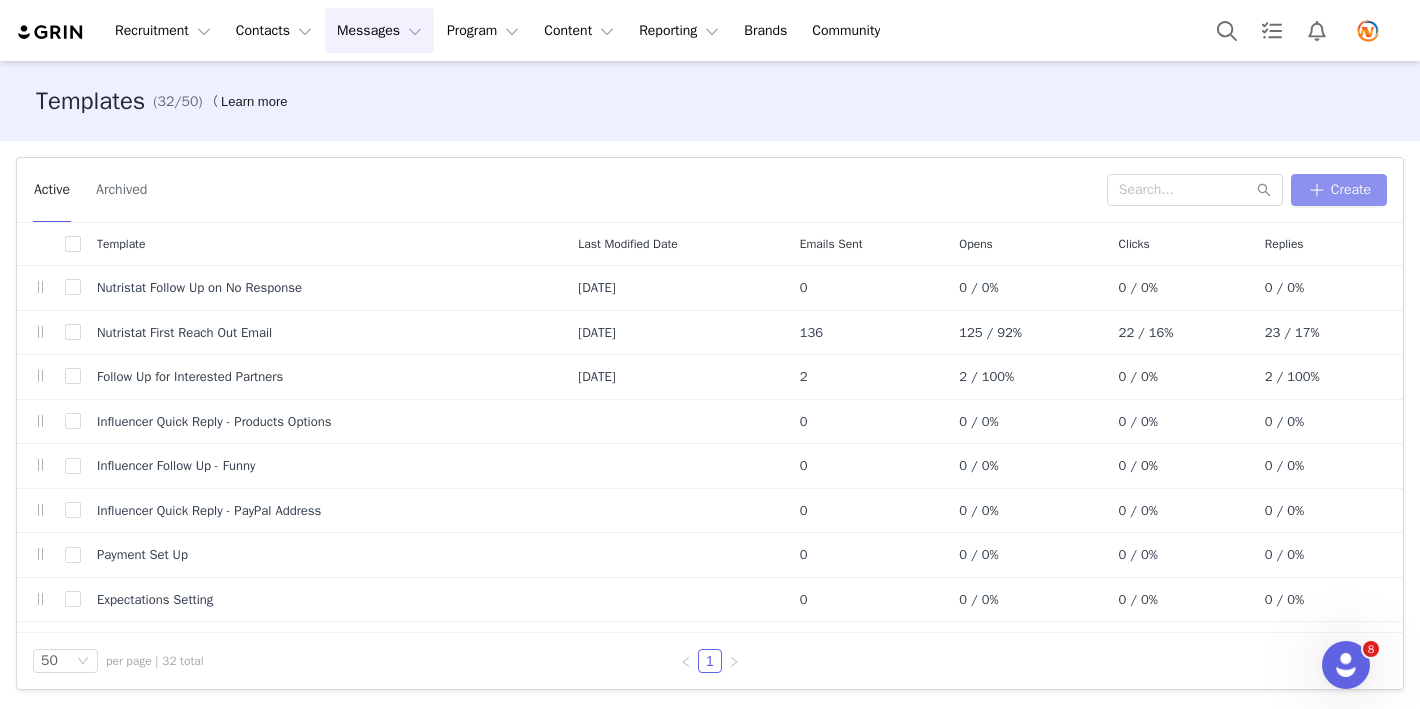 click on "Create" at bounding box center [1339, 190] 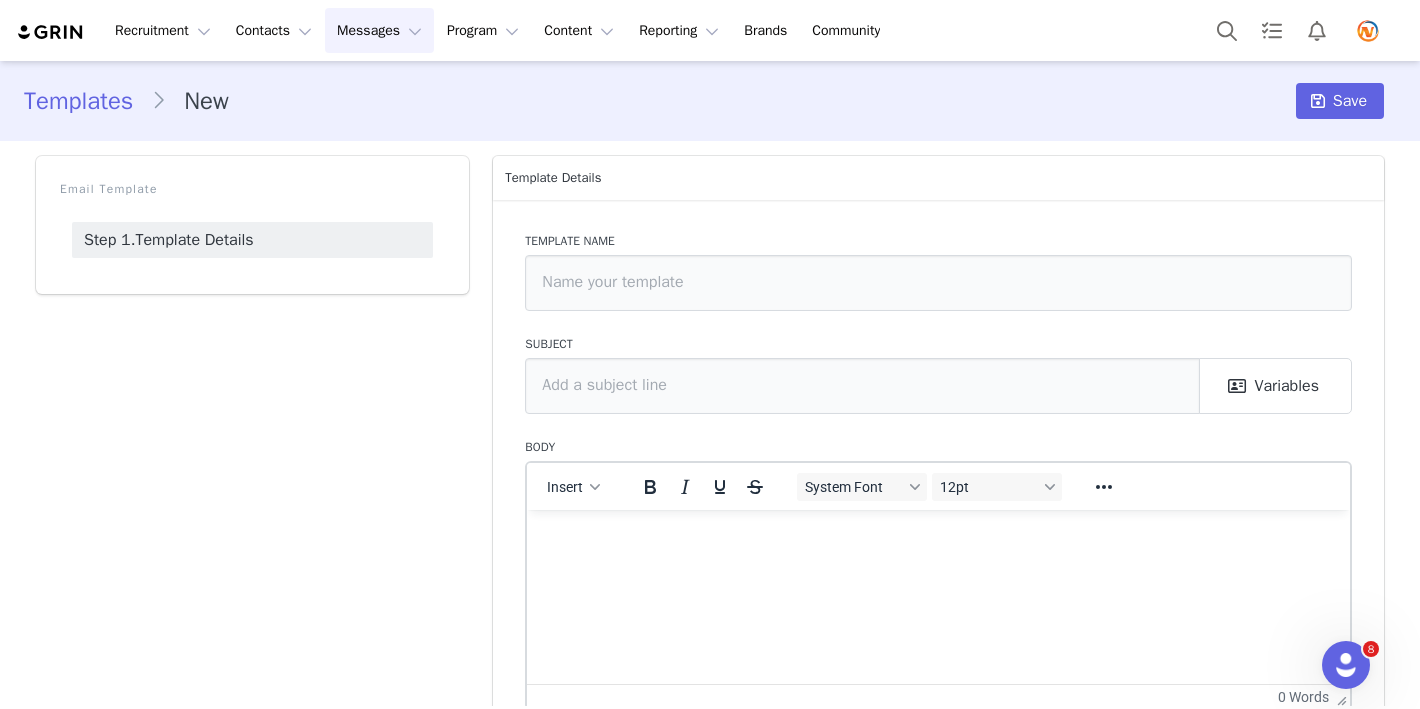 scroll, scrollTop: 0, scrollLeft: 0, axis: both 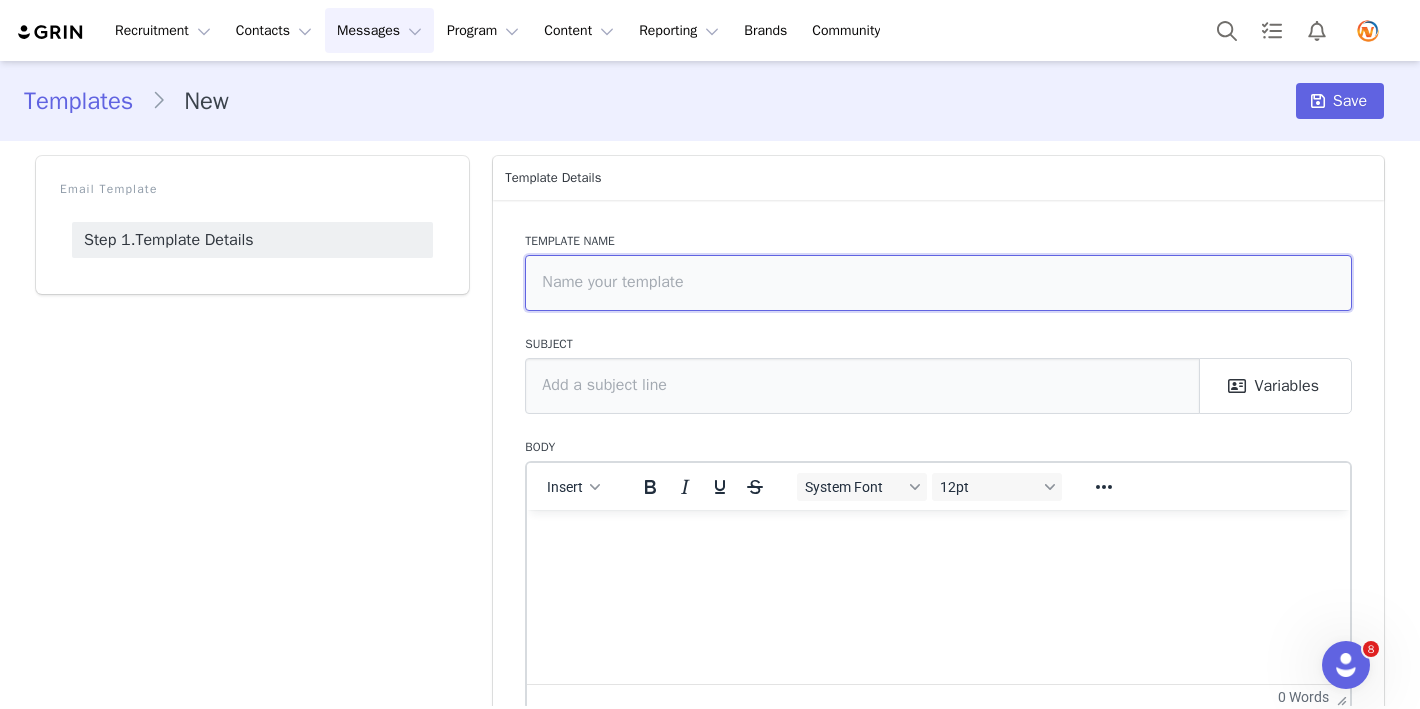 click at bounding box center [938, 283] 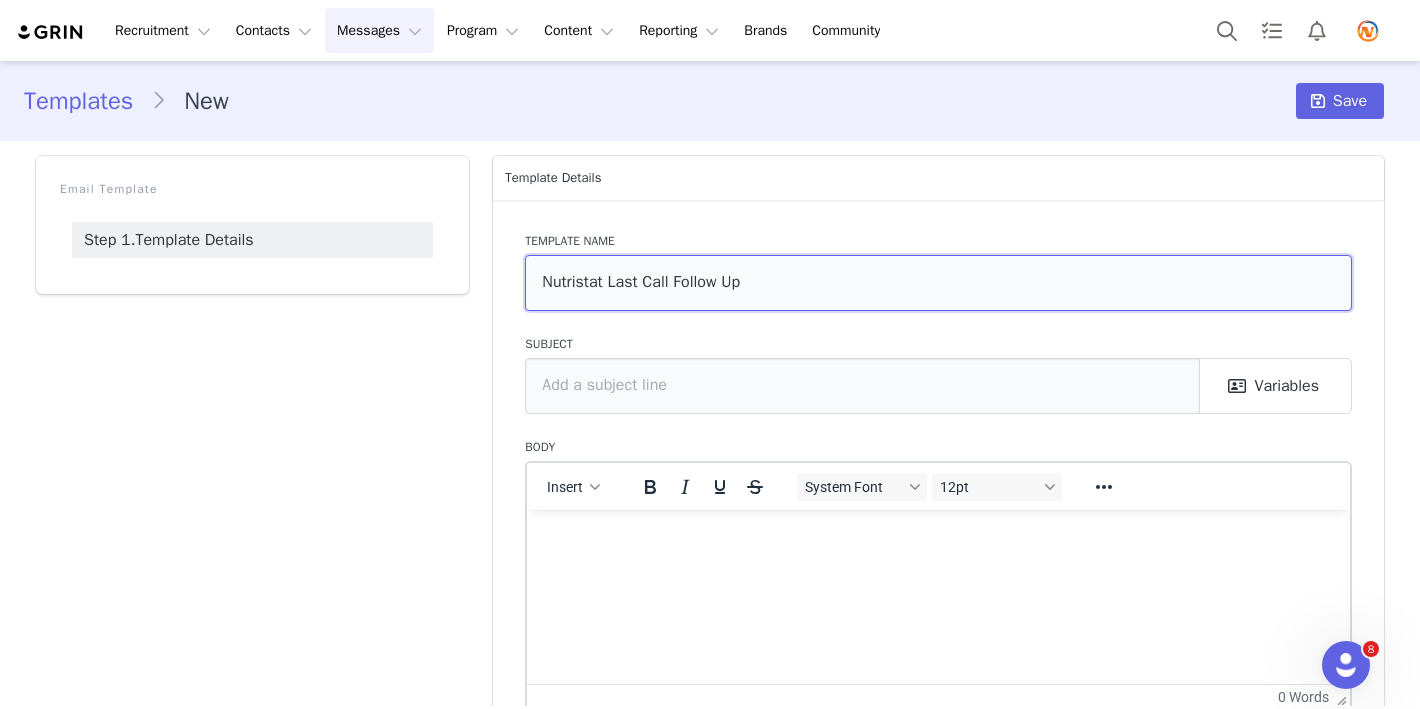 type on "Nutristat Last Call Follow Up" 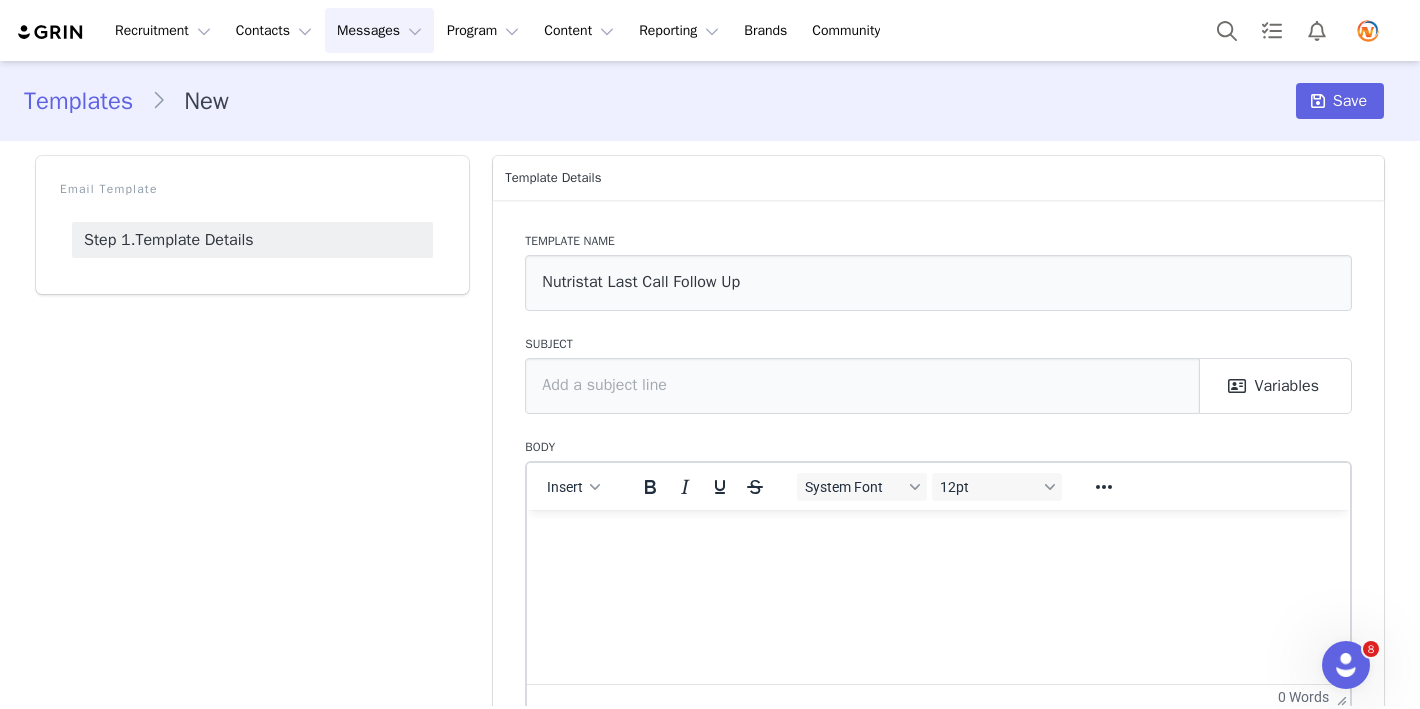 click at bounding box center [938, 536] 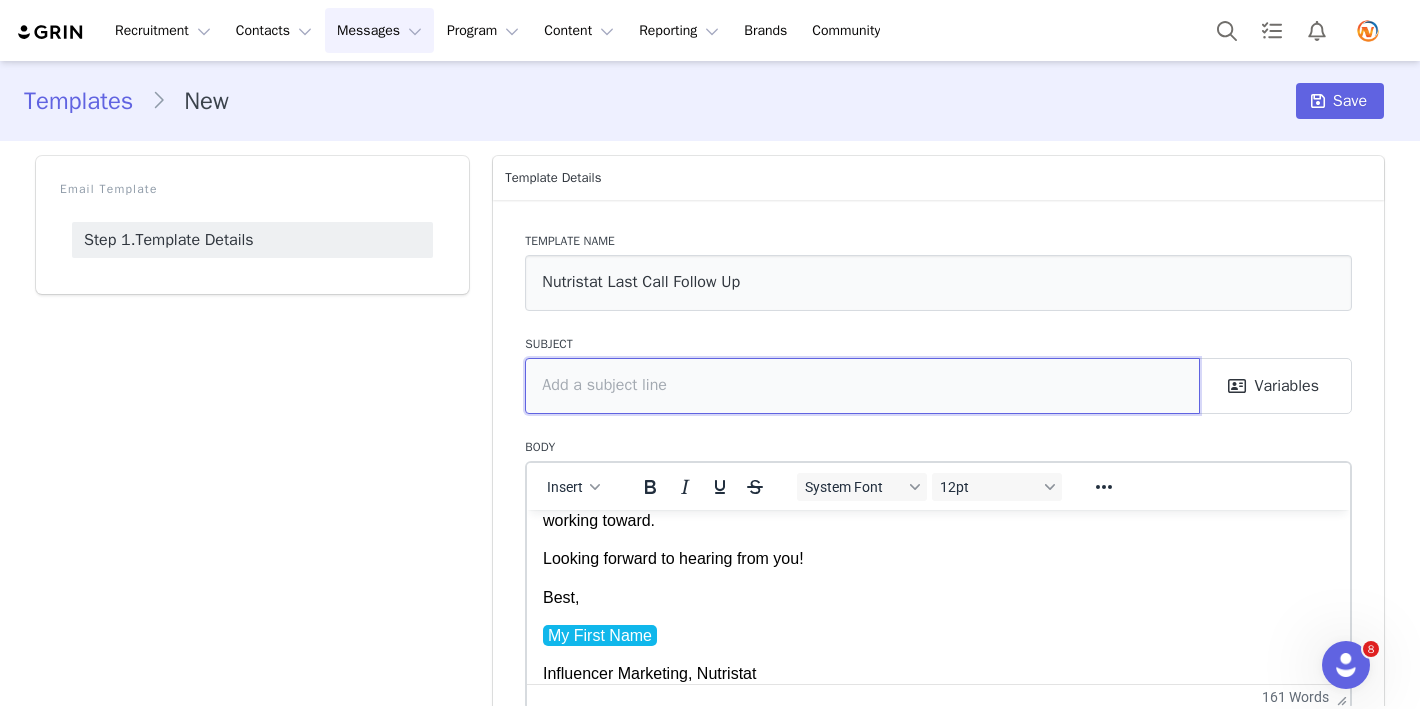 click at bounding box center (862, 386) 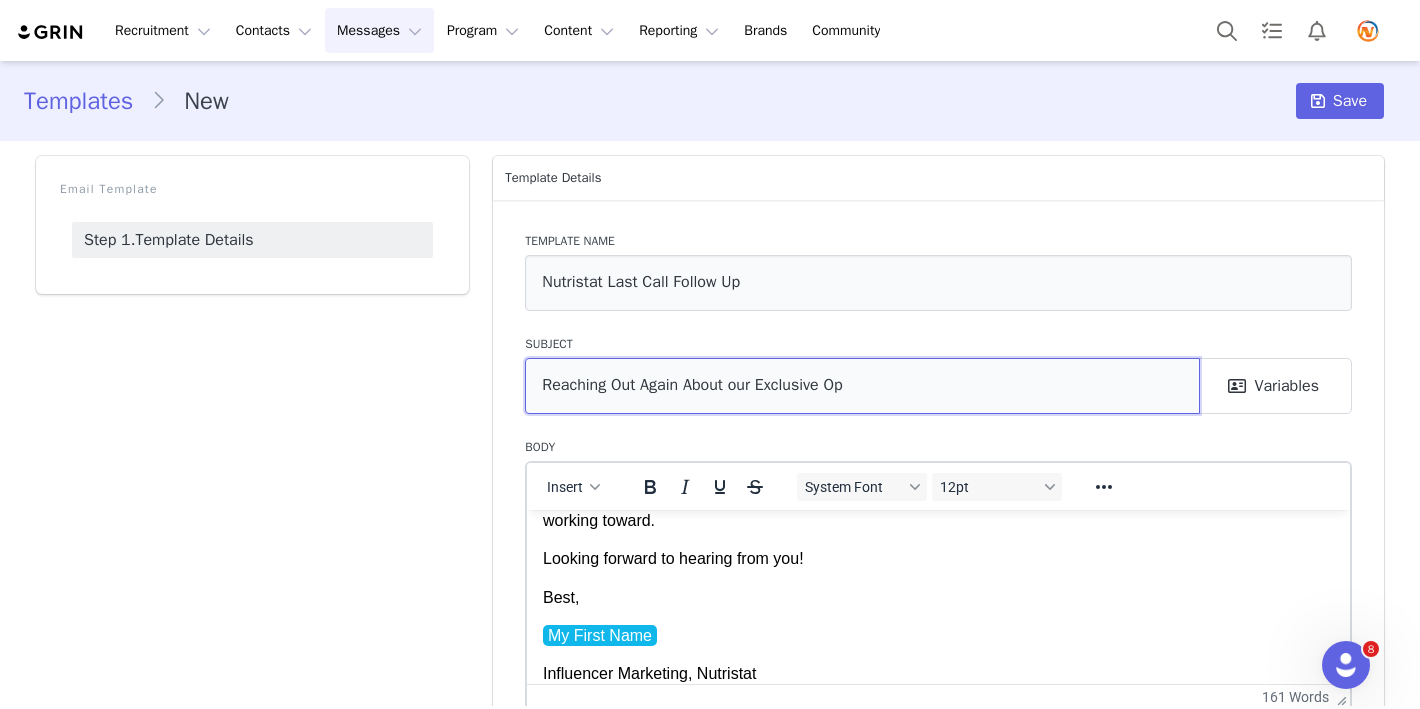 drag, startPoint x: 886, startPoint y: 390, endPoint x: 490, endPoint y: 388, distance: 396.00504 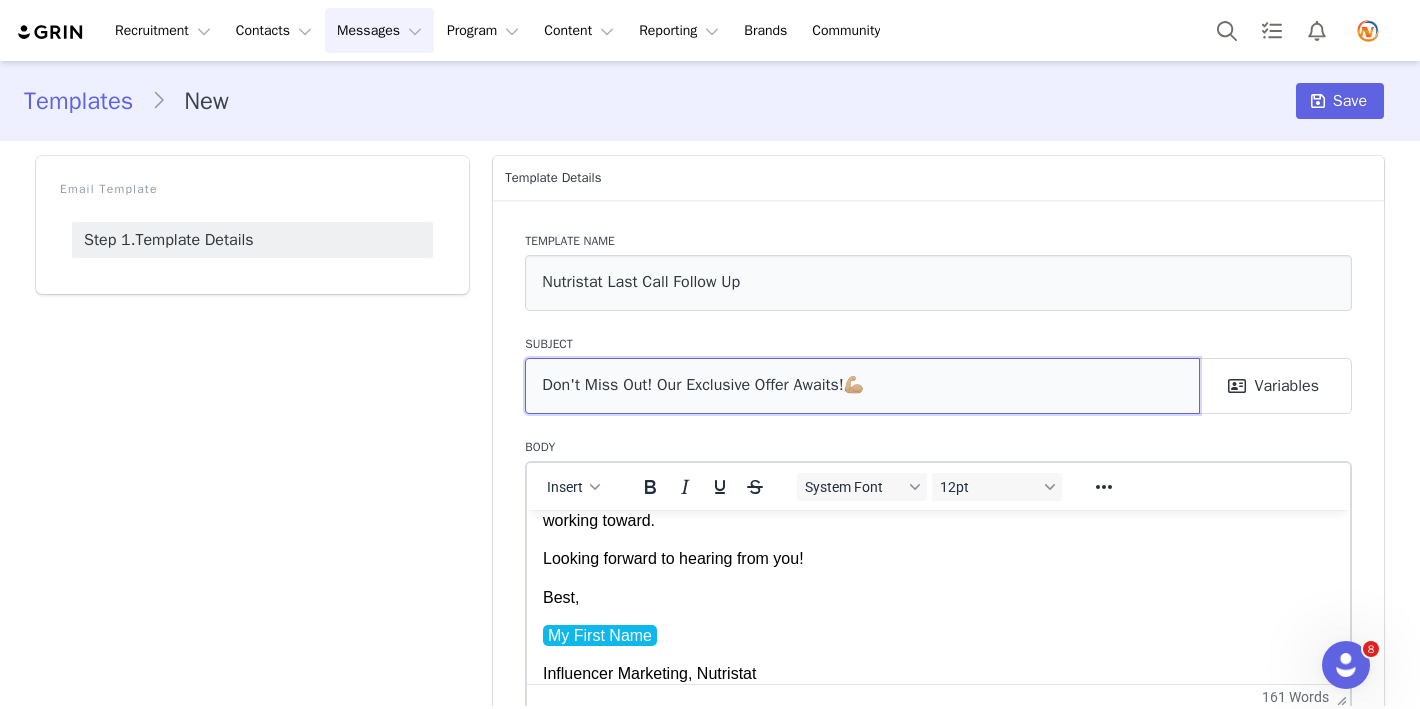 type on "Don't Miss Out! Our Exclusive Offer Awaits!💪🏼" 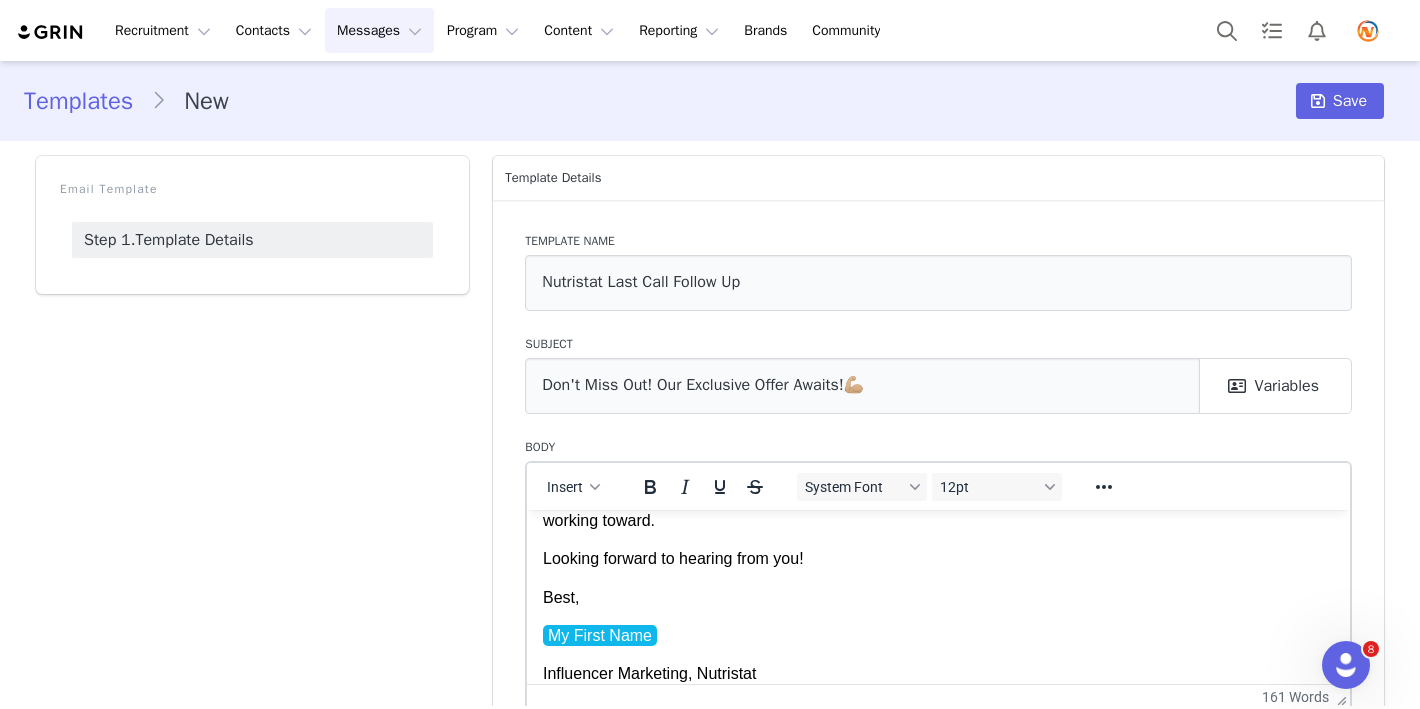 click on "Best," at bounding box center [938, 597] 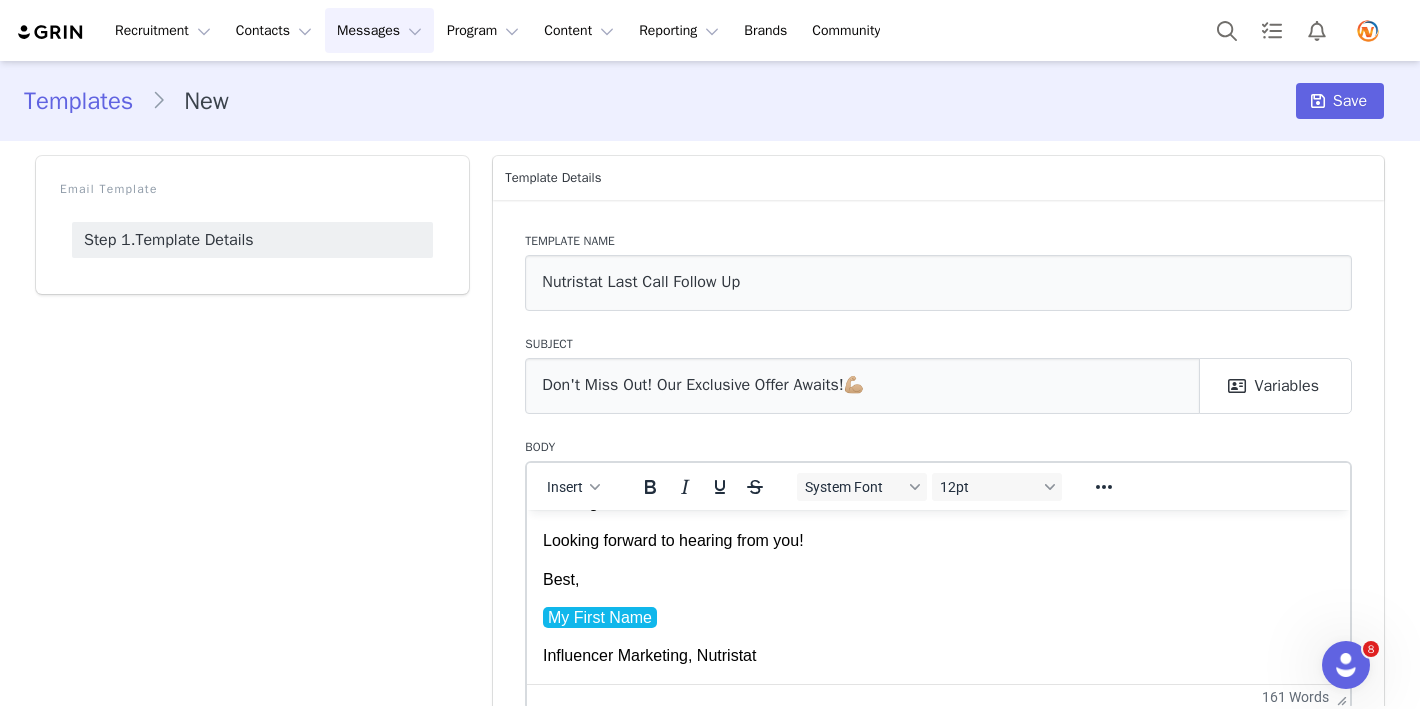 scroll, scrollTop: 110, scrollLeft: 0, axis: vertical 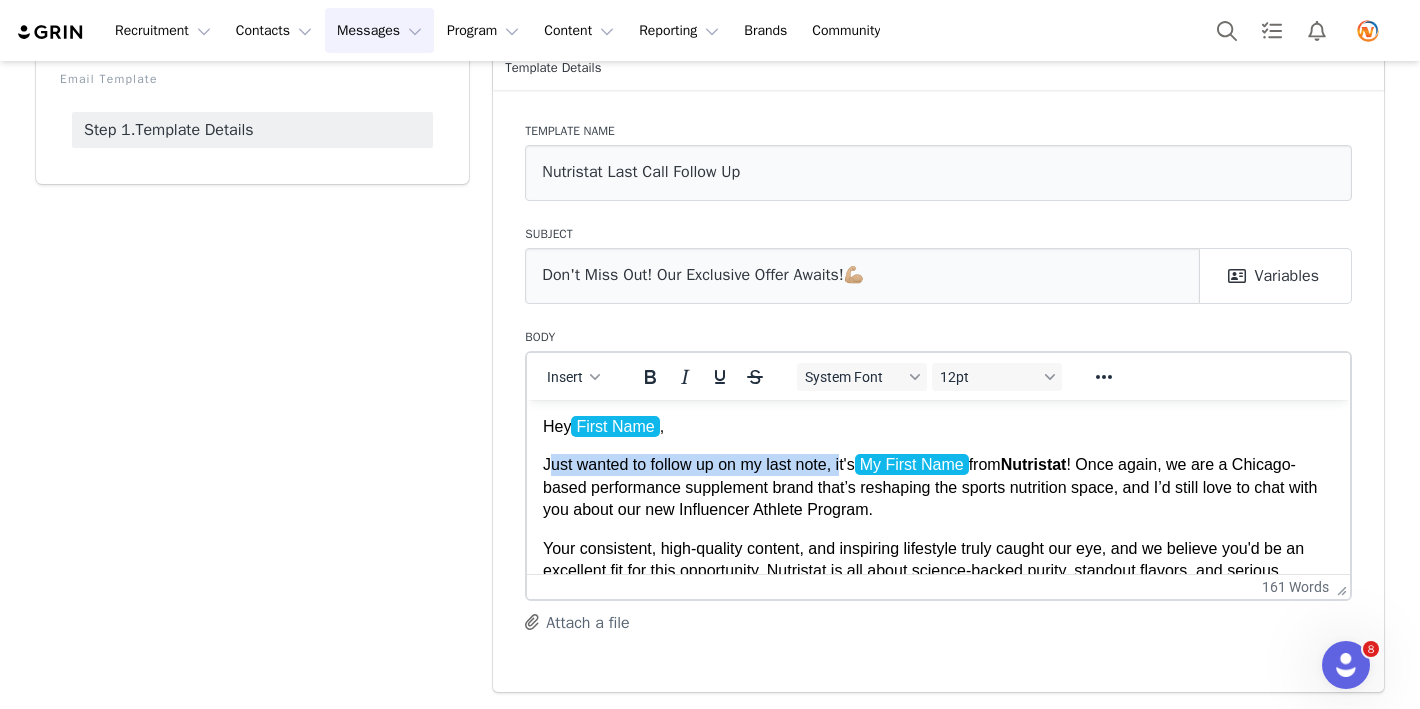 drag, startPoint x: 547, startPoint y: 464, endPoint x: 844, endPoint y: 473, distance: 297.13632 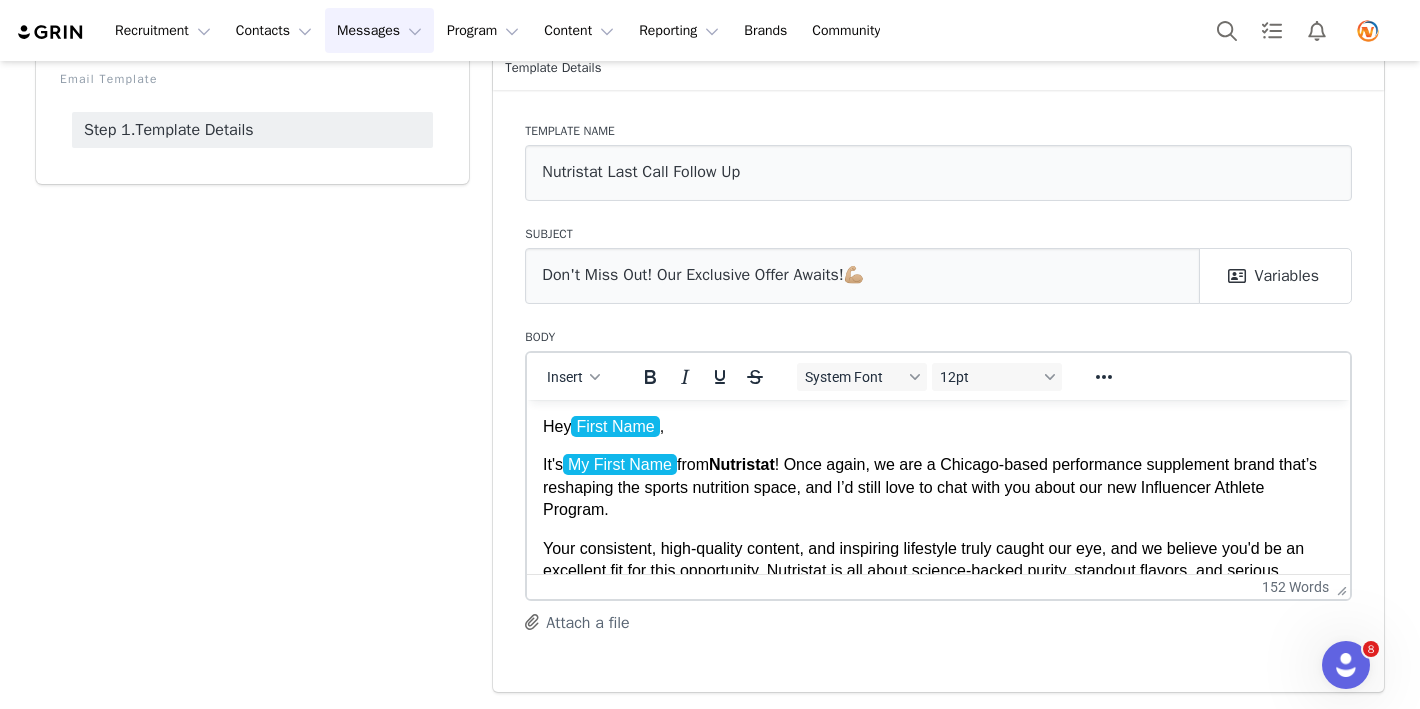 click on "It's  My First Name   from  Nutristat ! Once again, we are a Chicago-based performance supplement brand that’s reshaping the sports nutrition space, and I’d still love to chat with you about our new Influencer Athlete Program." at bounding box center [938, 486] 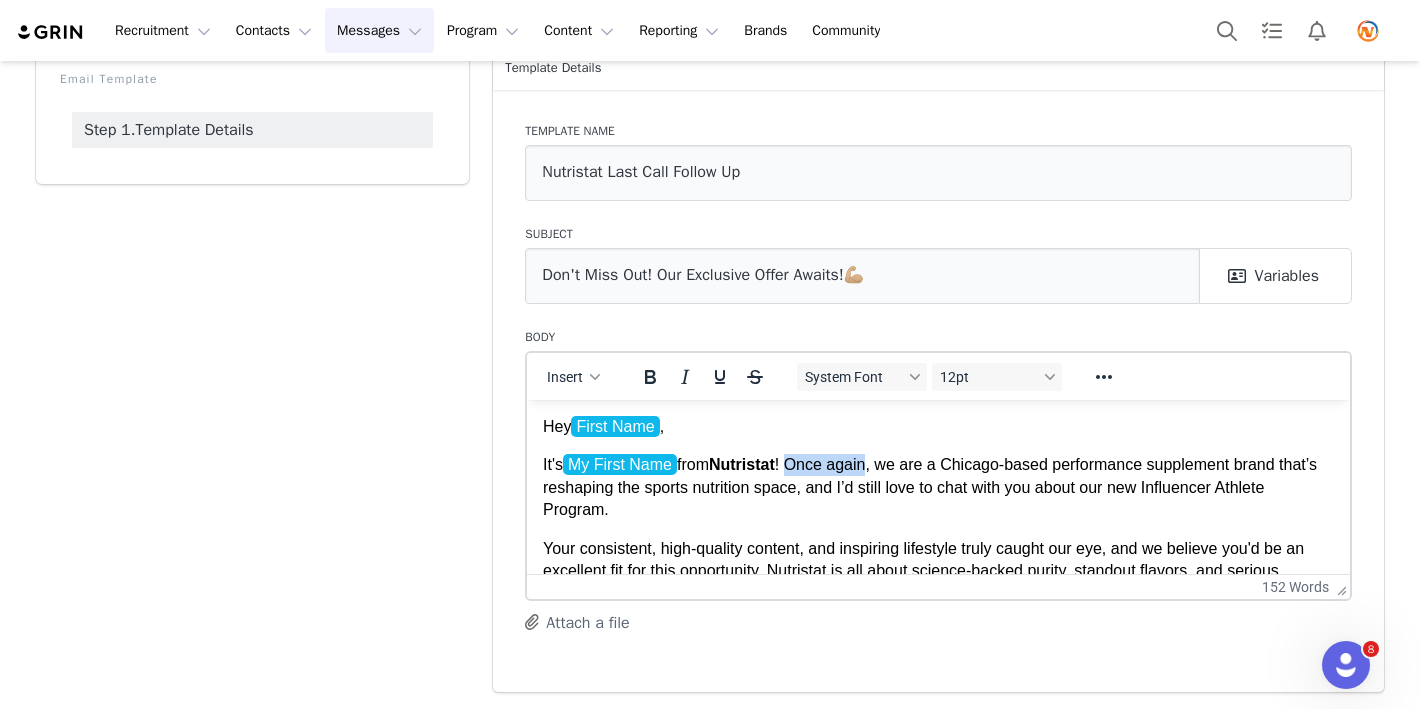 drag, startPoint x: 808, startPoint y: 466, endPoint x: 890, endPoint y: 474, distance: 82.38932 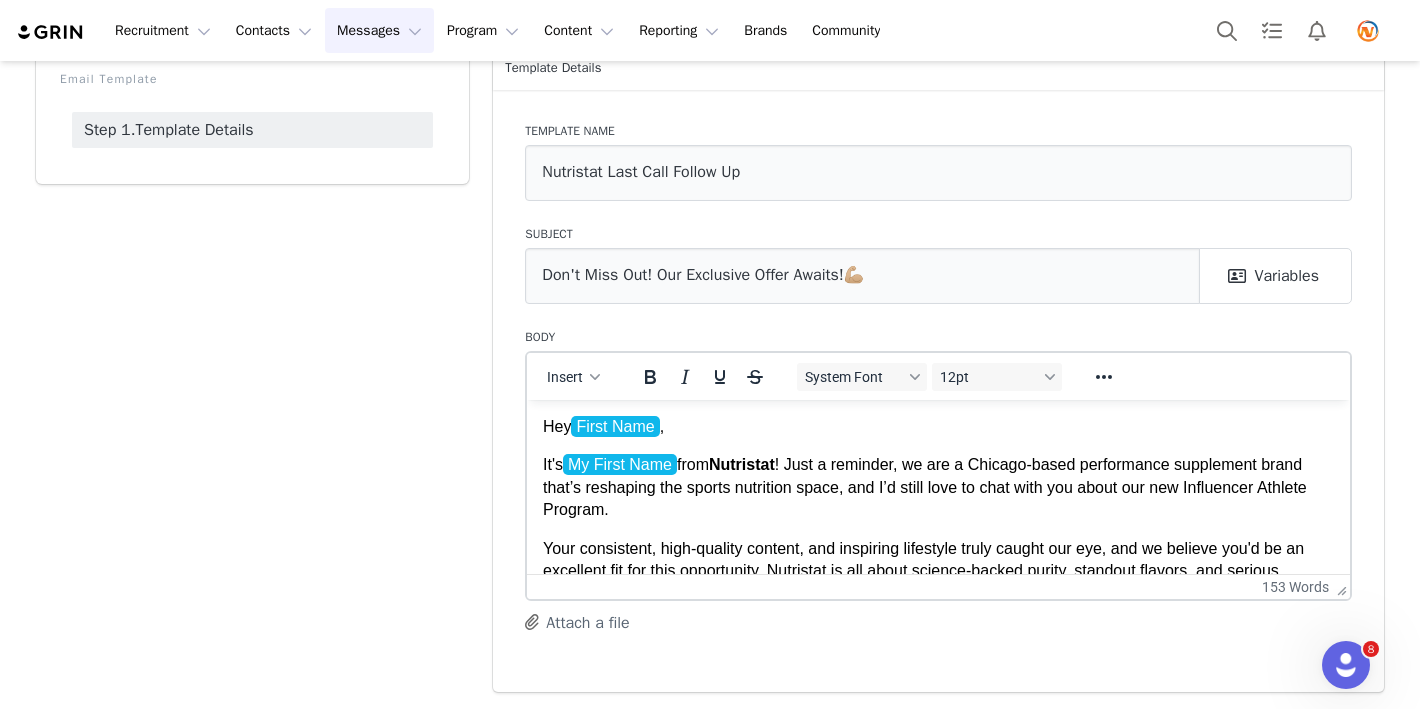 click on "It's  My First Name   from  Nutristat ! Just a reminder, we are a Chicago-based performance supplement brand that’s reshaping the sports nutrition space, and I’d still love to chat with you about our new Influencer Athlete Program." at bounding box center (938, 486) 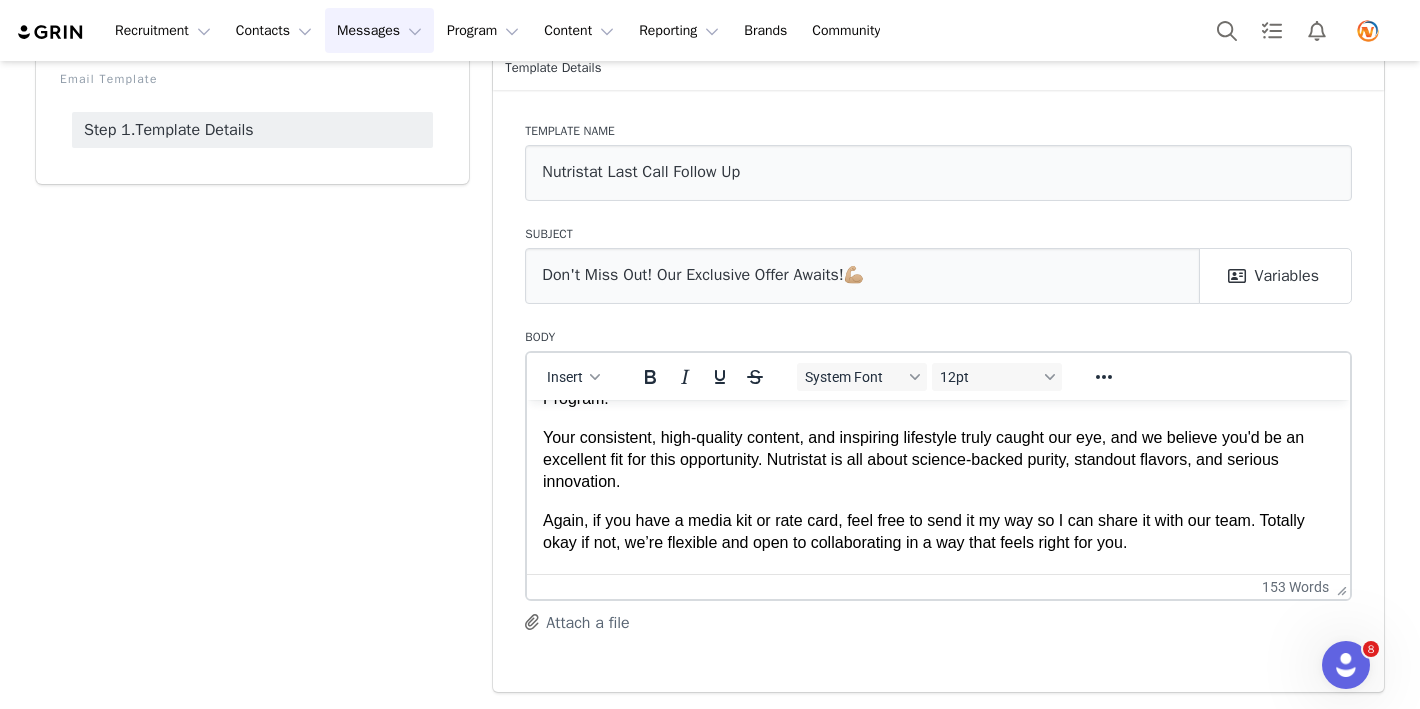 scroll, scrollTop: 106, scrollLeft: 0, axis: vertical 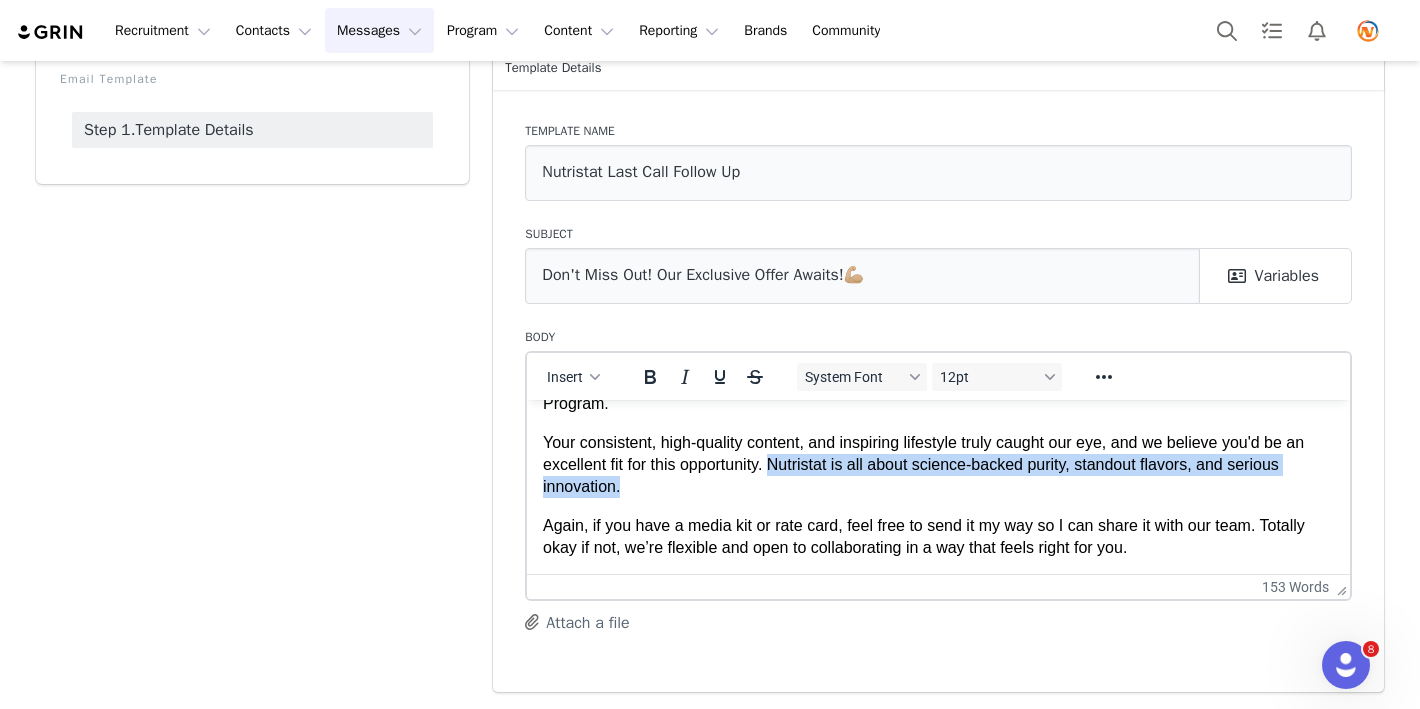 drag, startPoint x: 639, startPoint y: 496, endPoint x: 780, endPoint y: 466, distance: 144.15616 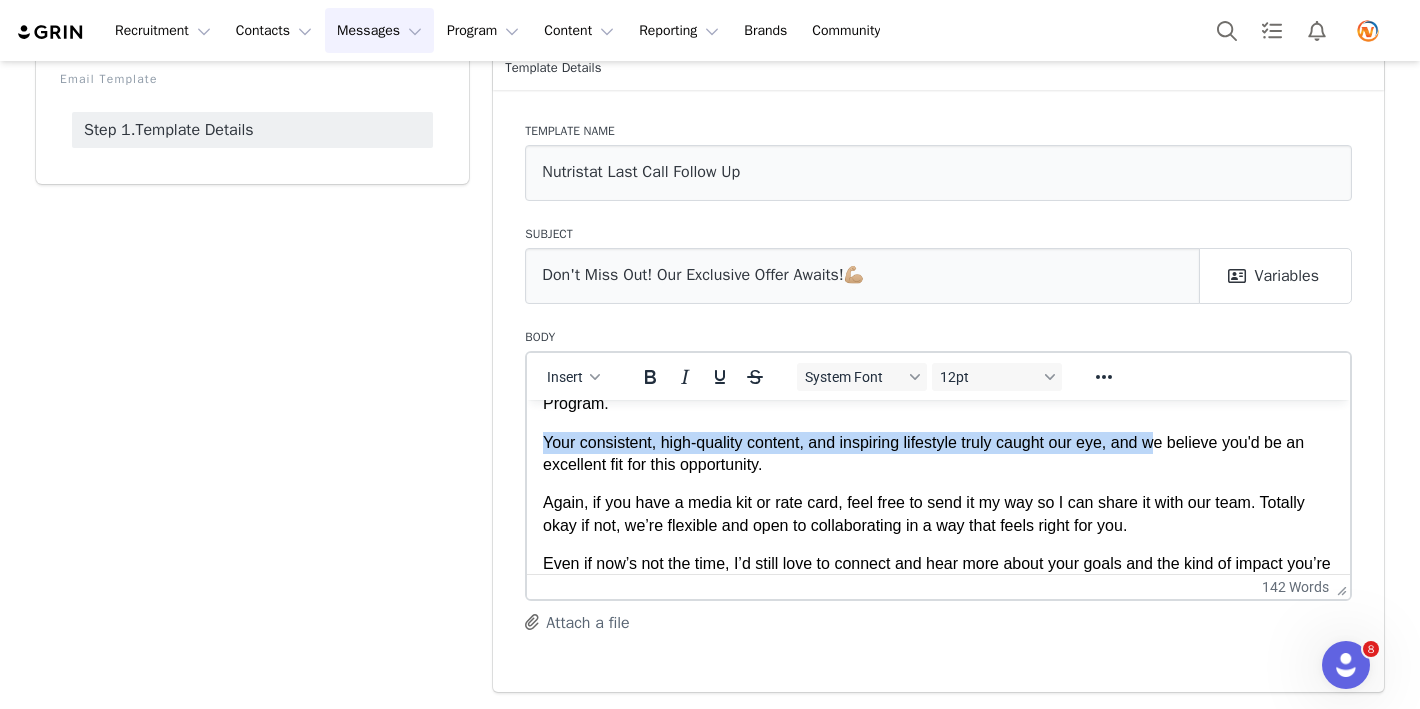 drag, startPoint x: 1170, startPoint y: 444, endPoint x: 539, endPoint y: 424, distance: 631.3169 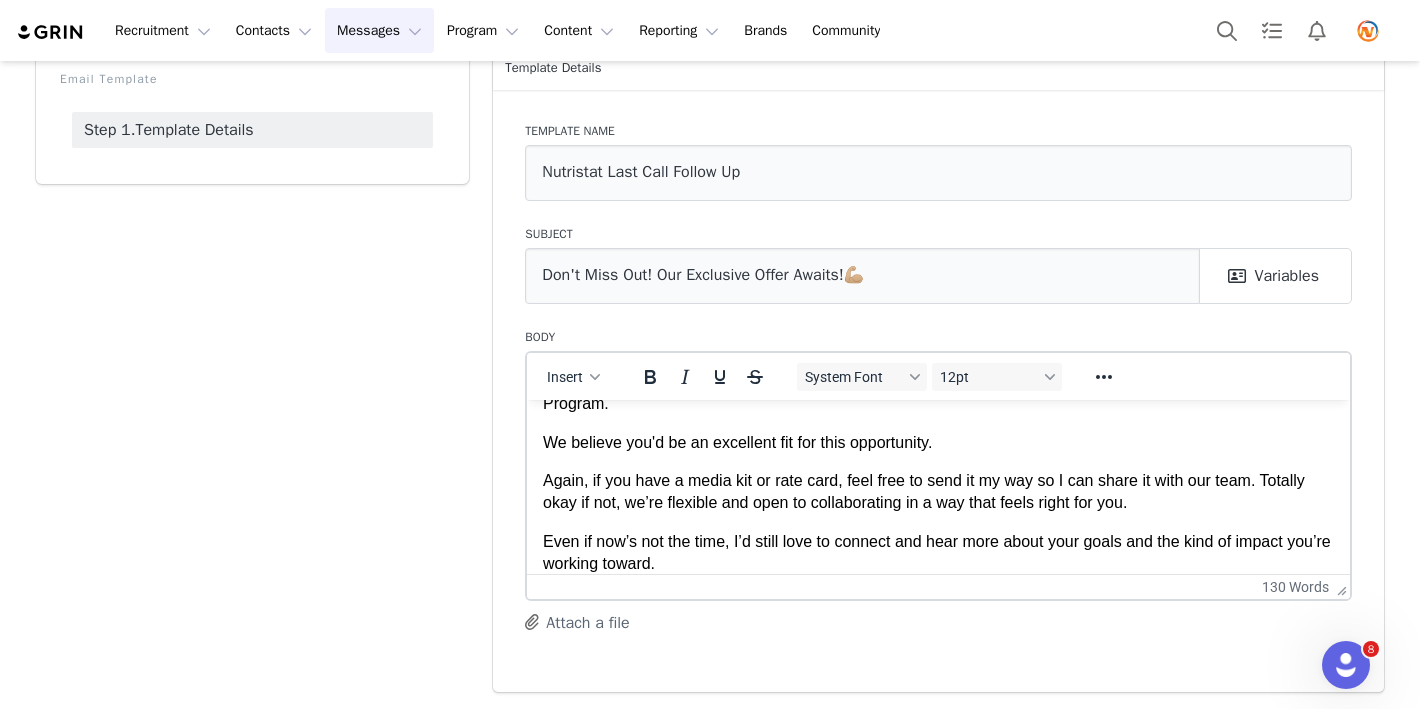 click on "We believe you'd be an excellent fit for this opportunity." at bounding box center (938, 442) 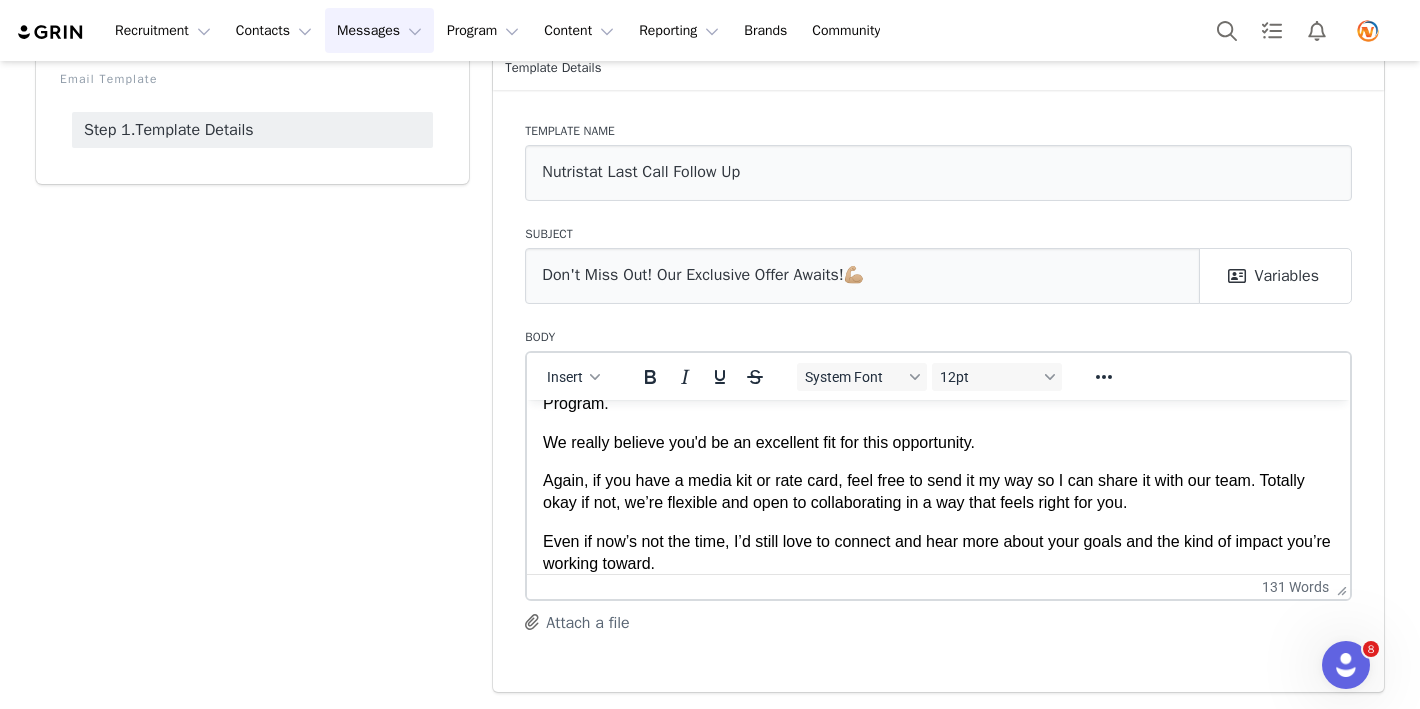 click on "We really believe you'd be an excellent fit for this opportunity." at bounding box center [938, 442] 